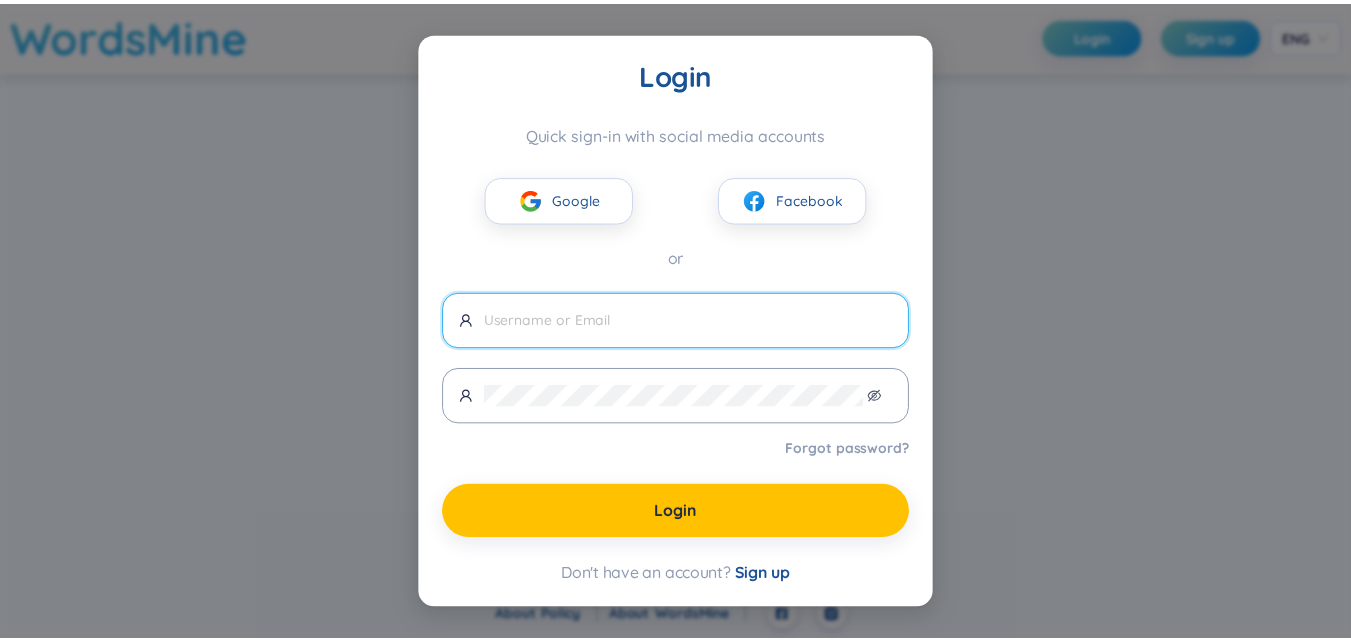 scroll, scrollTop: 0, scrollLeft: 0, axis: both 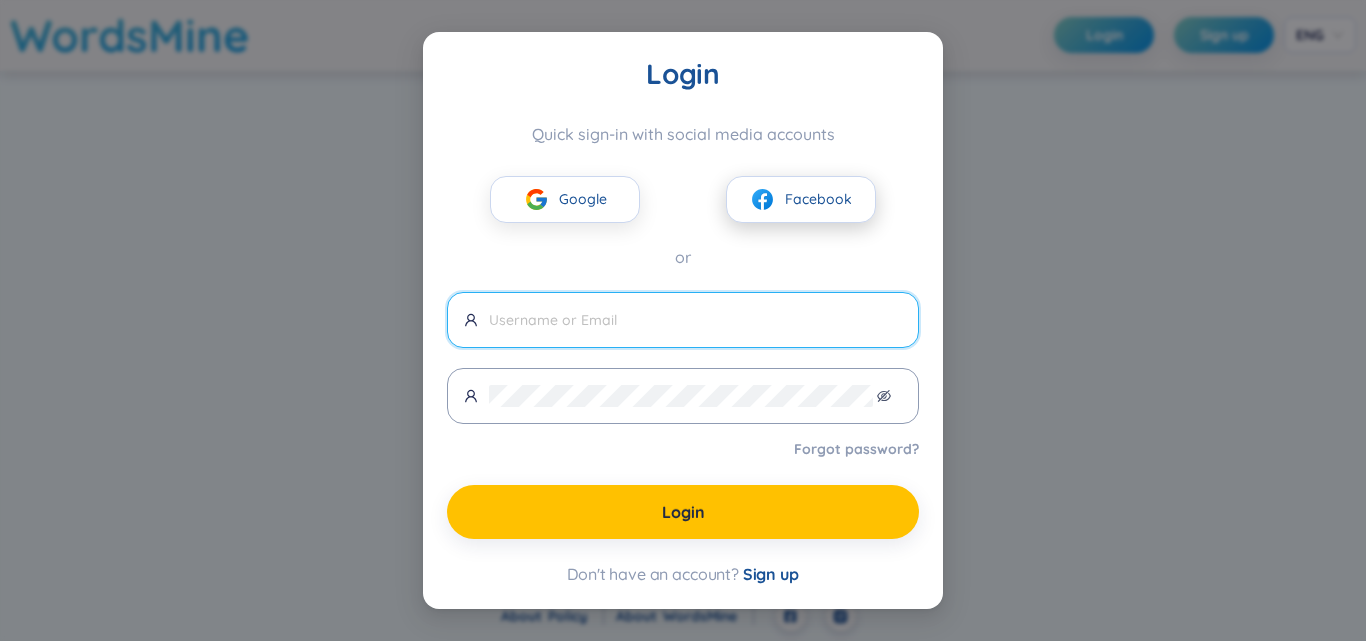 click on "Facebook" at bounding box center [818, 199] 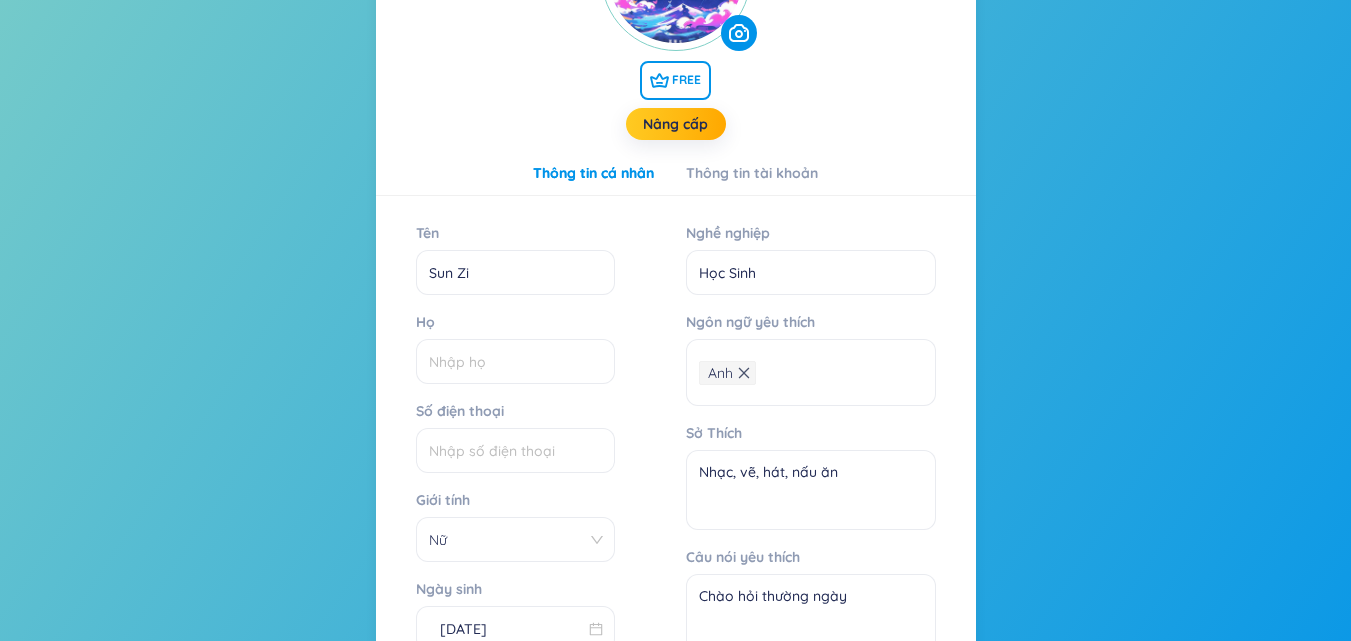 scroll, scrollTop: 0, scrollLeft: 0, axis: both 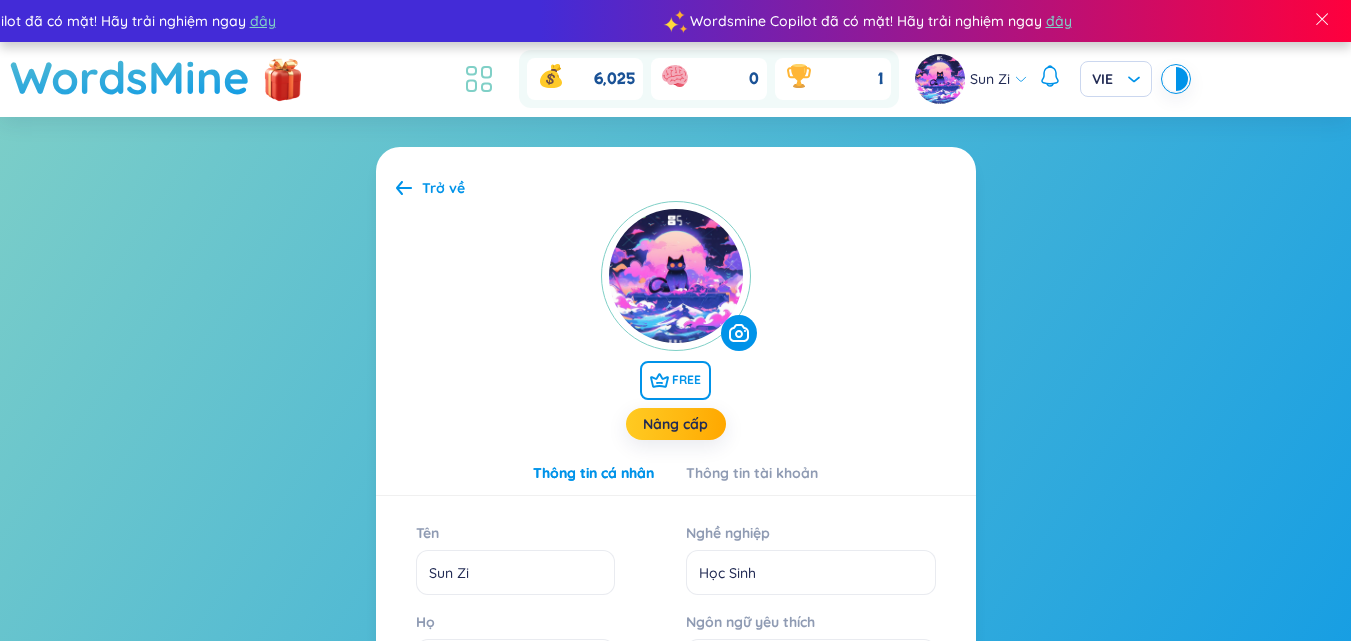 click 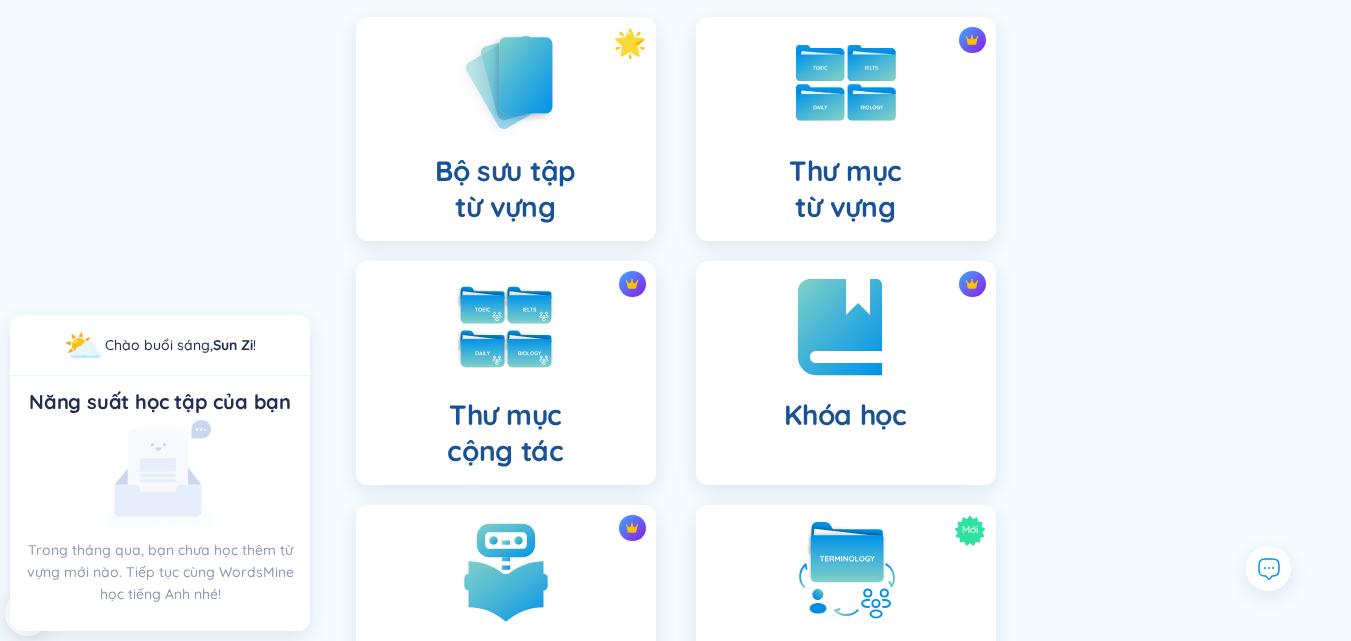 scroll, scrollTop: 100, scrollLeft: 0, axis: vertical 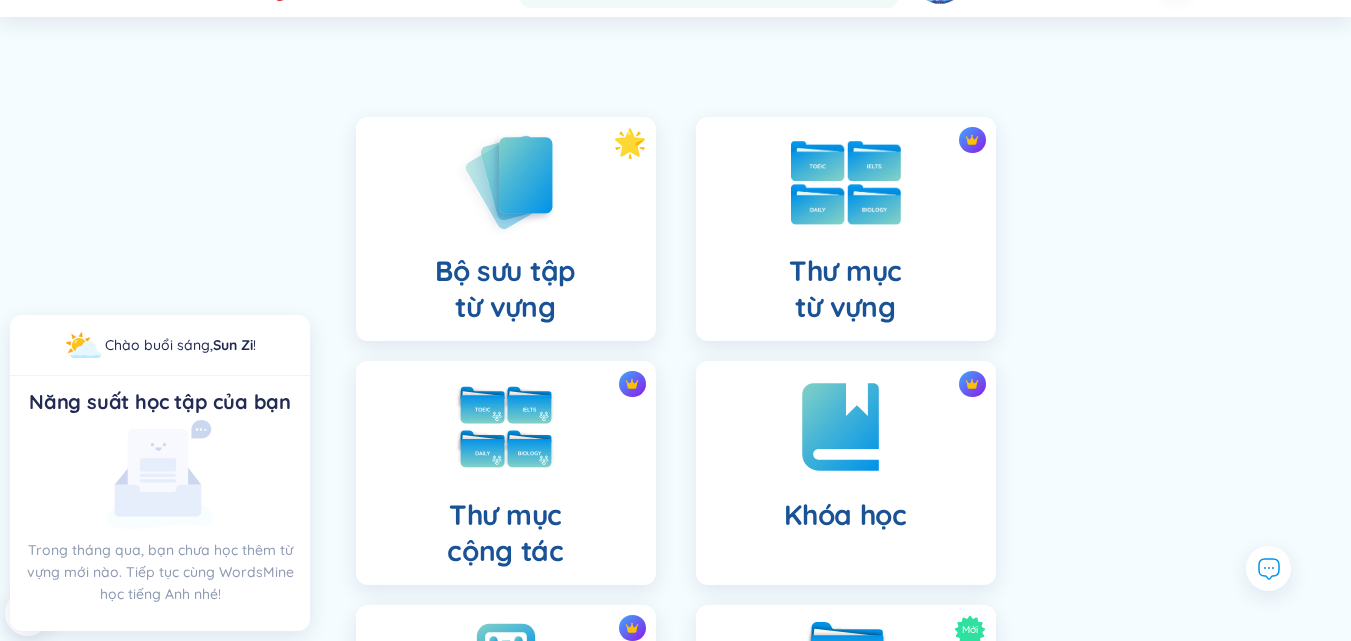 click on "Thư mục từ vựng" at bounding box center (846, 229) 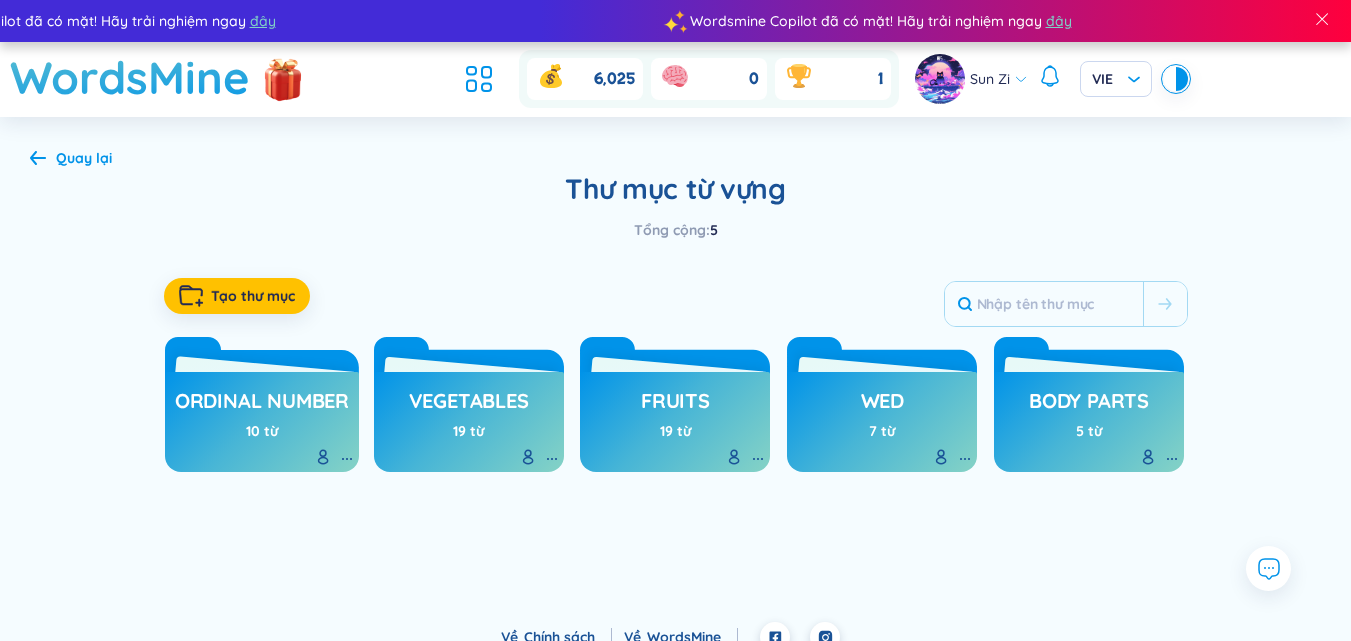 scroll, scrollTop: 21, scrollLeft: 0, axis: vertical 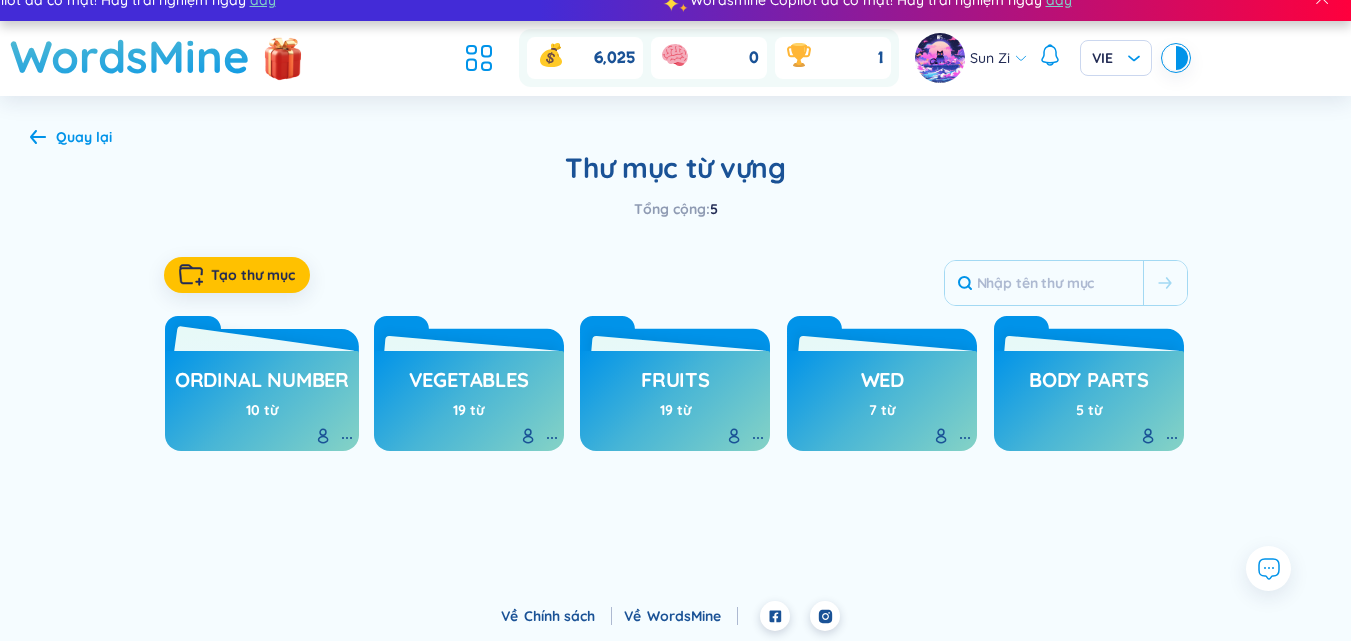 click on "Ordinal number" at bounding box center [262, 385] 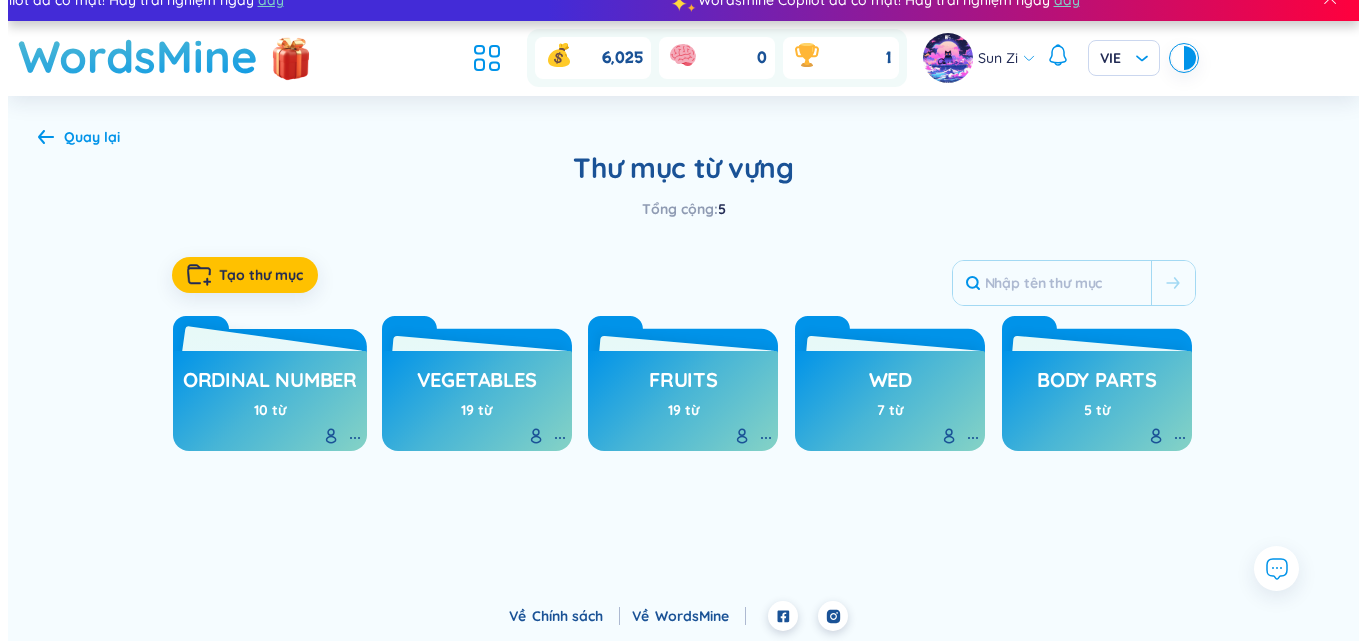 scroll, scrollTop: 0, scrollLeft: 0, axis: both 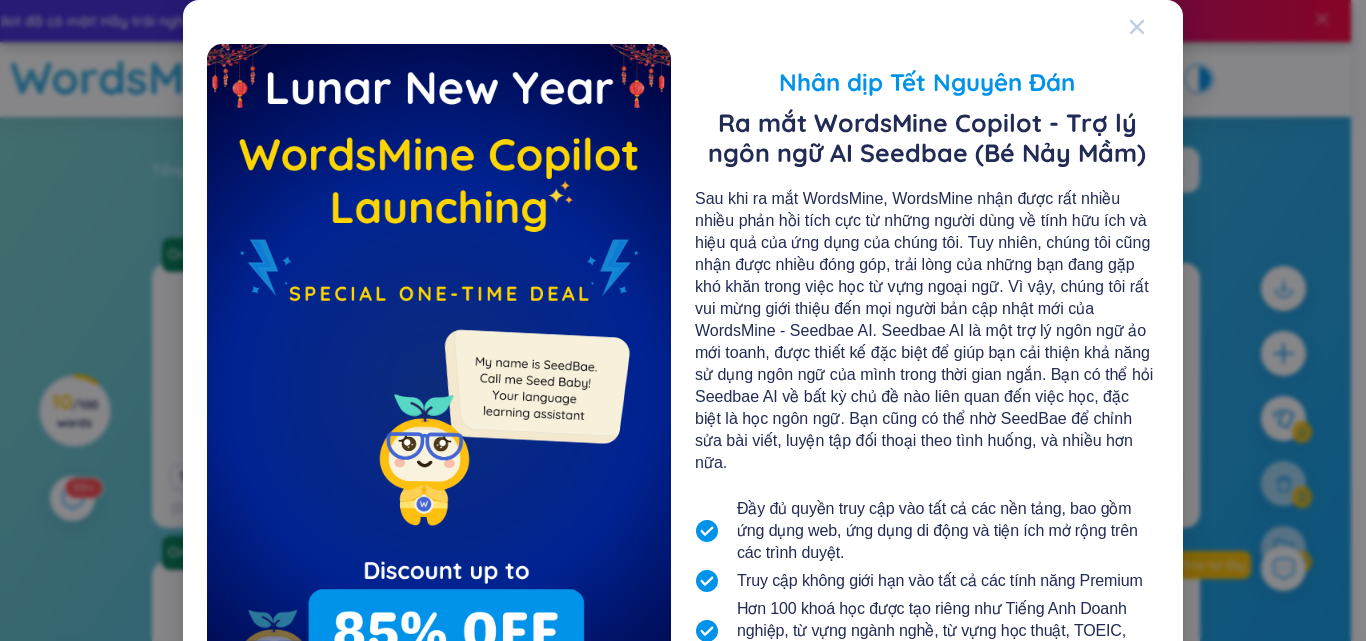 click 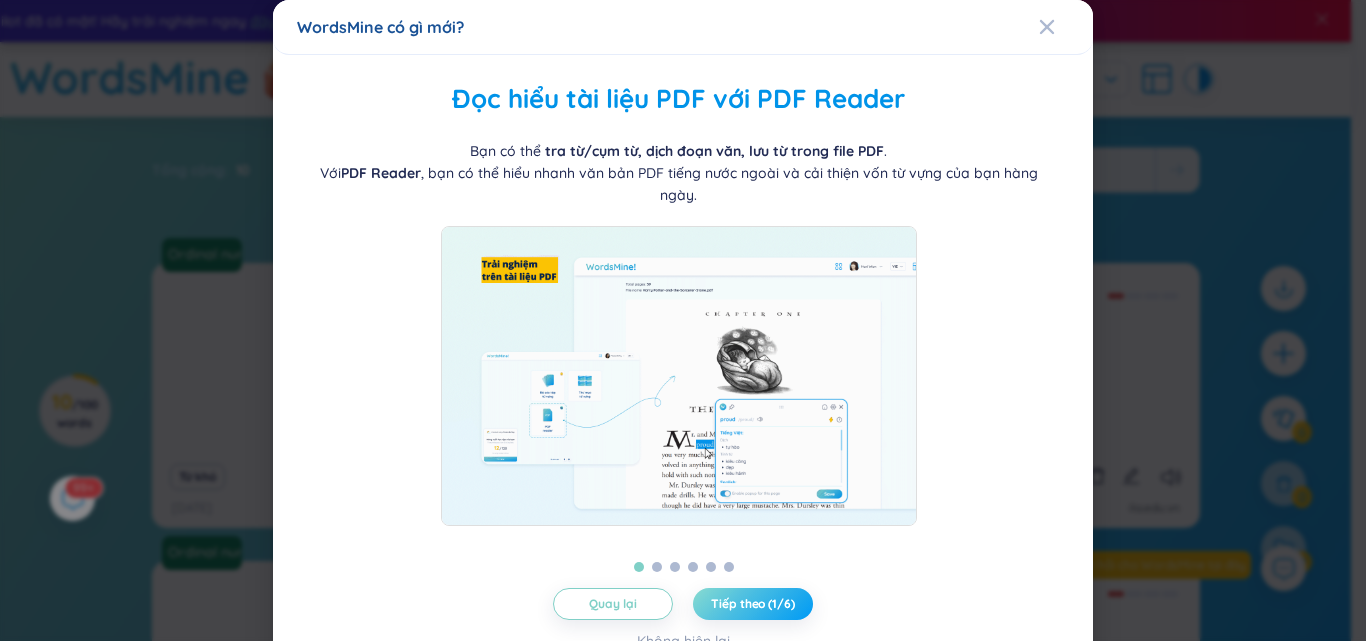 click on "Tiếp theo (1/6)" at bounding box center [752, 604] 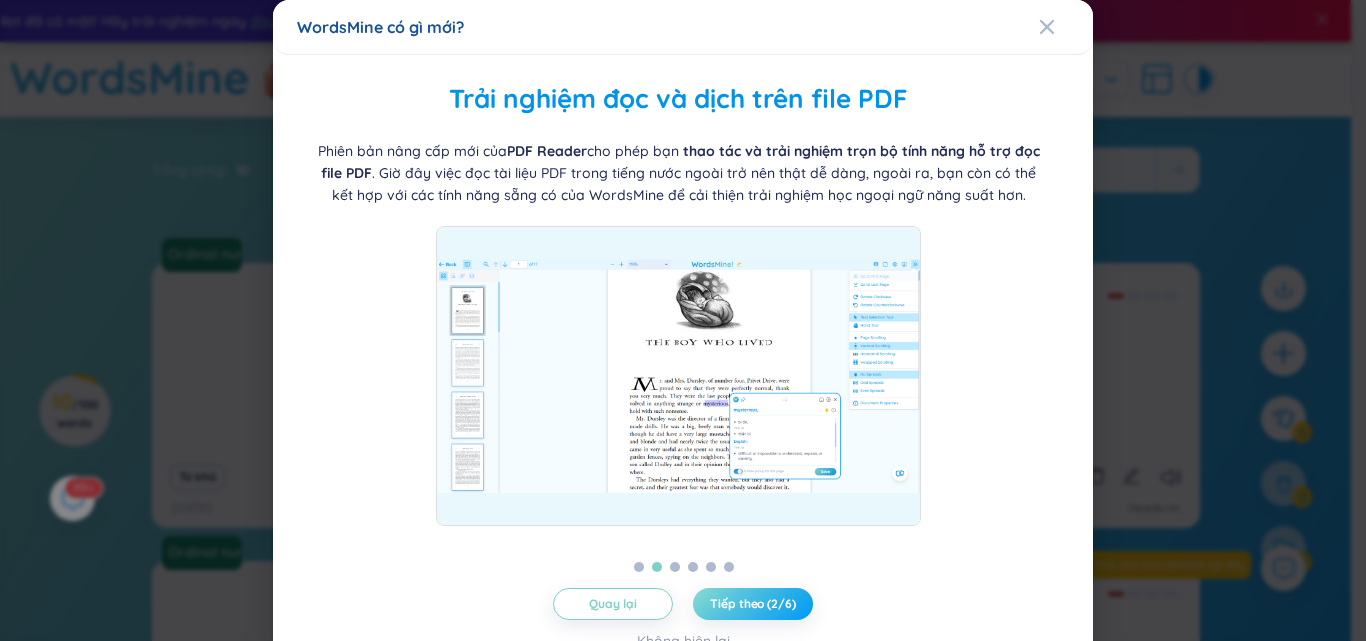 click on "Tiếp theo (2/6)" at bounding box center (752, 604) 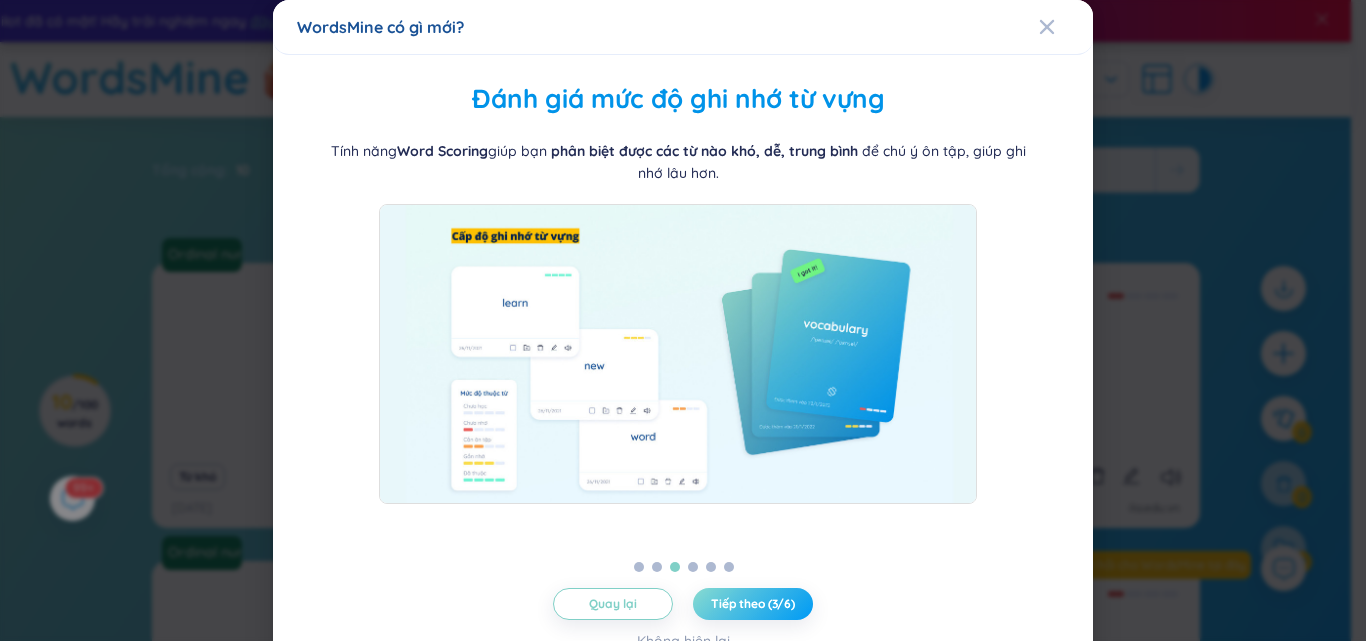 click on "Tiếp theo (3/6)" at bounding box center (753, 604) 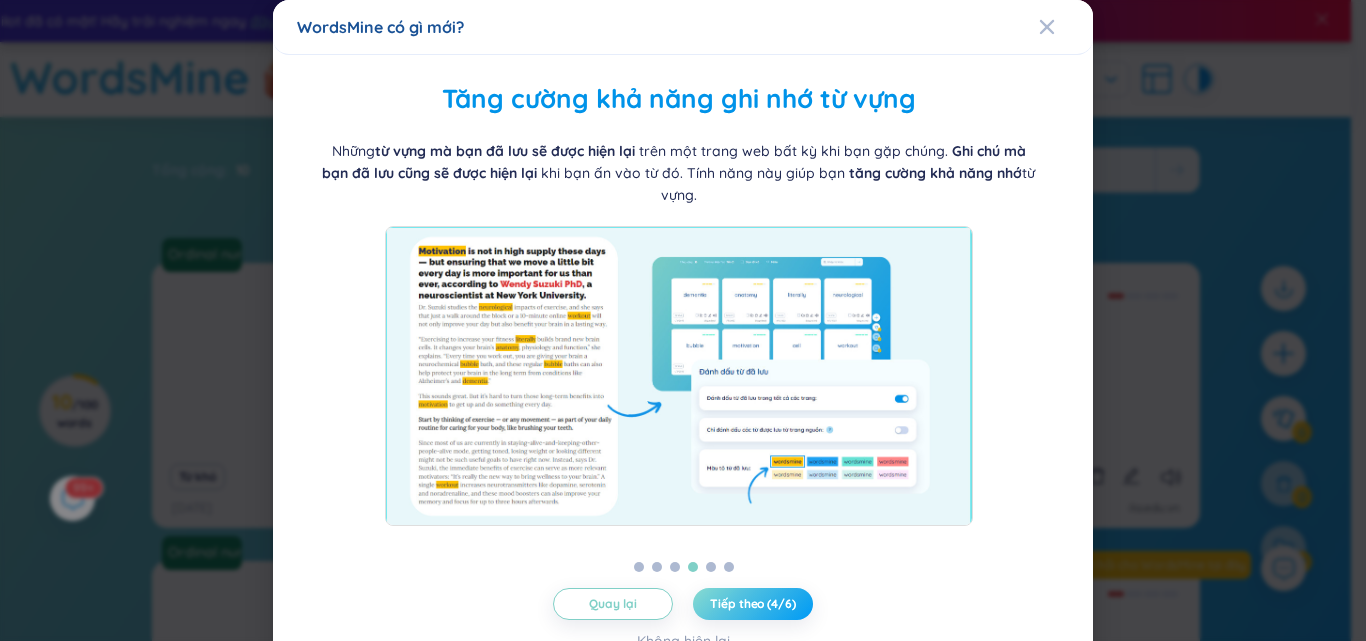 click on "Tiếp theo (4/6)" at bounding box center (752, 604) 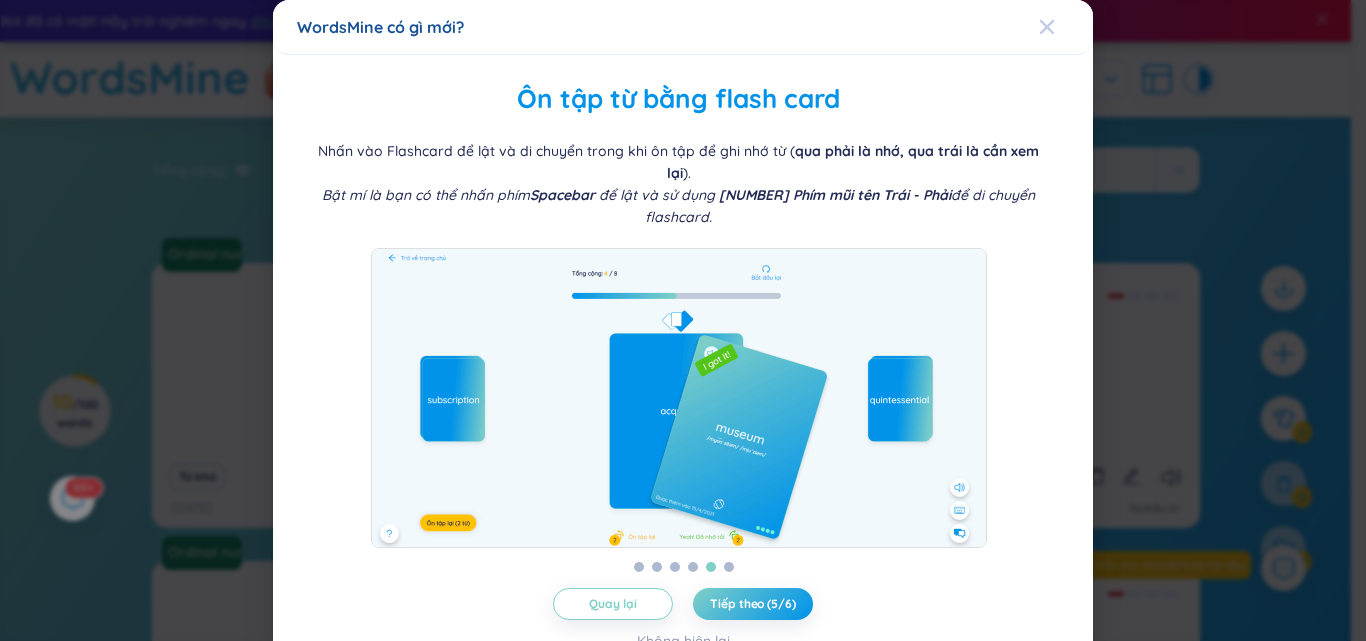 click at bounding box center [1066, 27] 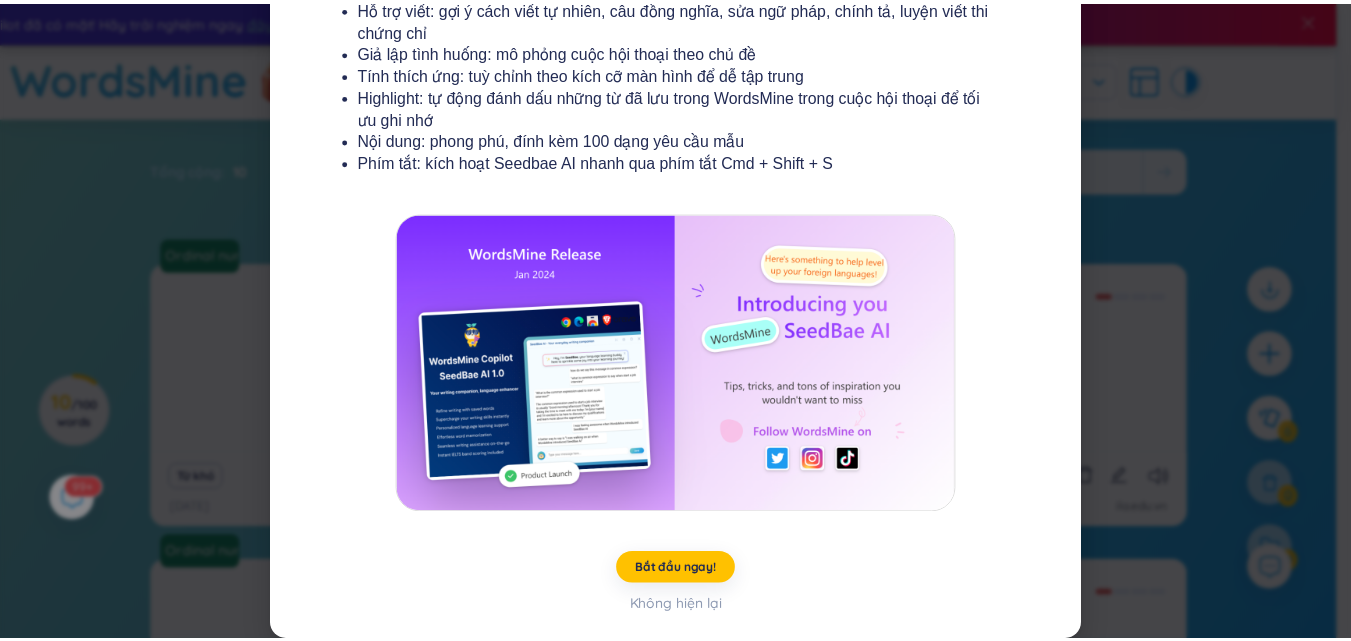 scroll, scrollTop: 0, scrollLeft: 0, axis: both 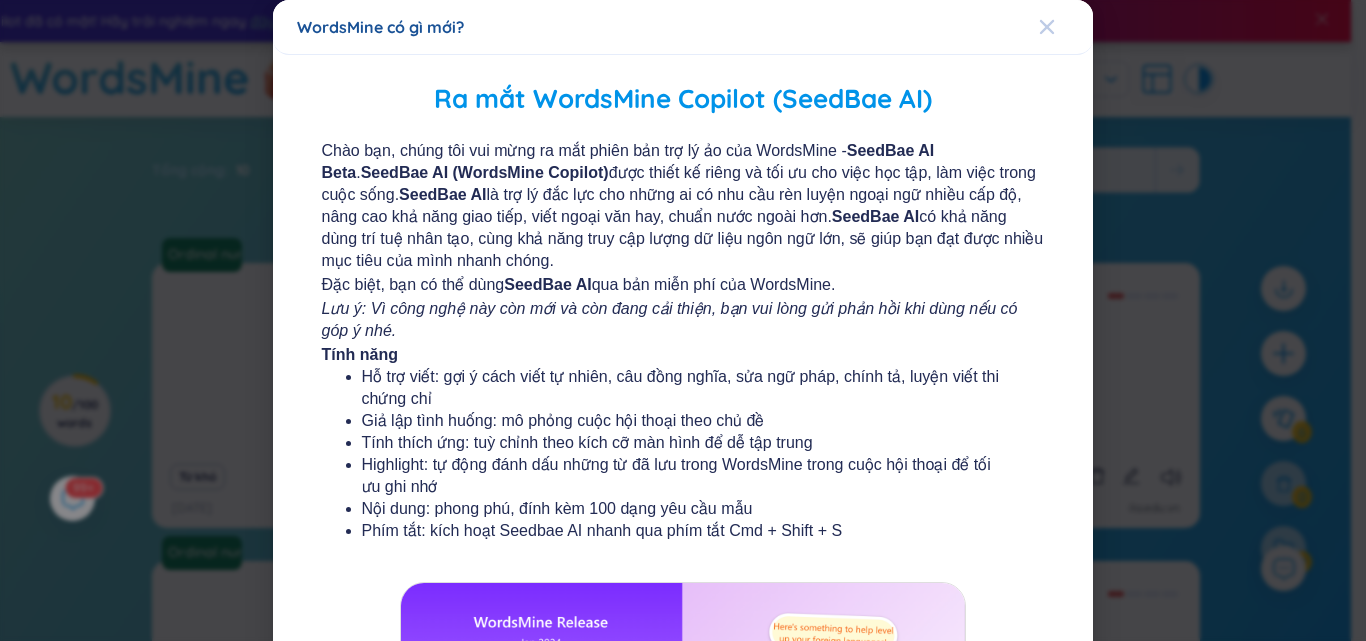 click at bounding box center [1066, 27] 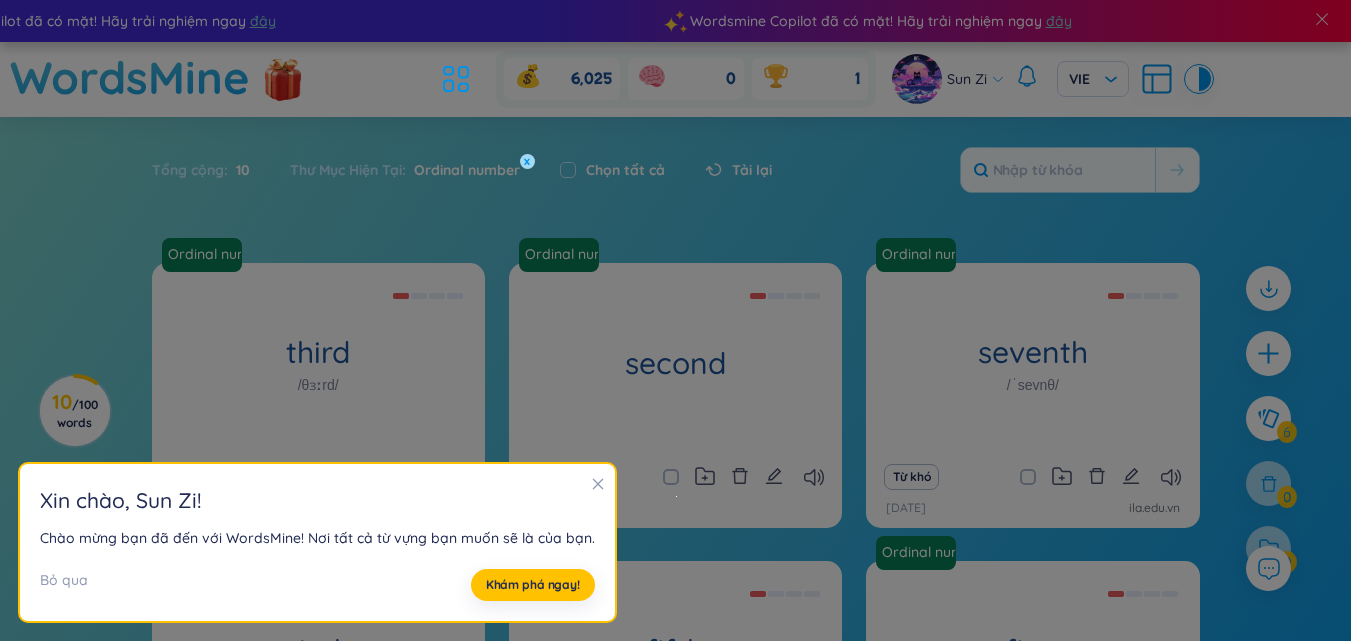 click 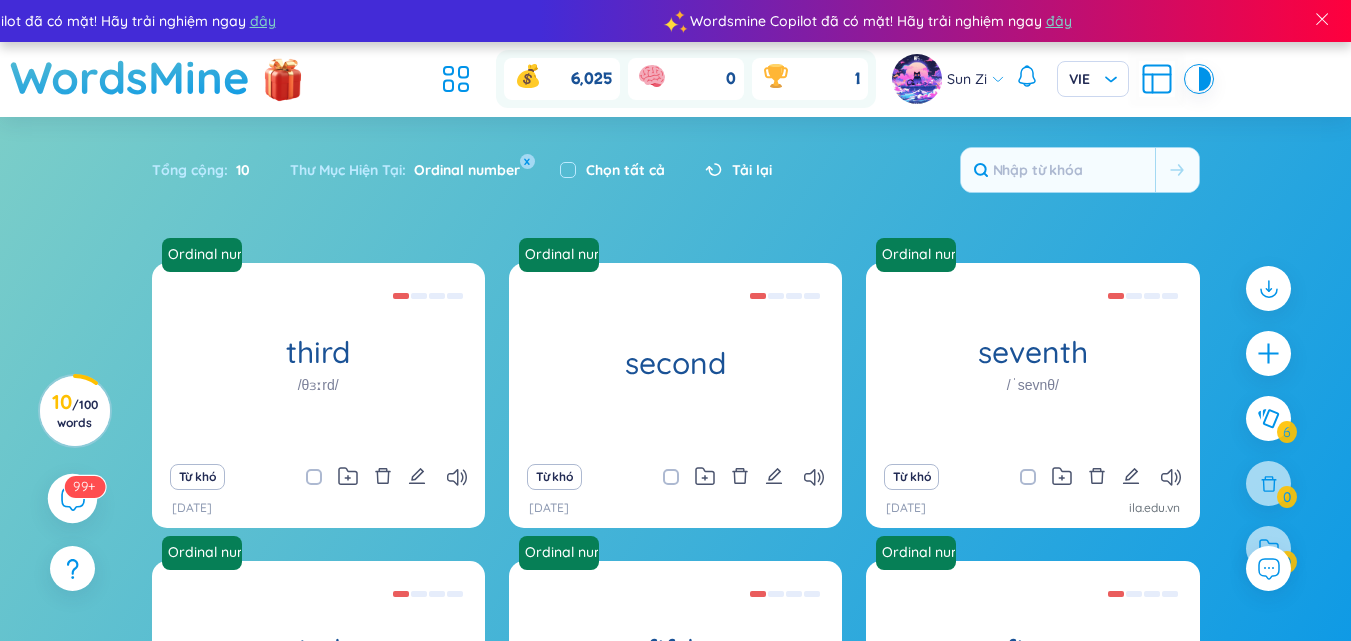 click on "99+" at bounding box center (84, 486) 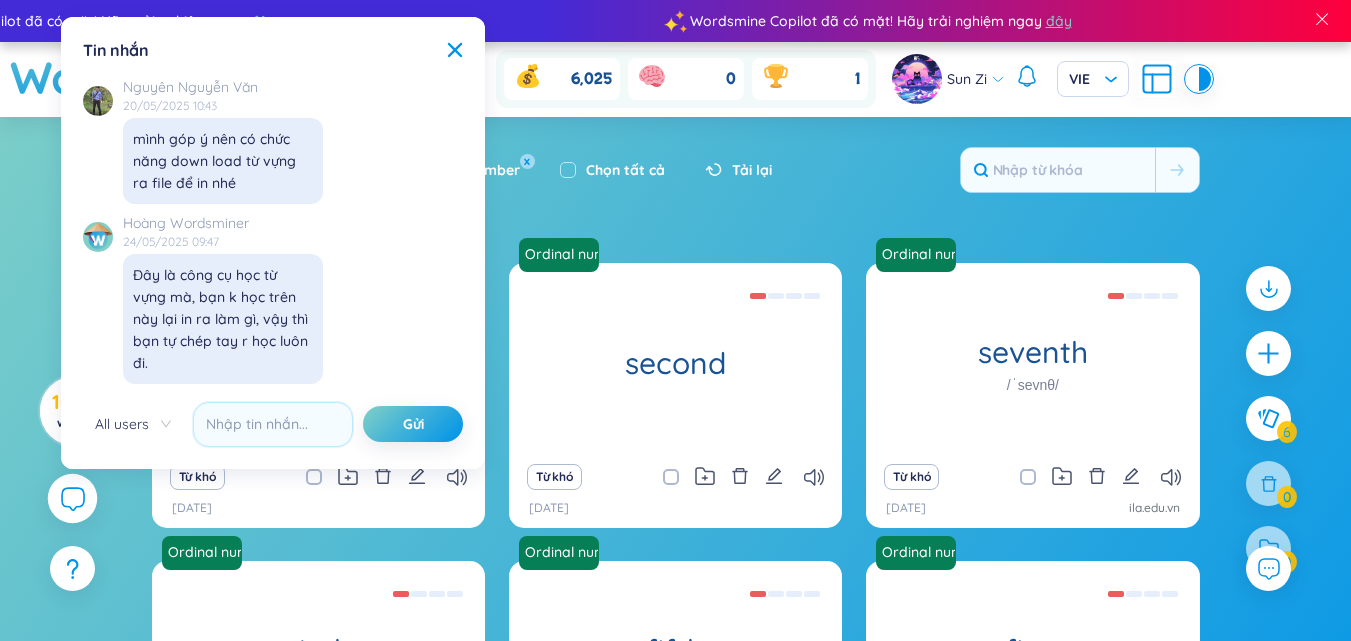 scroll, scrollTop: 21263, scrollLeft: 0, axis: vertical 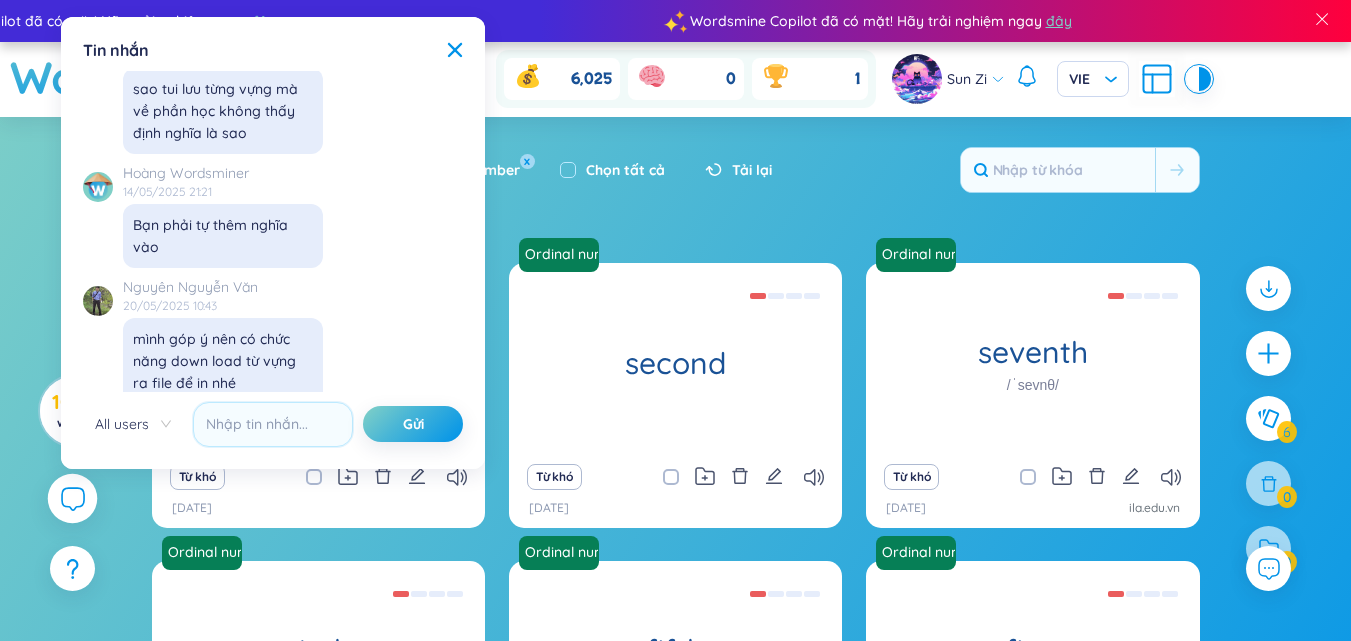 click on "Tin nhắn" at bounding box center [273, 50] 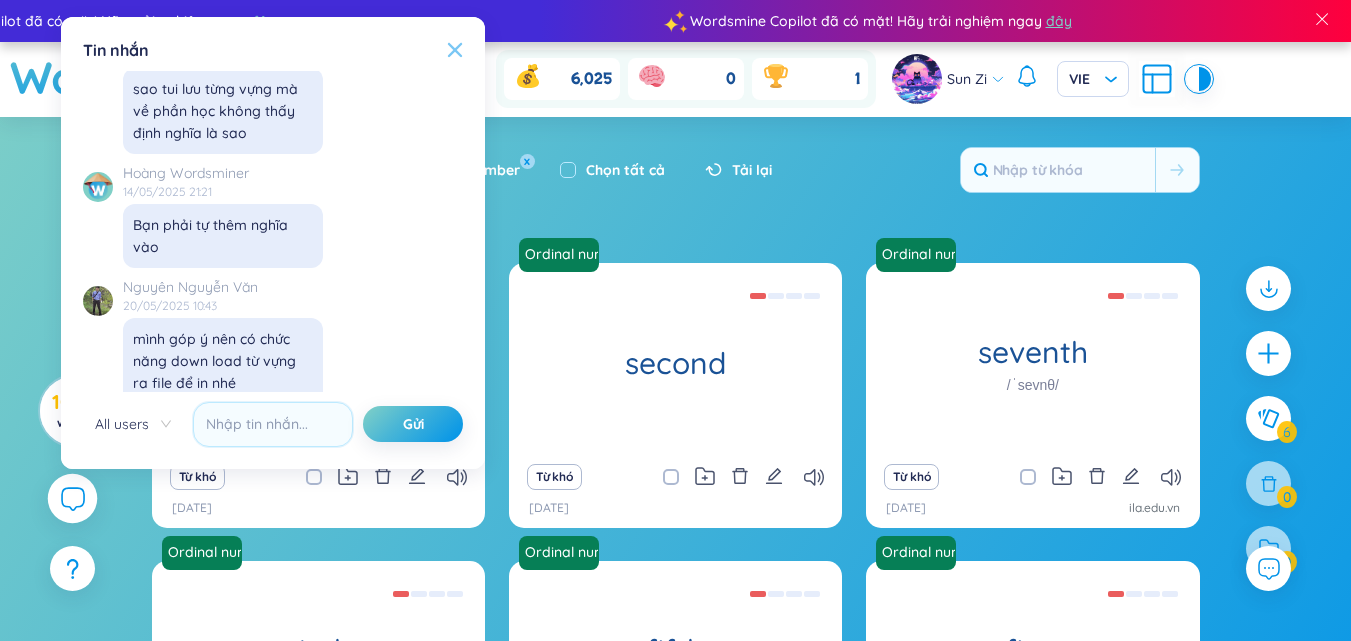 click 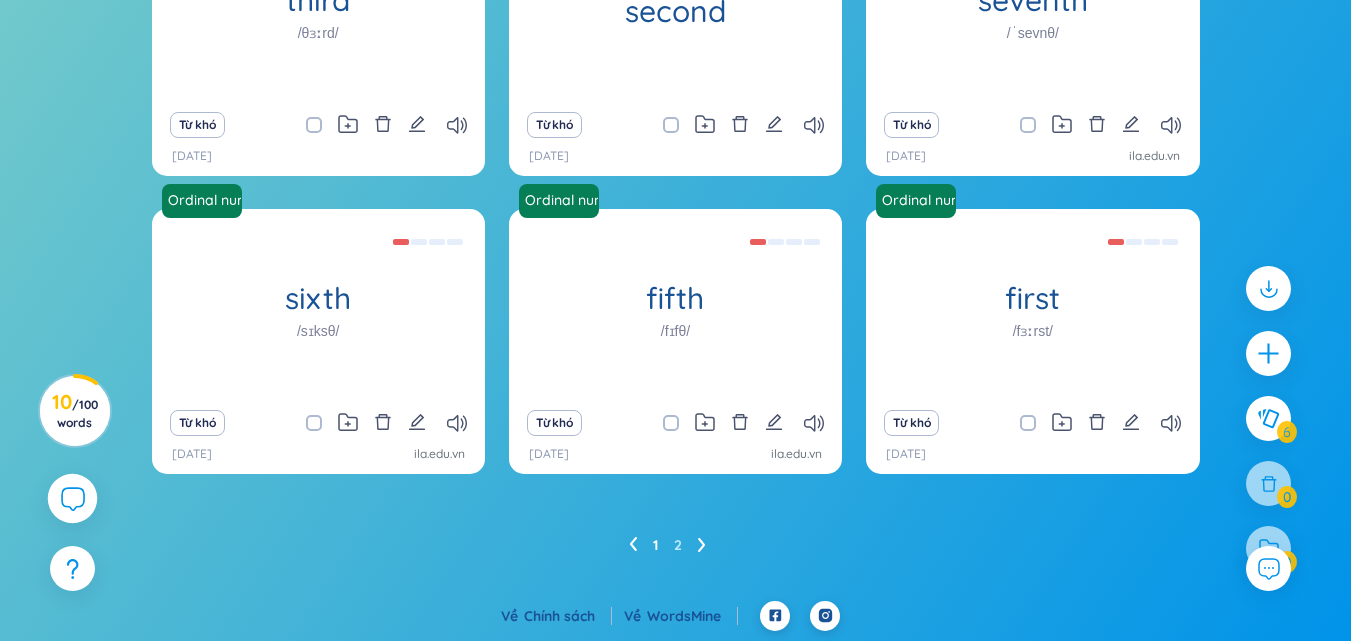 scroll, scrollTop: 252, scrollLeft: 0, axis: vertical 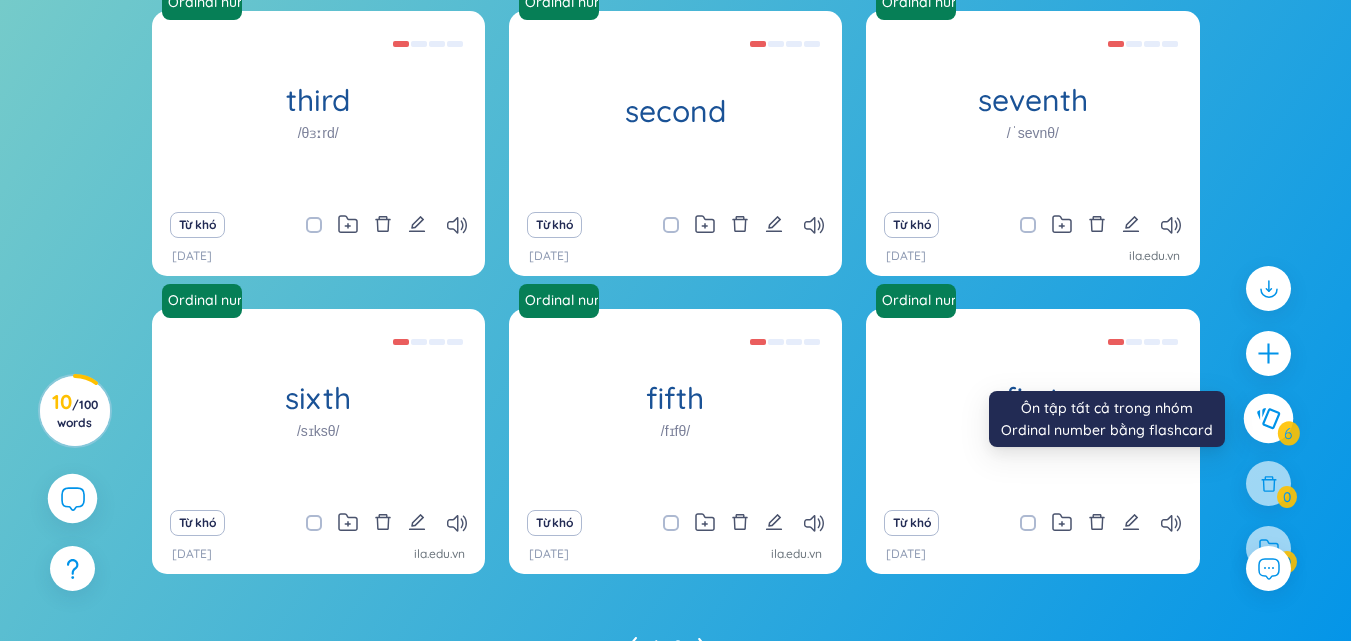 click 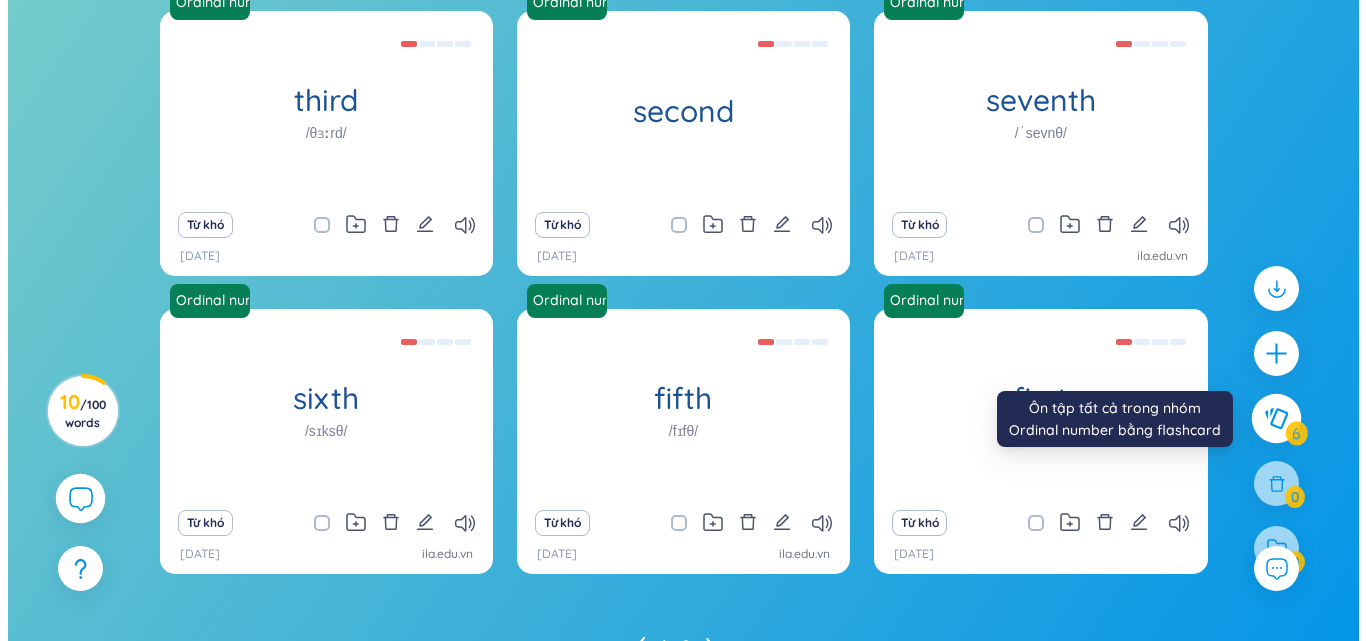 scroll, scrollTop: 0, scrollLeft: 0, axis: both 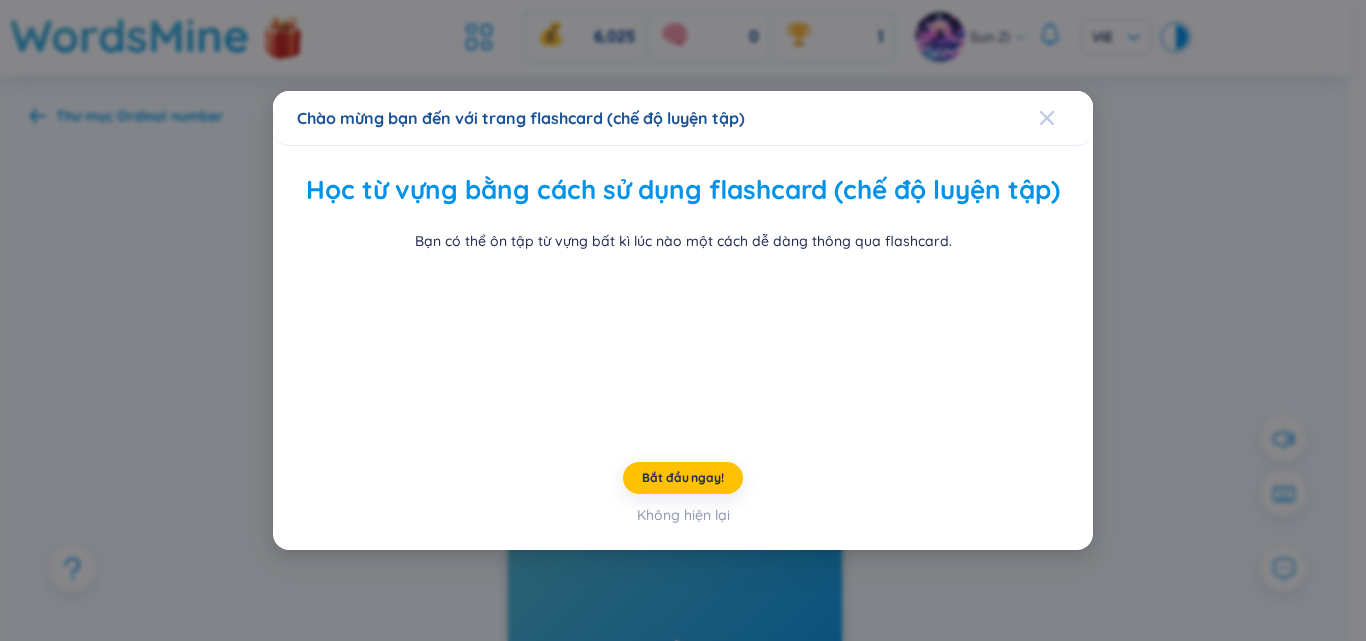 click 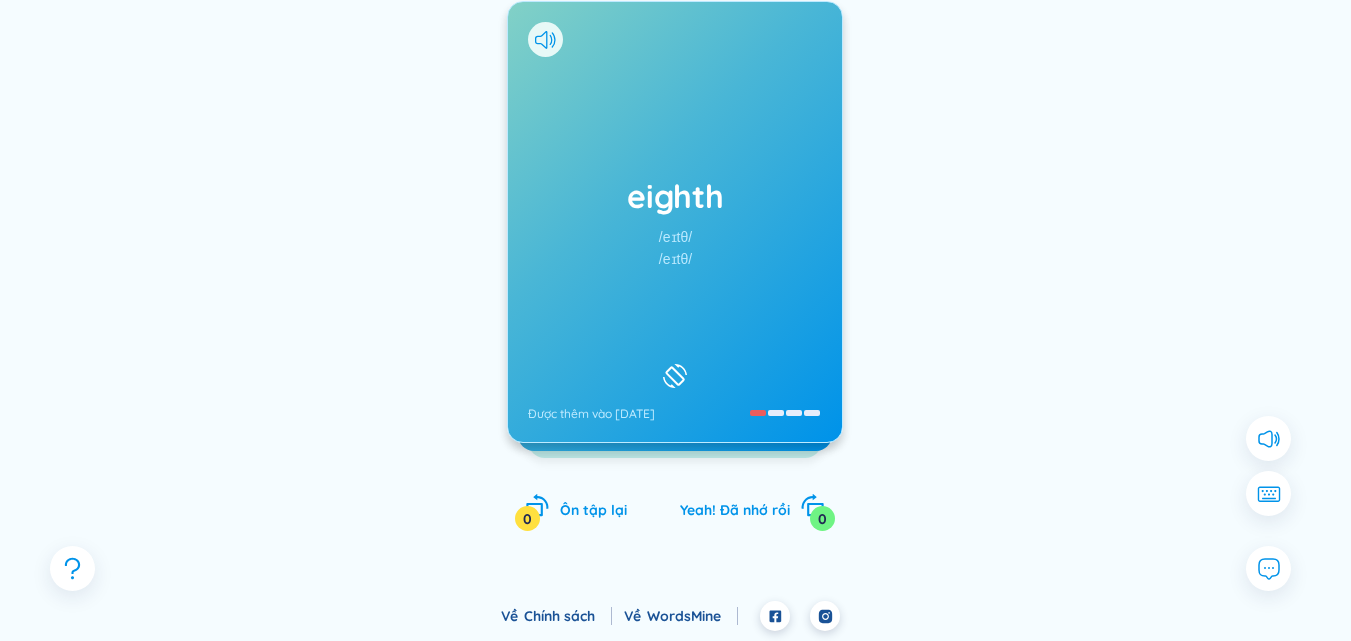 scroll, scrollTop: 176, scrollLeft: 0, axis: vertical 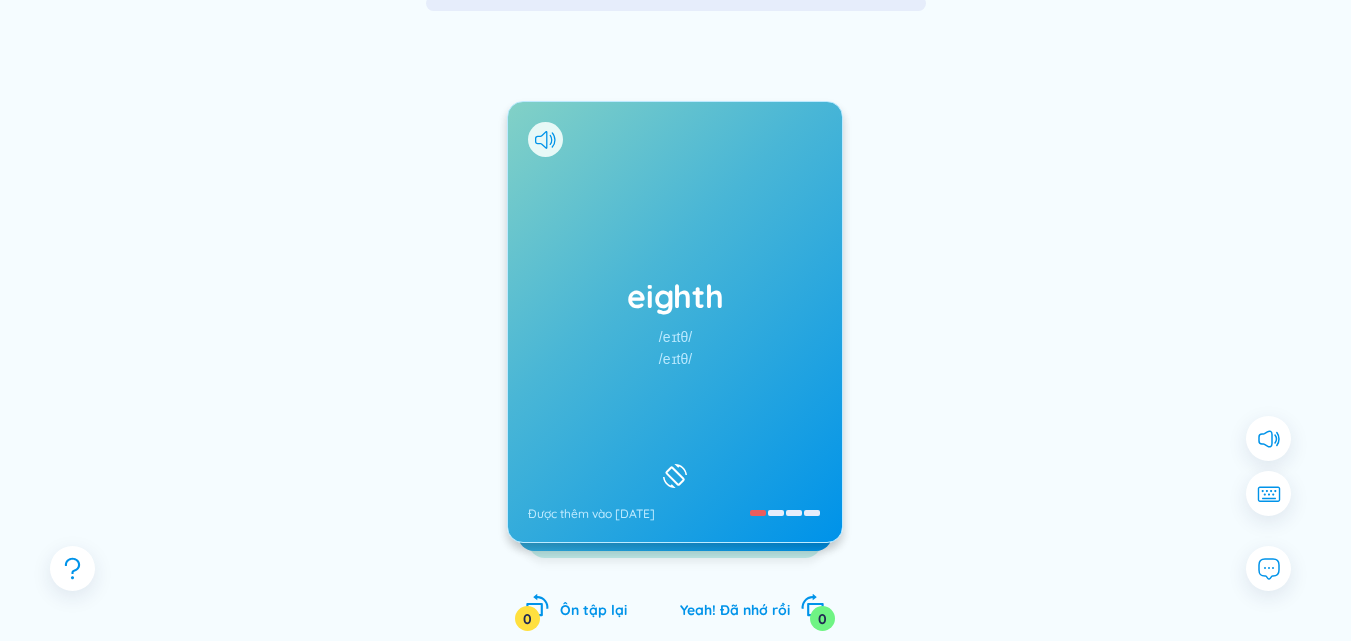 click on "eighth /eɪtθ/ /eɪtθ/ Được thêm vào [DATE]" at bounding box center [675, 322] 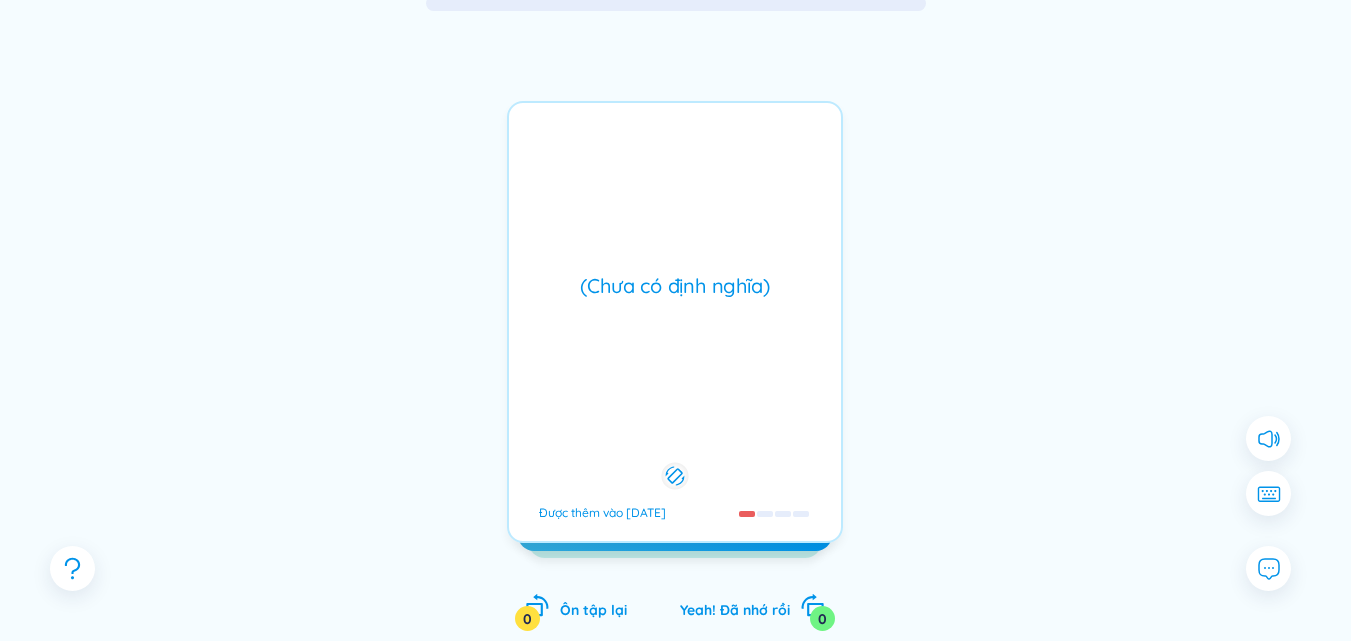 click on "(Chưa có định nghĩa) Được thêm vào [DATE]" at bounding box center [675, 322] 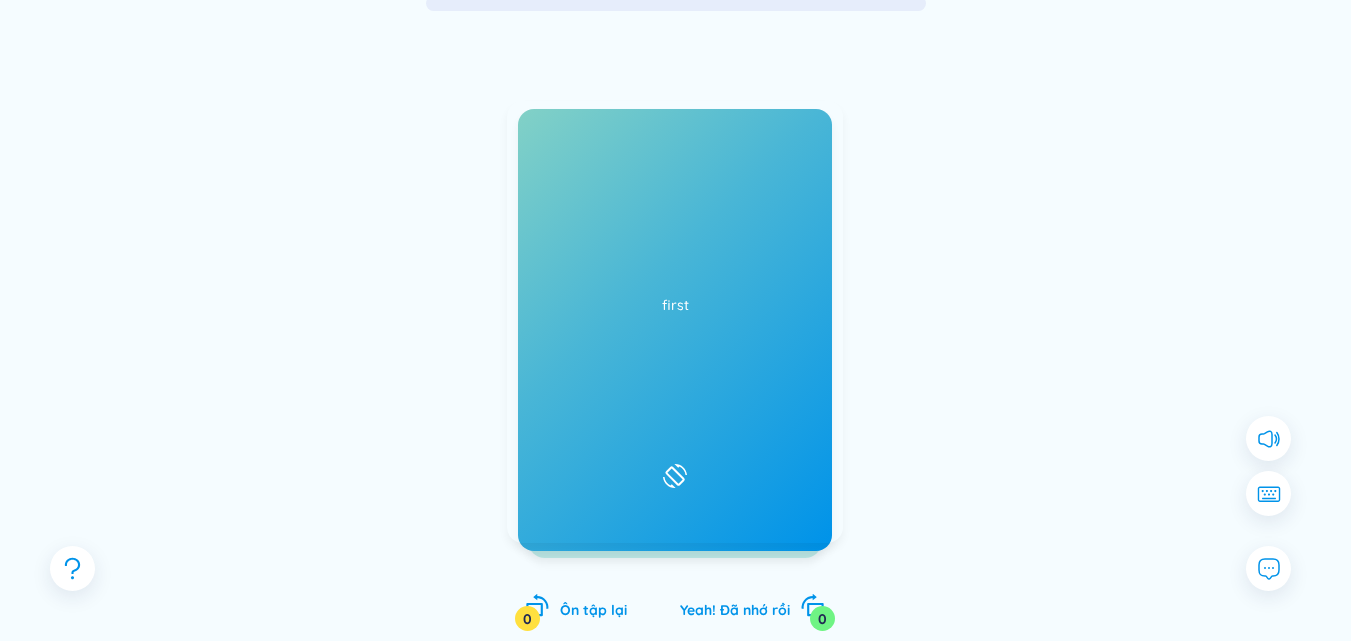 click on "eighth /eɪtθ/ /eɪtθ/ Được thêm vào [DATE]" at bounding box center [675, 322] 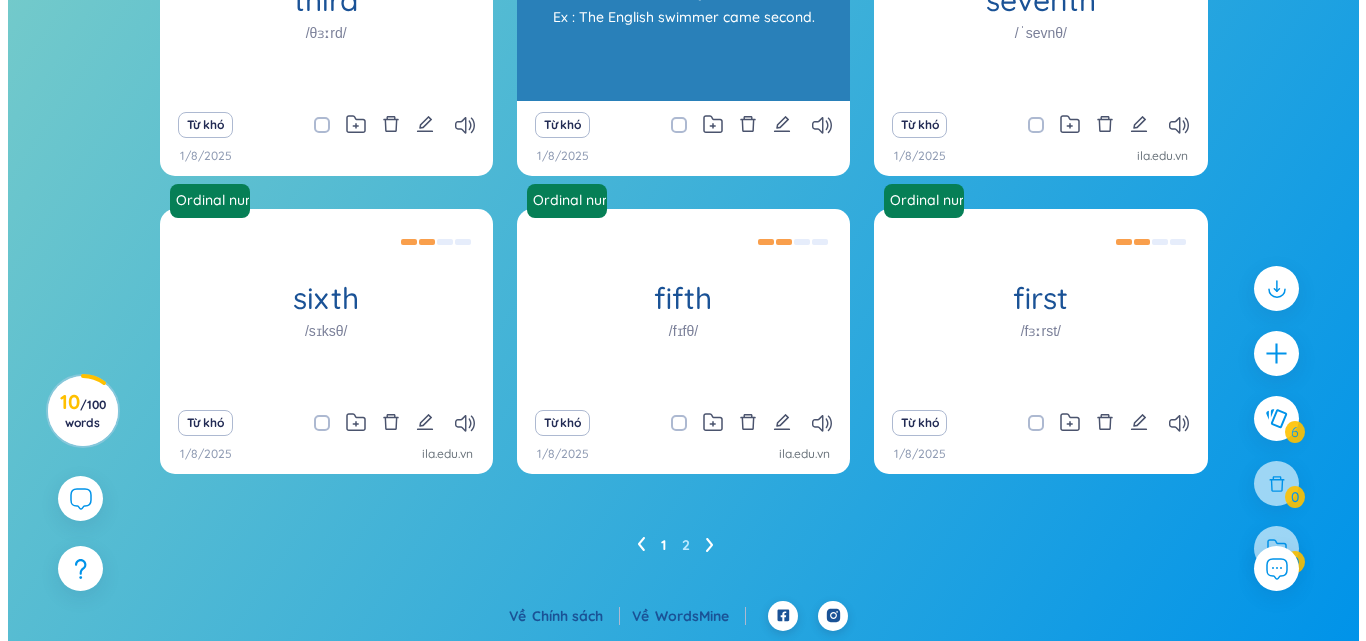 scroll, scrollTop: 110, scrollLeft: 0, axis: vertical 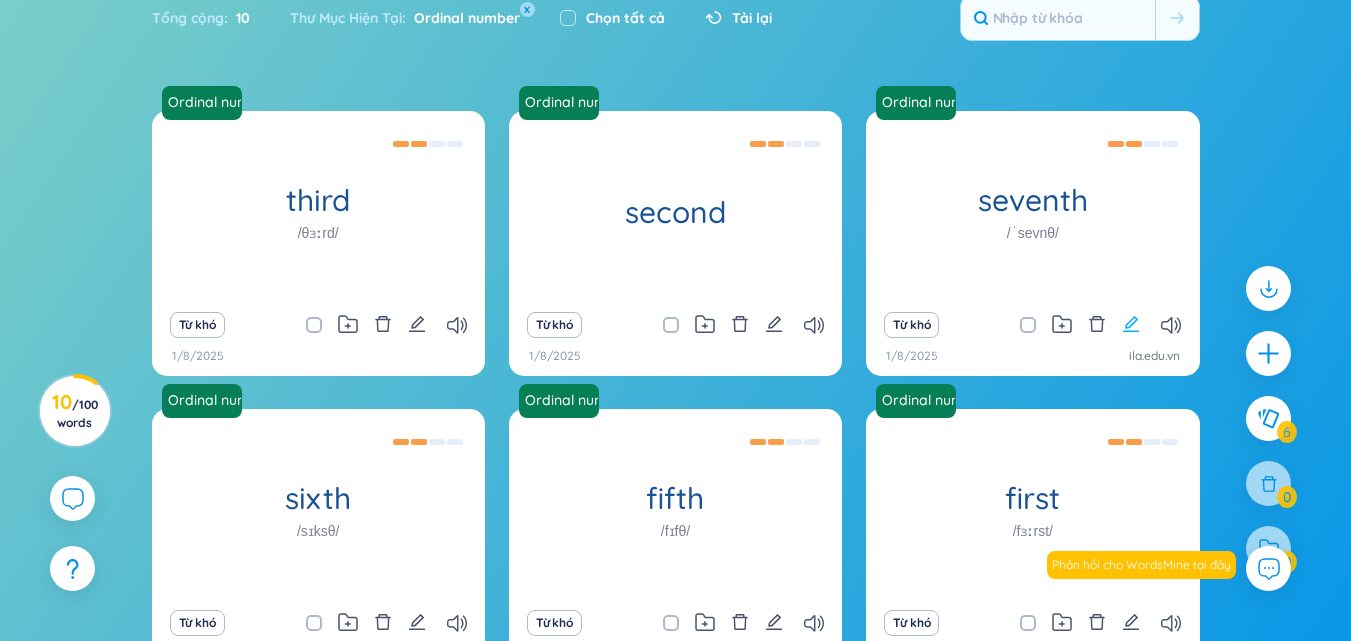 click 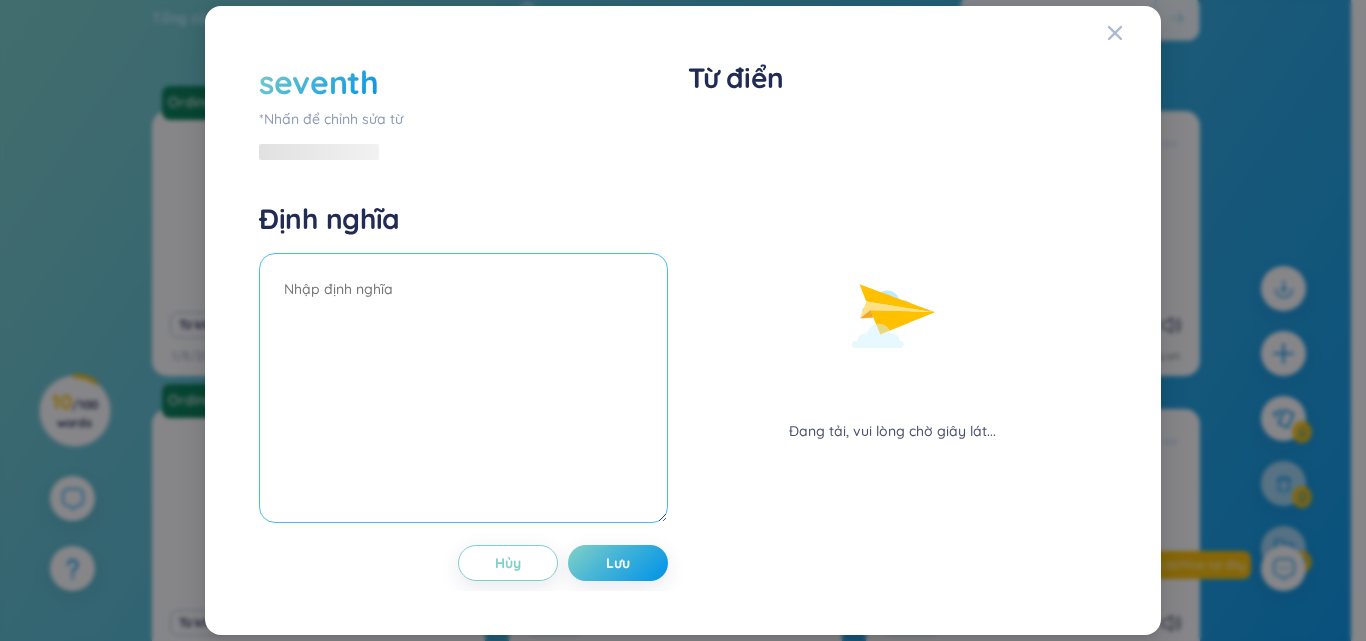 click at bounding box center [463, 388] 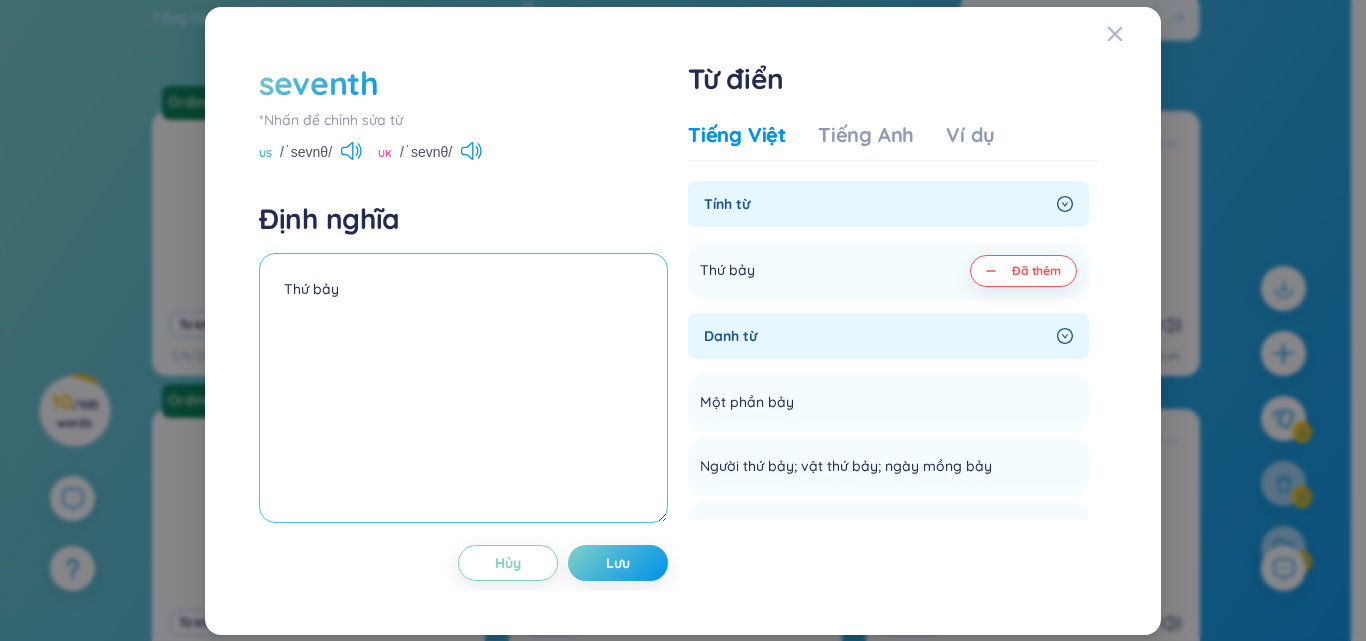 click on "Thứ bảy" at bounding box center (463, 388) 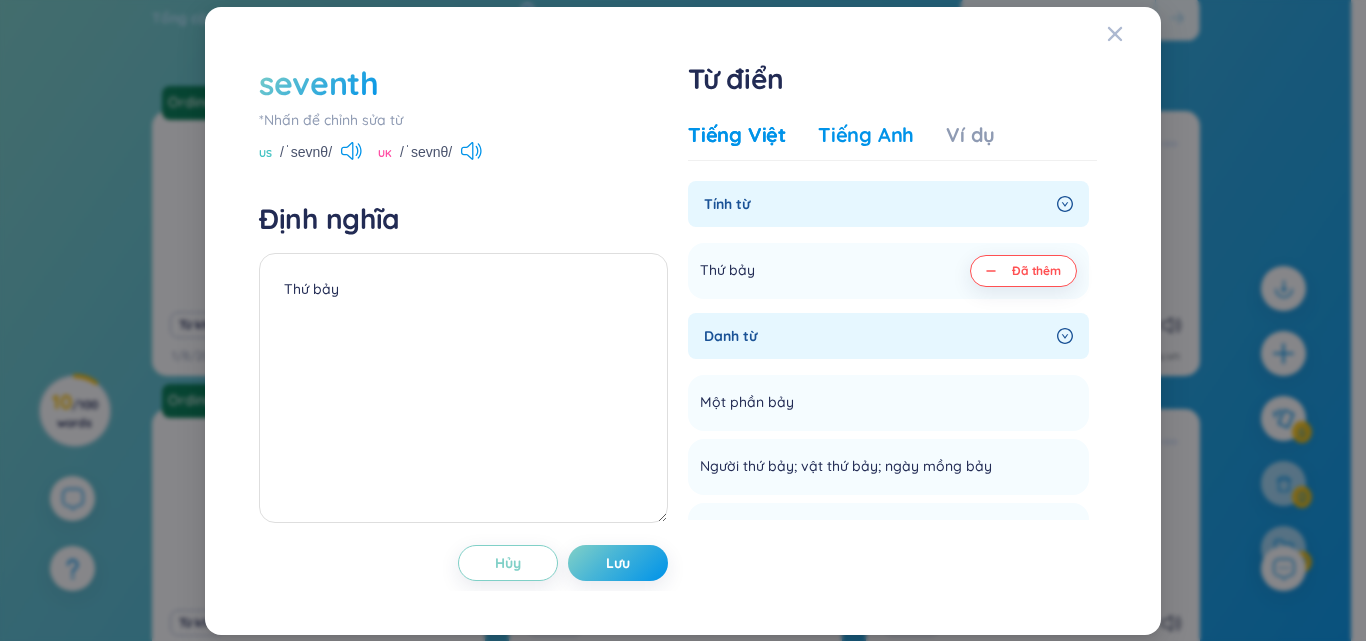 click on "Tiếng Anh" at bounding box center [866, 135] 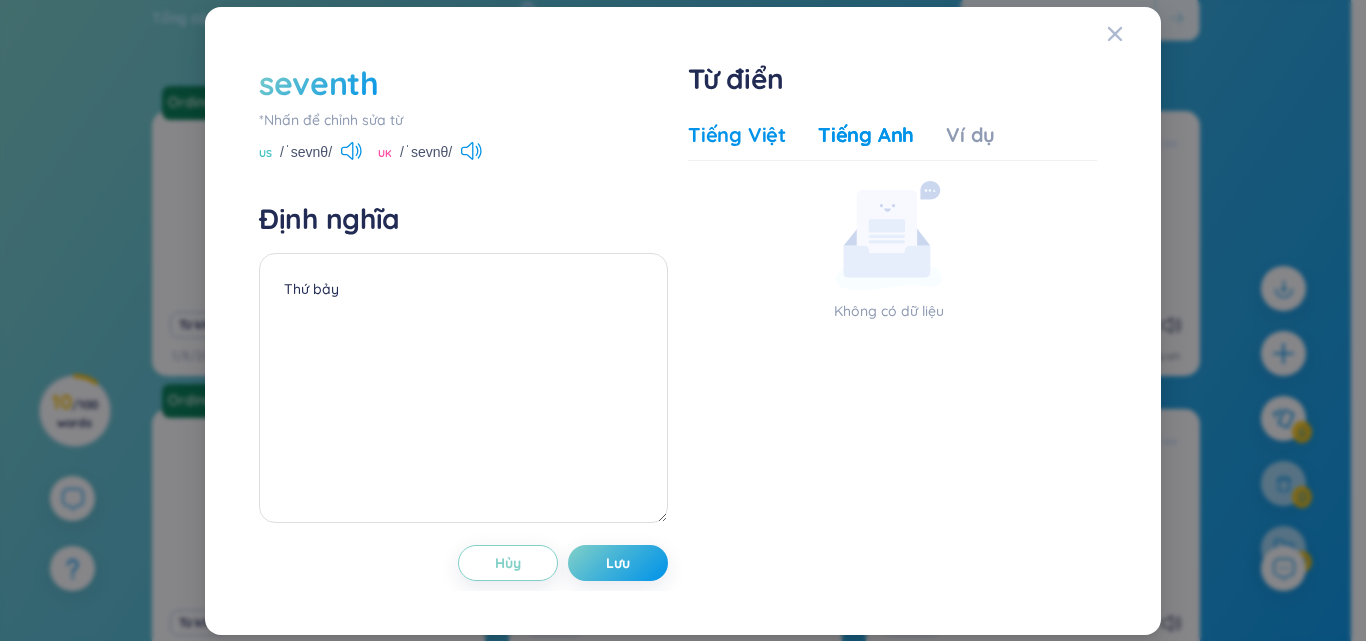 click on "Tiếng Việt" at bounding box center (737, 135) 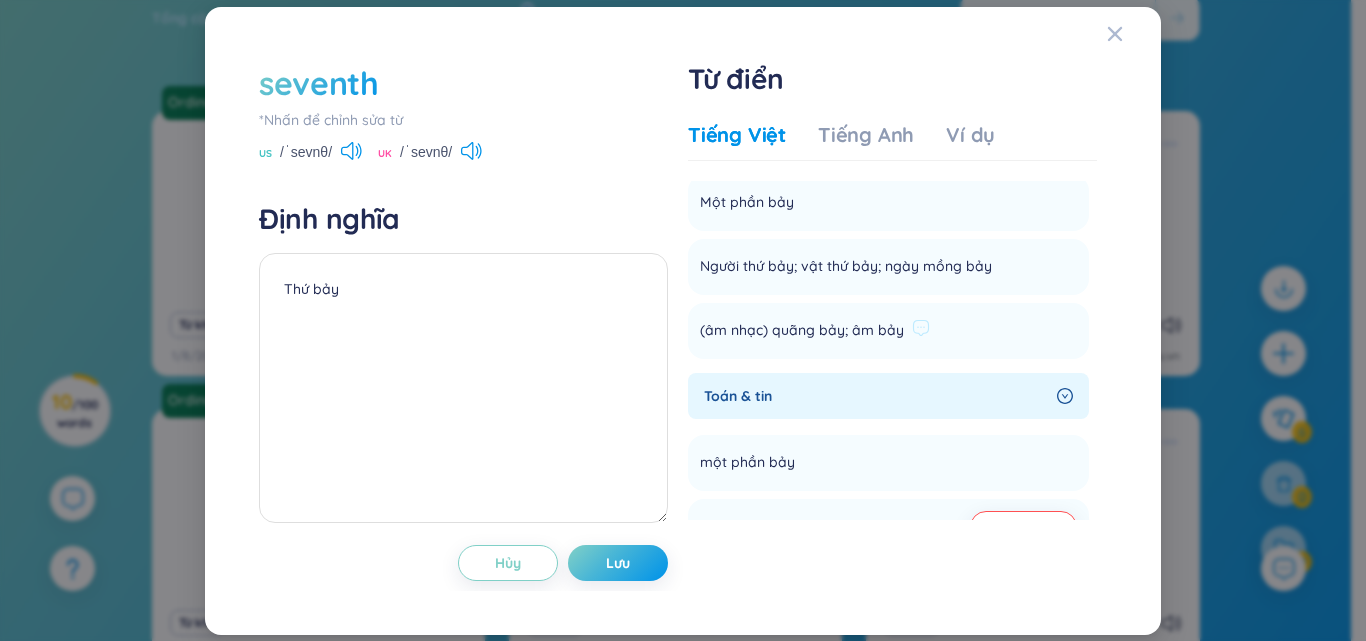 scroll, scrollTop: 300, scrollLeft: 0, axis: vertical 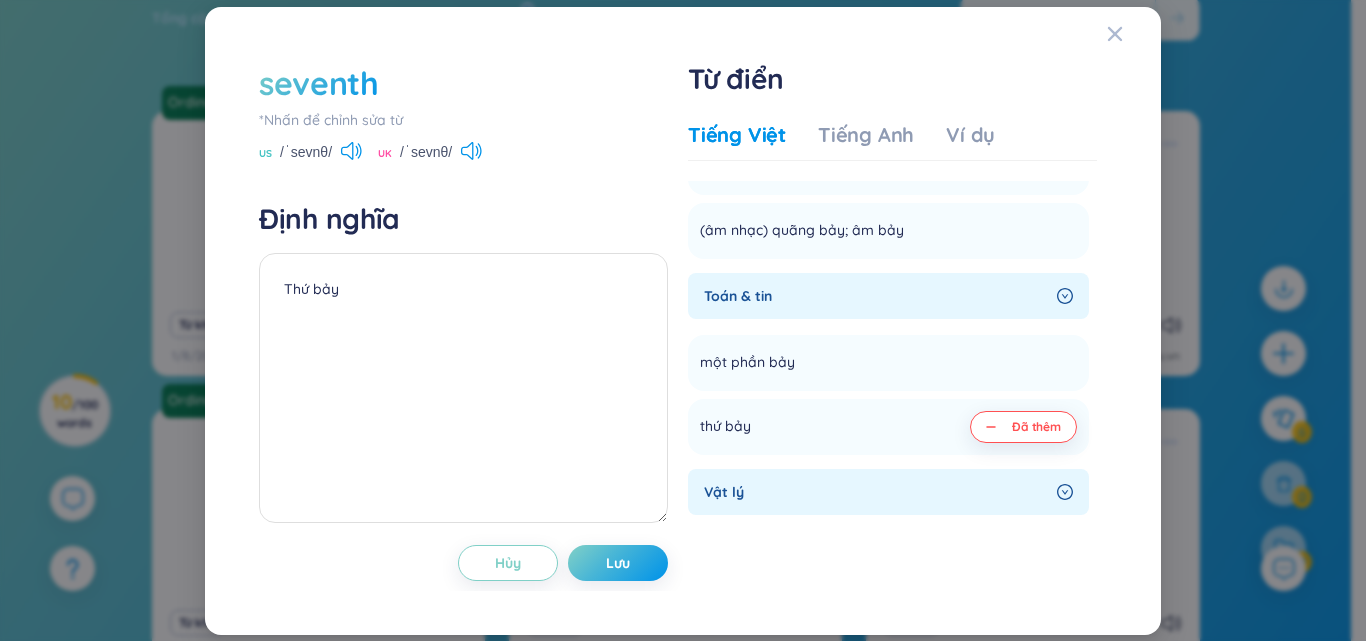 click 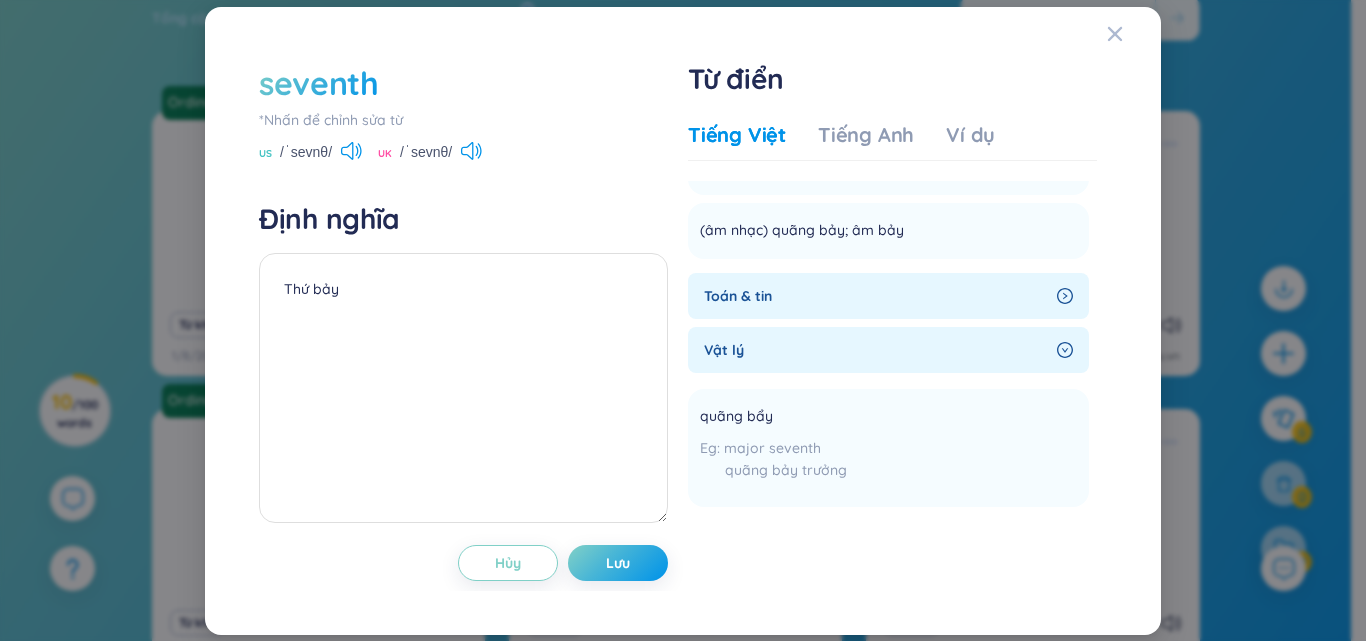 click 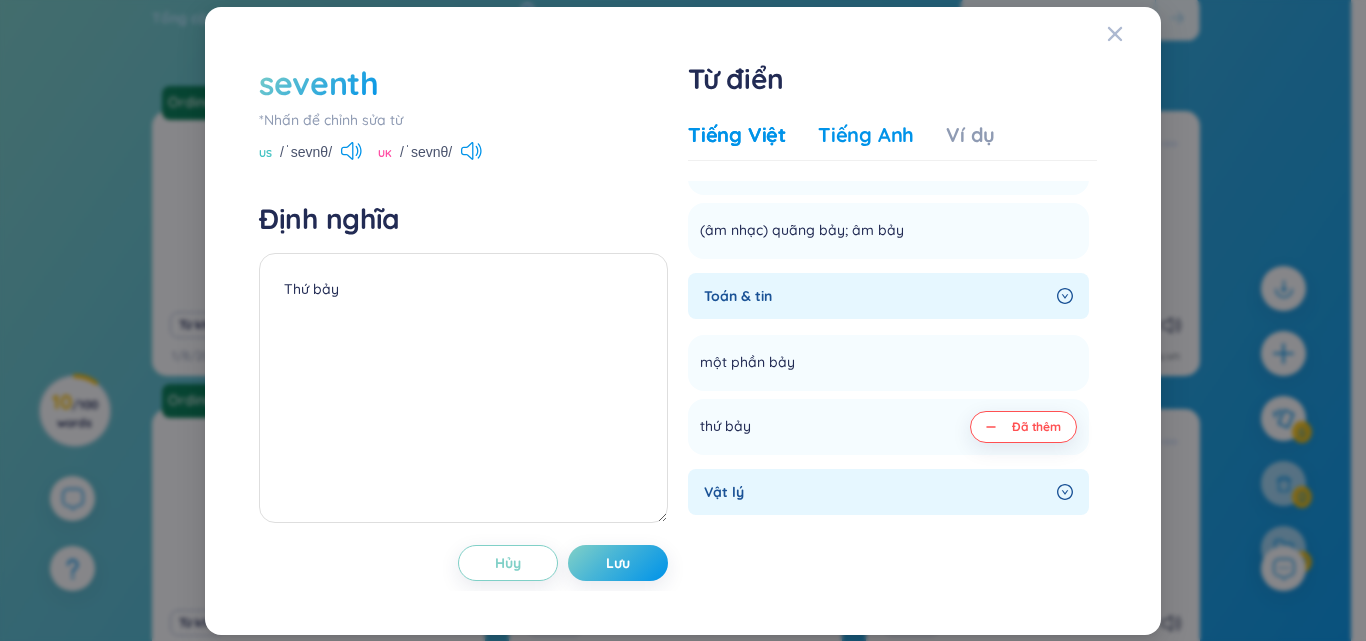 click on "Tiếng Anh" at bounding box center [866, 135] 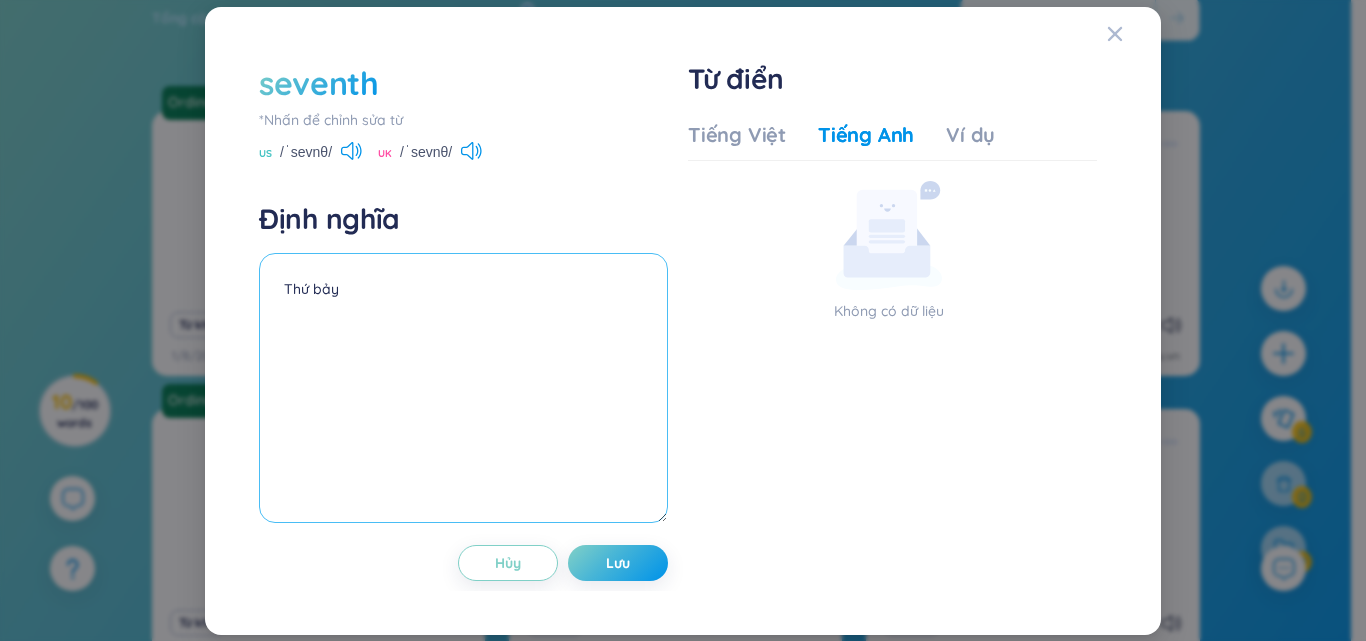 click on "Thứ bảy" at bounding box center (463, 388) 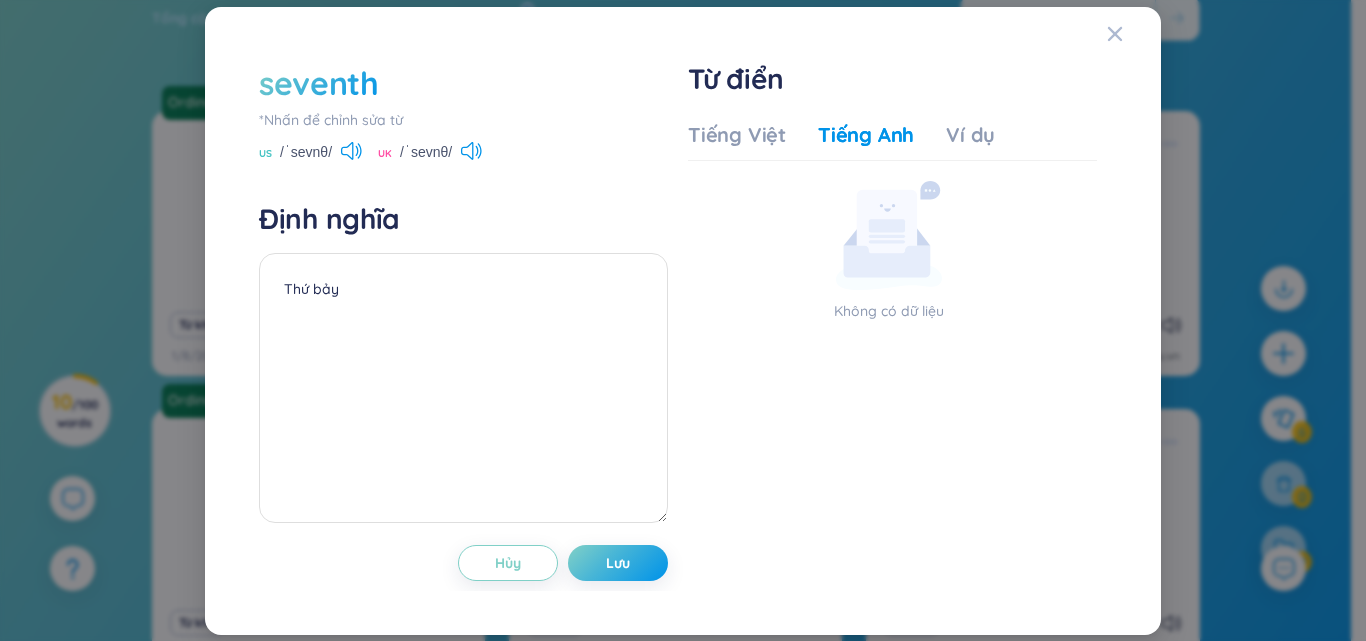 click on "Tiếng Việt Tiếng Anh Ví dụ Tính từ Thứ bảy Đã thêm Danh từ Một phần bảy Thêm Người thứ bảy; vật thứ bảy; ngày mồng bảy Thêm (âm nhạc) quãng bảy; âm bảy Thêm Toán & tin một phần bảy Thêm thứ bảy Đã thêm Vật lý quãng bẩy major seventh quãng bảy trưởng Thêm Kỹ thuật chung một phần bẩy Thêm Premium  Feature Nâng cấp Premium Nâng cấp tài khoản để có nhiều định nghĩa hơn Không có dữ liệu Không có dữ liệu" at bounding box center [892, 337] 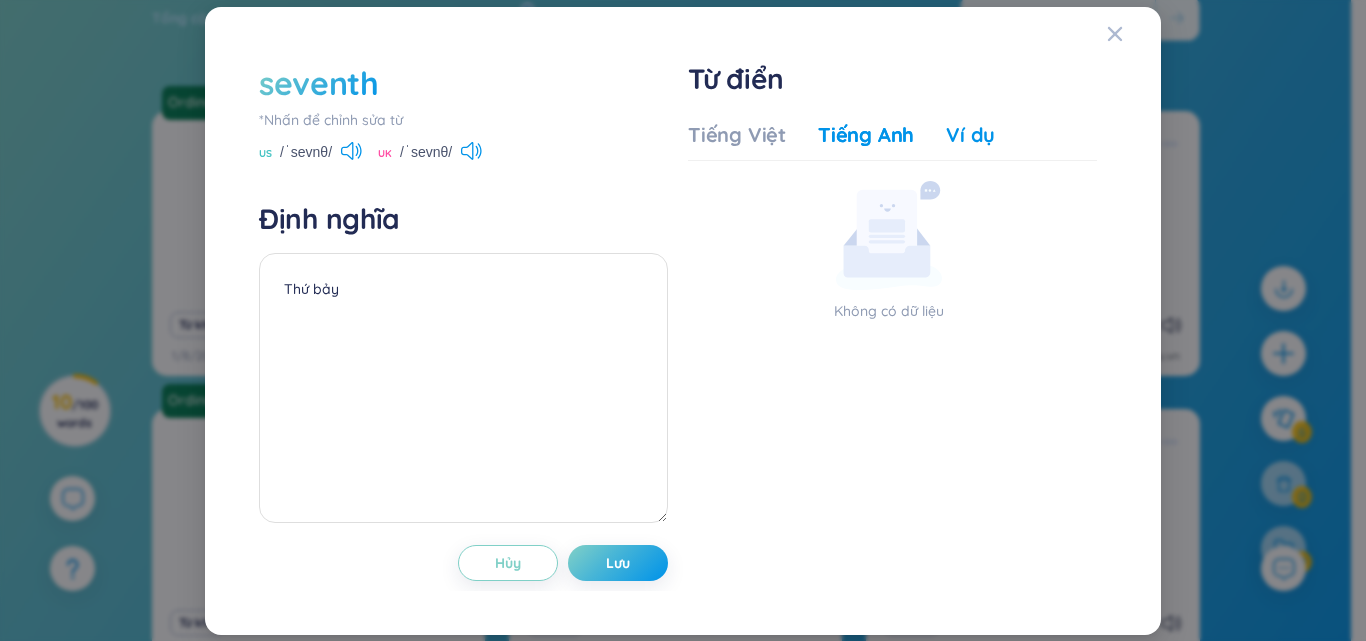 click on "Ví dụ" at bounding box center [970, 135] 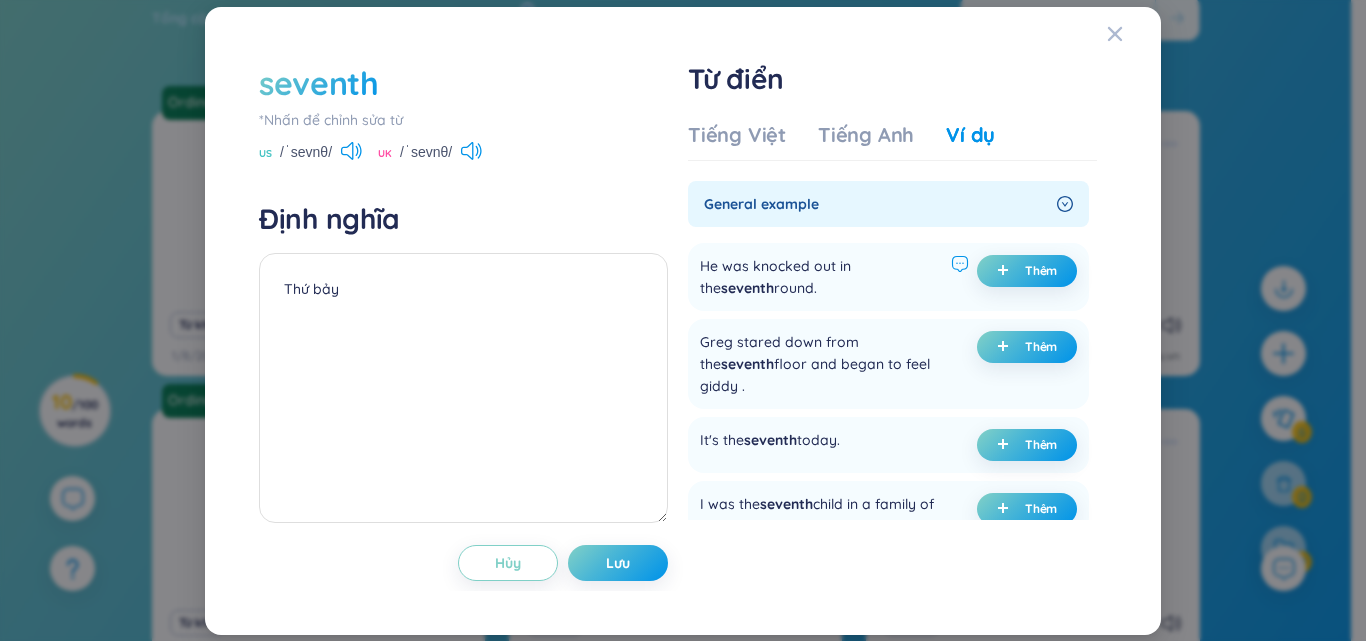 click 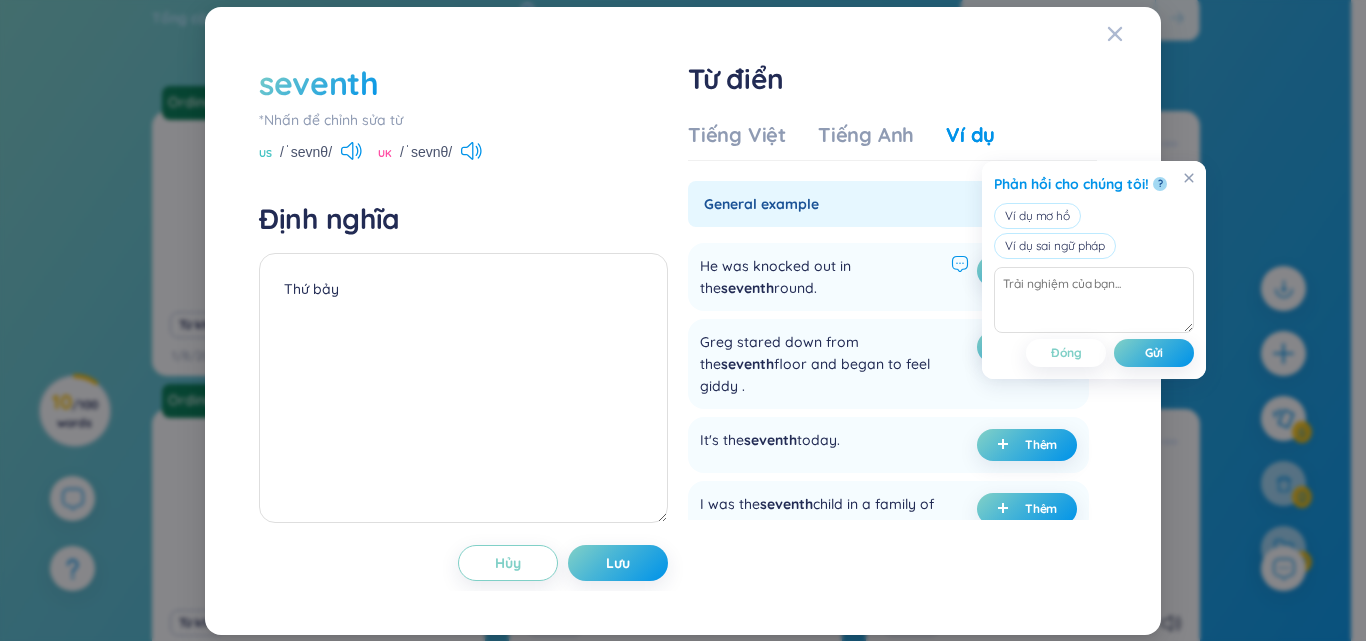 click on "He was knocked out in the seventh round." at bounding box center [821, 277] 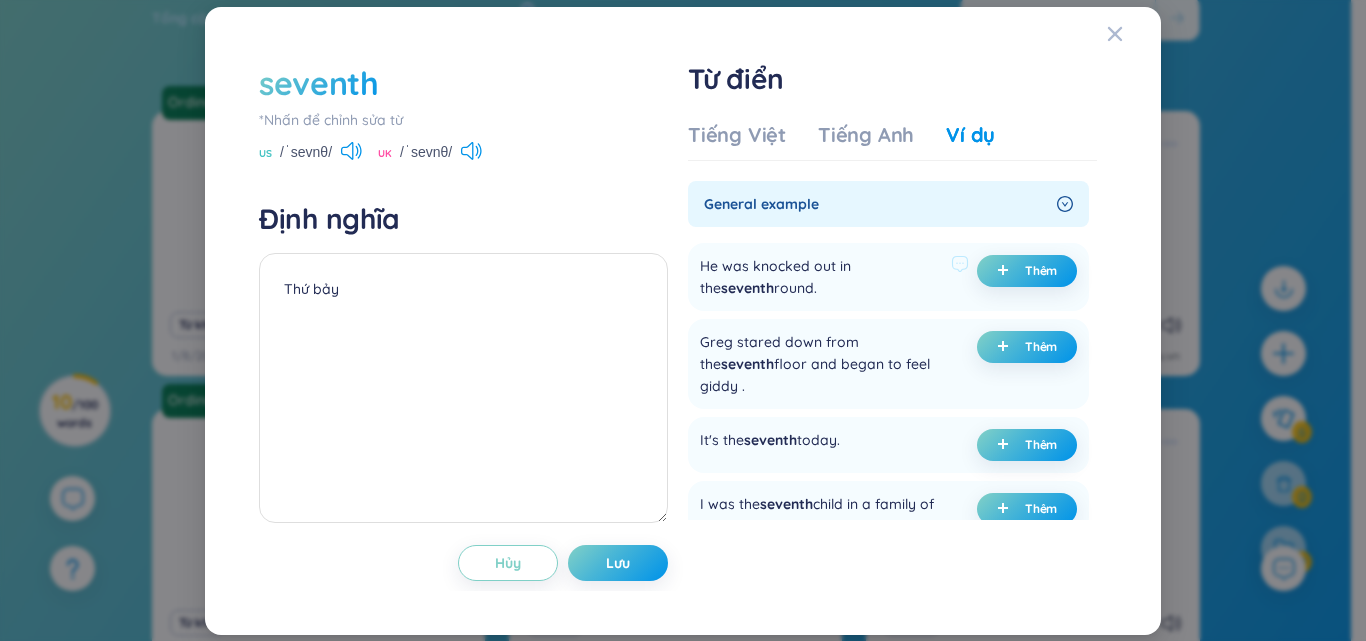 drag, startPoint x: 696, startPoint y: 267, endPoint x: 779, endPoint y: 297, distance: 88.25531 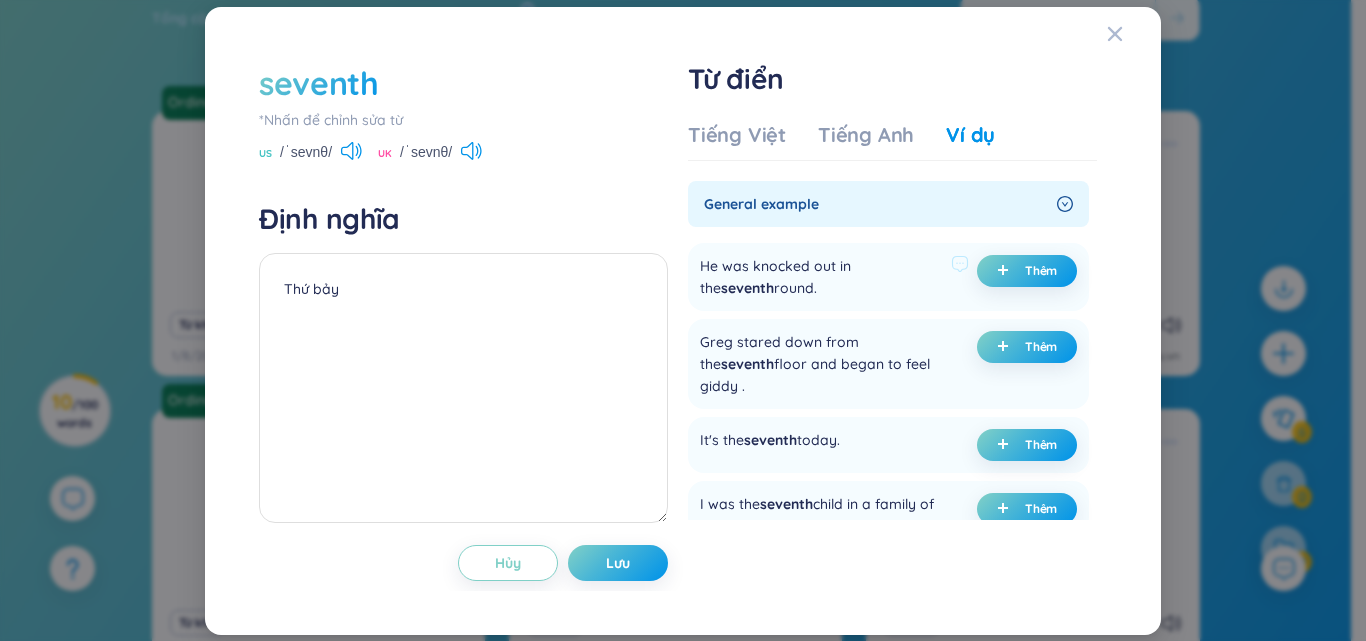 click on "He was knocked out in the seventh round. Thêm" at bounding box center [888, 277] 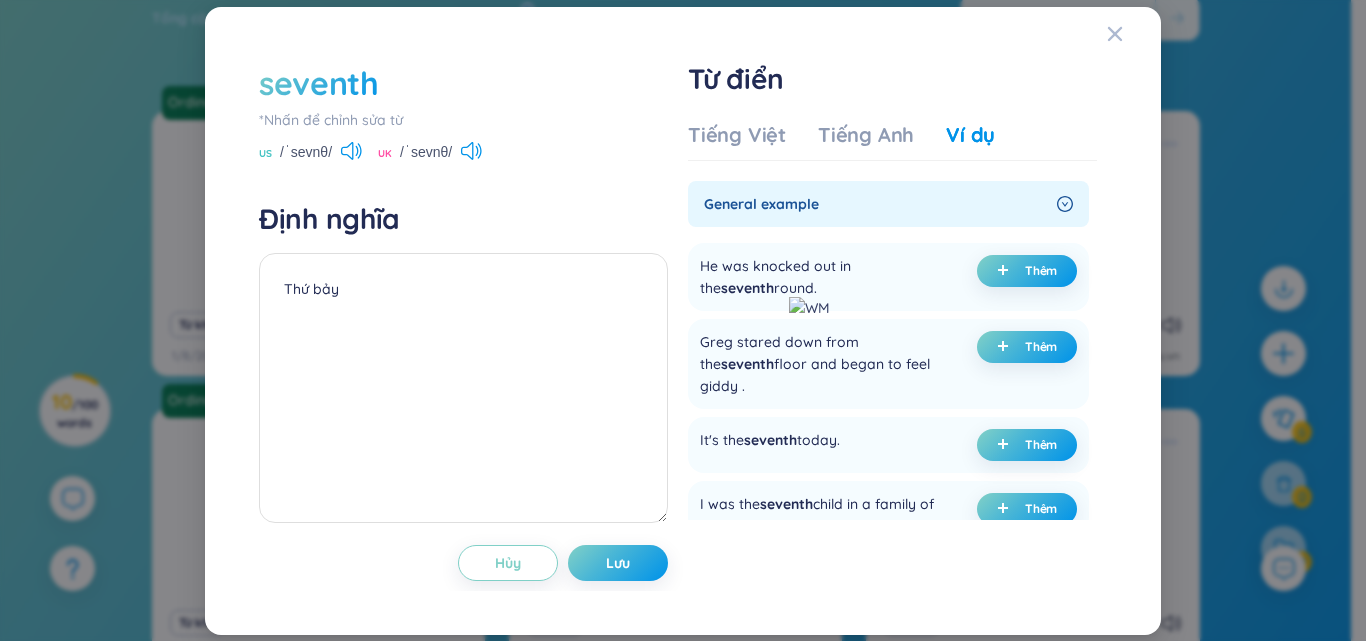 click at bounding box center [809, 308] 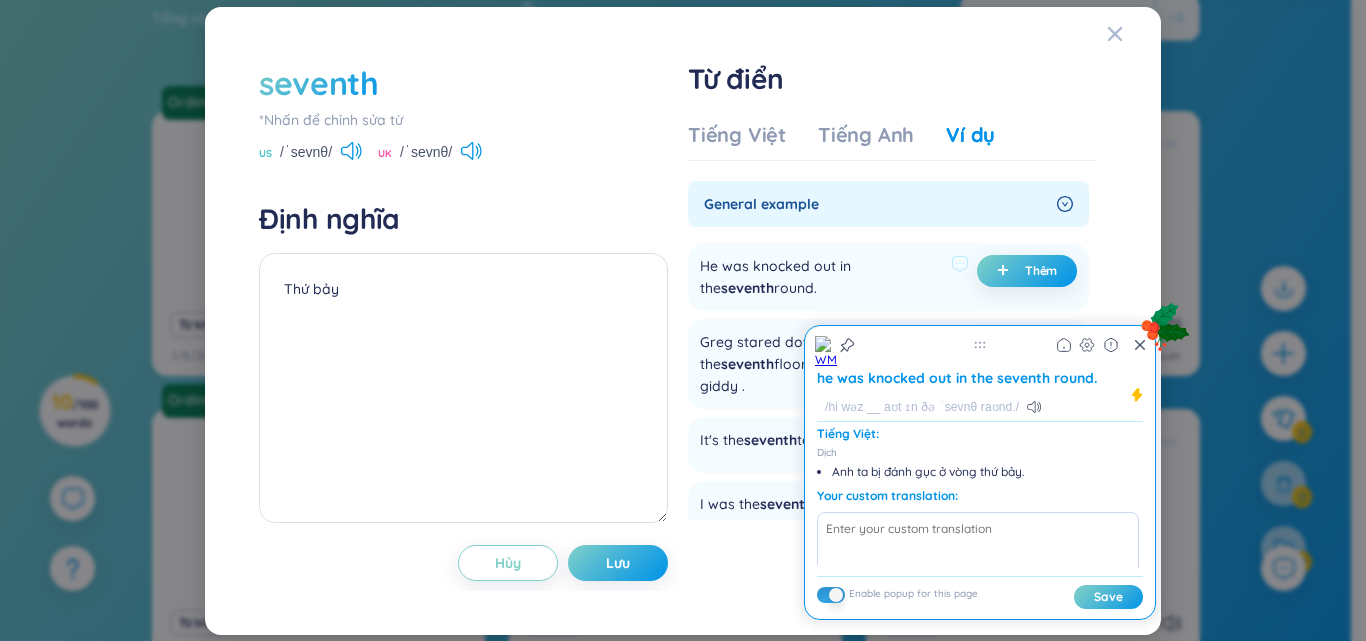 click on "He was knocked out in the seventh round." at bounding box center [821, 277] 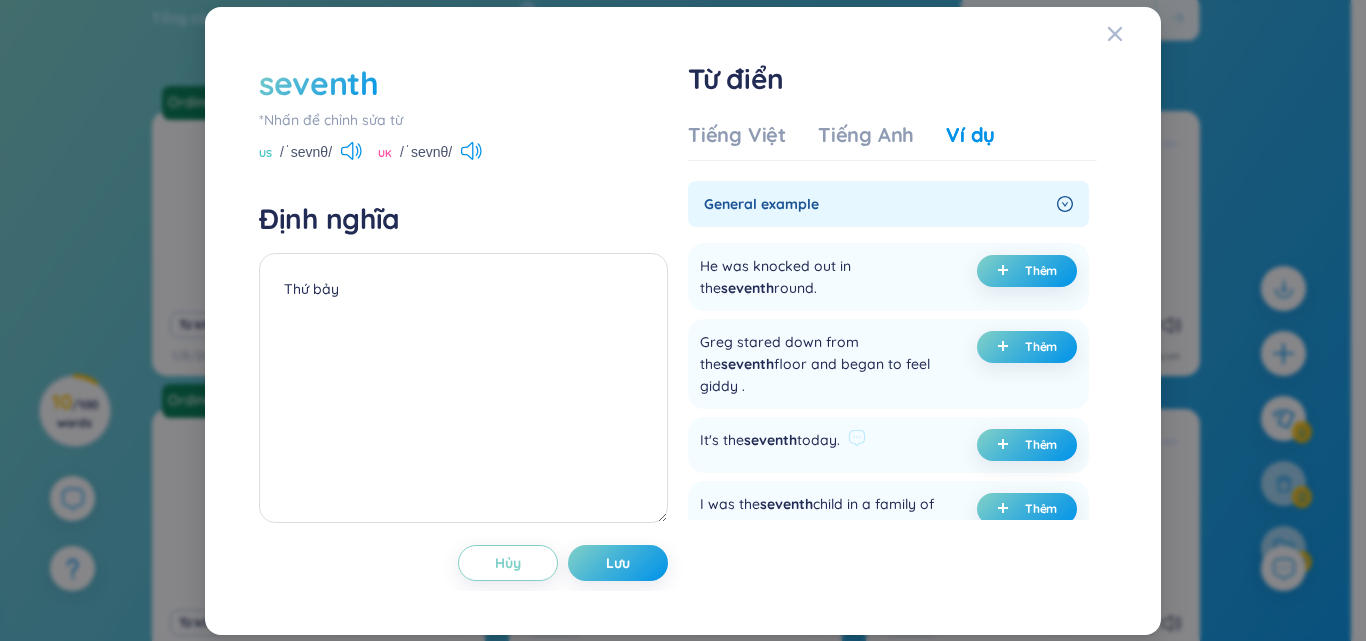 drag, startPoint x: 845, startPoint y: 416, endPoint x: 698, endPoint y: 416, distance: 147 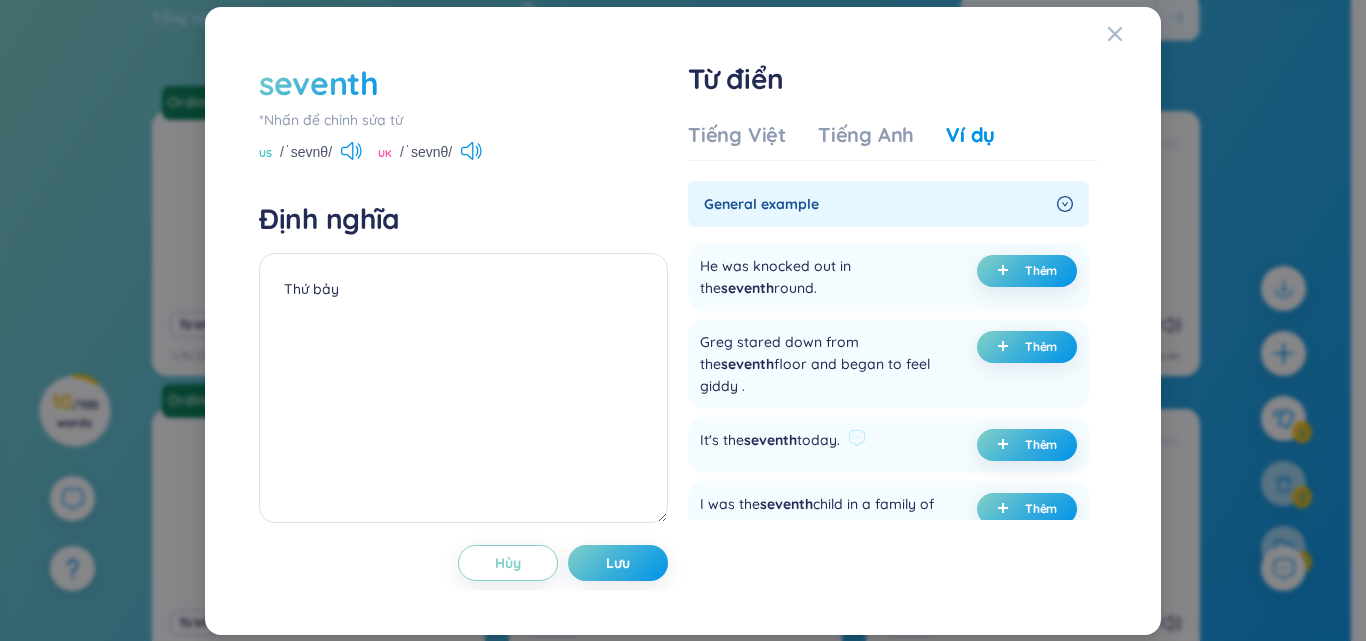 click on "It's the seventh today. Thêm" at bounding box center (888, 445) 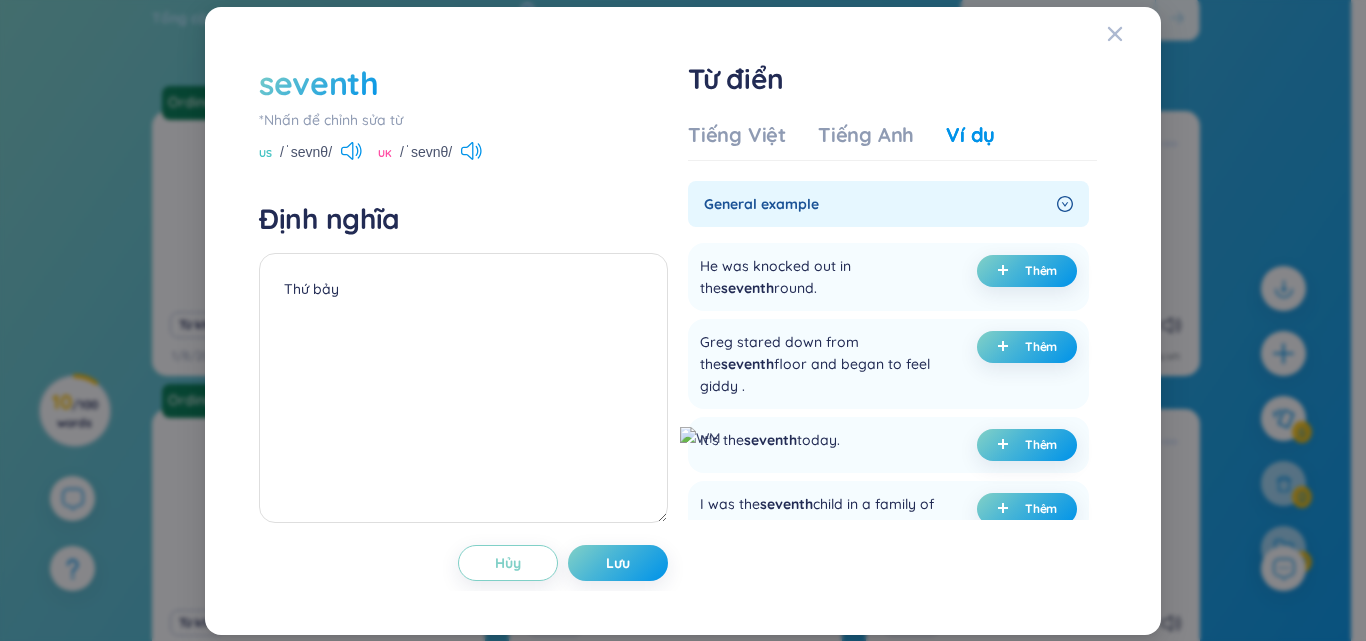 click at bounding box center [700, 438] 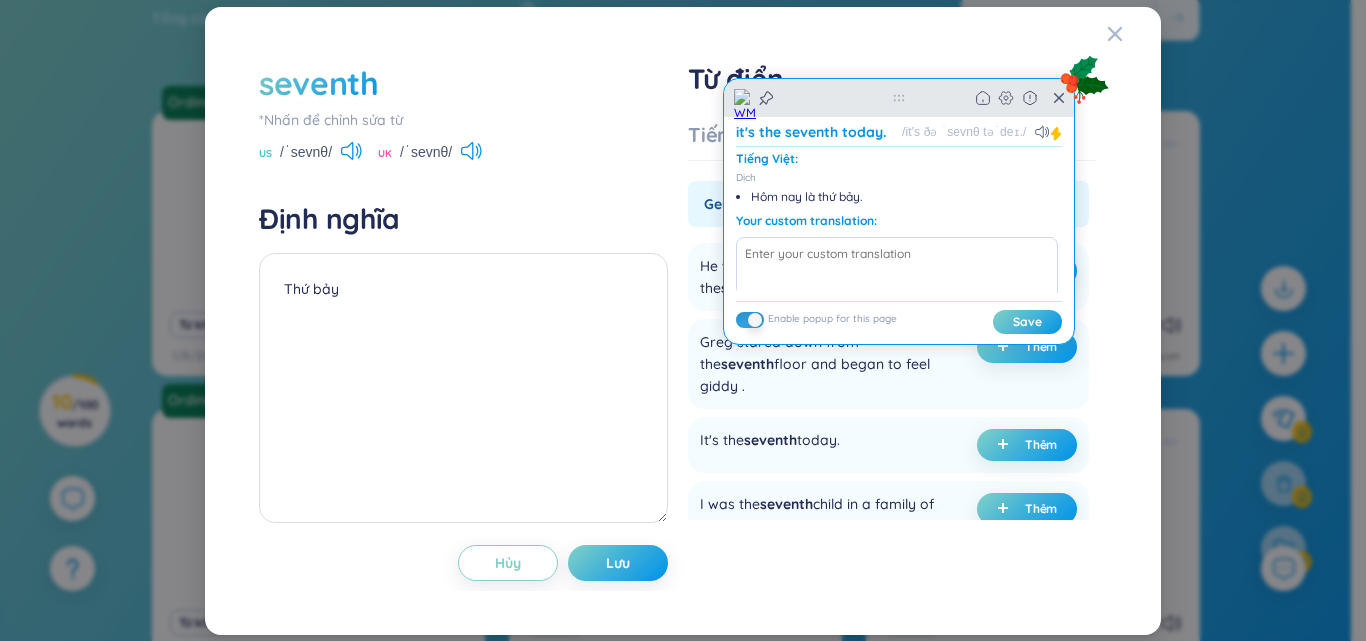 click 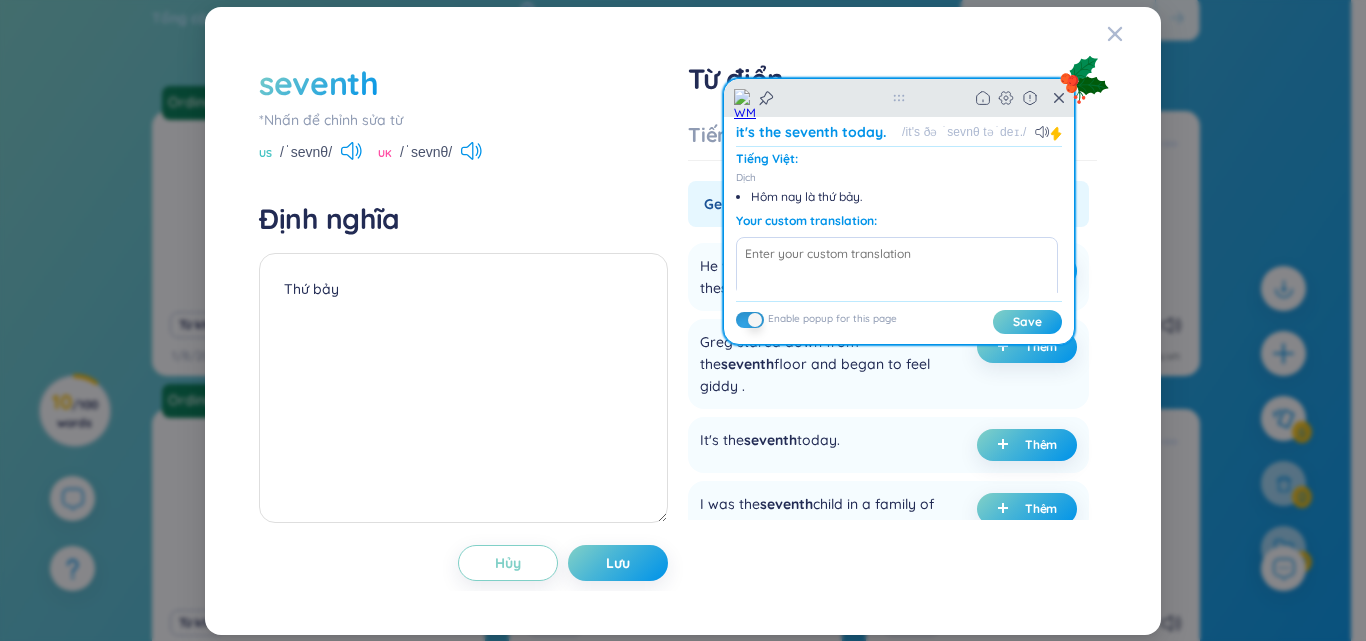 click on "Back
Home" at bounding box center [899, 98] 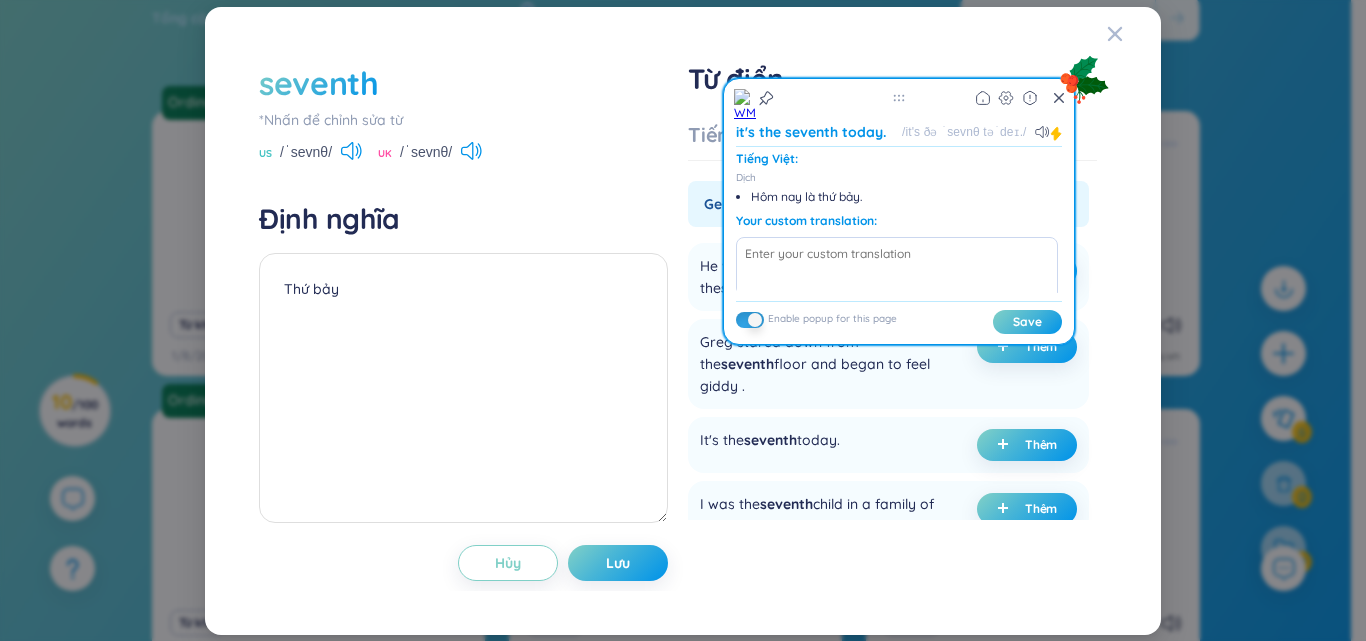 click on "seventh *Nhấn để chỉnh sửa từ US /ˈsevnθ/ UK /ˈsevnθ/ Định nghĩa Thứ bảy
Hủy Lưu Từ điển Tiếng Việt Tiếng Anh Ví dụ Tính từ Thứ bảy Đã thêm Danh từ Một phần bảy Thêm Người thứ bảy; vật thứ bảy; ngày mồng bảy Thêm (âm nhạc) quãng bảy; âm bảy Thêm Toán & tin một phần bảy Thêm thứ bảy Đã thêm Vật lý quãng bẩy major seventh quãng bảy trưởng Thêm Kỹ thuật chung một phần bẩy Thêm Premium  Feature Nâng cấp Premium Nâng cấp tài khoản để có nhiều định nghĩa hơn Không có dữ liệu Không có dữ liệu General example He was knocked out in the  seventh  round. Thêm Greg stared down from the  seventh  floor and began to feel giddy . Thêm It's the  seventh  today. Thêm I was the  seventh  child in a family of 11. Thêm Now that he's been promoted he's in  seventh  heaven. Thêm She was in the  seventh  heaven of rapture. Thêm I'm planning to leave on the  seventh  ." at bounding box center (683, 321) 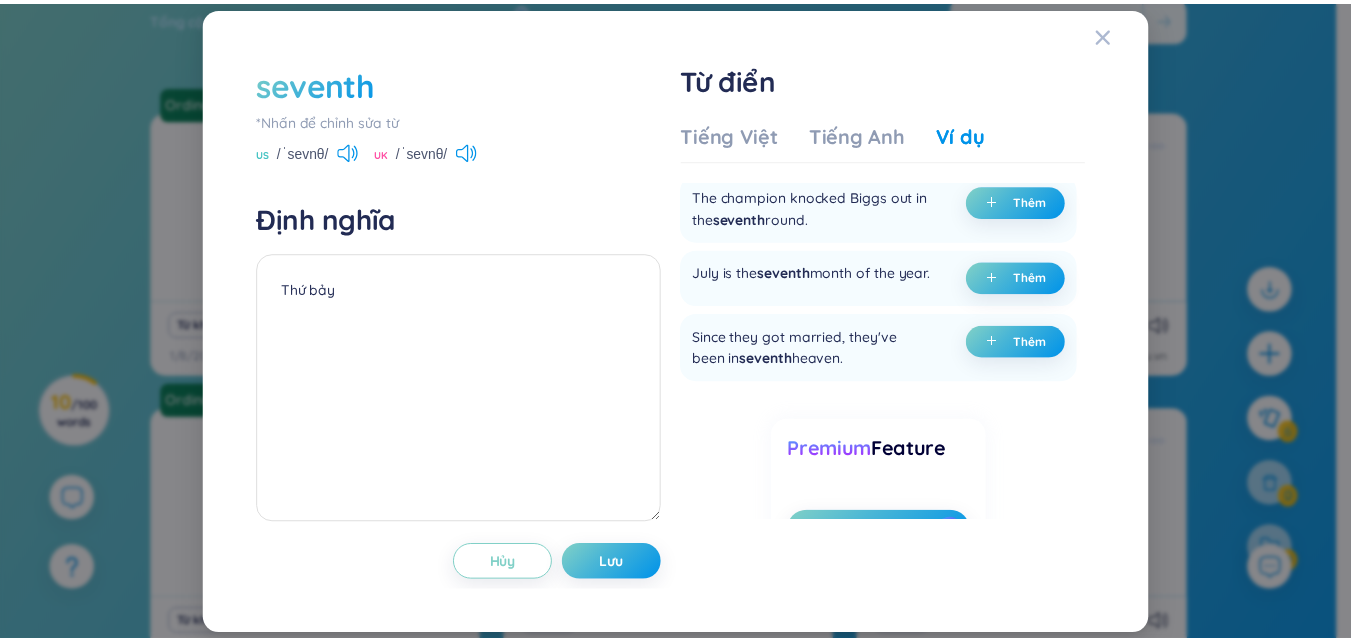 scroll, scrollTop: 0, scrollLeft: 0, axis: both 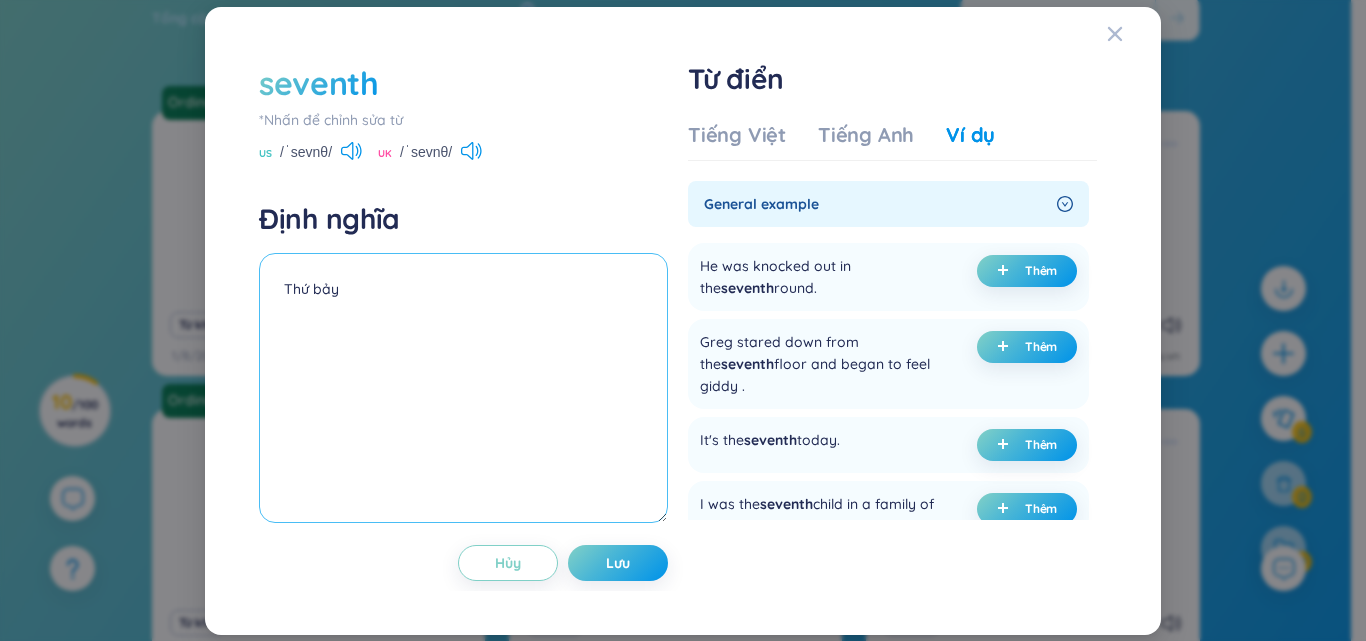 click on "Thứ bảy" at bounding box center [463, 388] 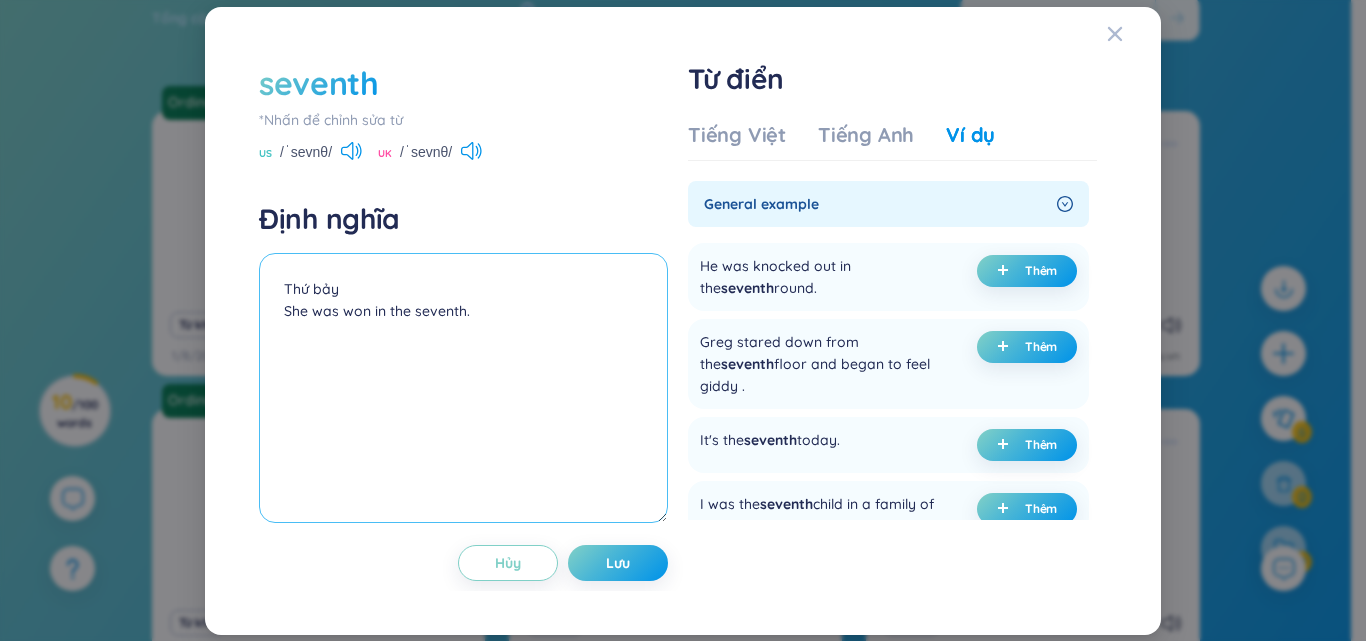 drag, startPoint x: 502, startPoint y: 312, endPoint x: 278, endPoint y: 318, distance: 224.08034 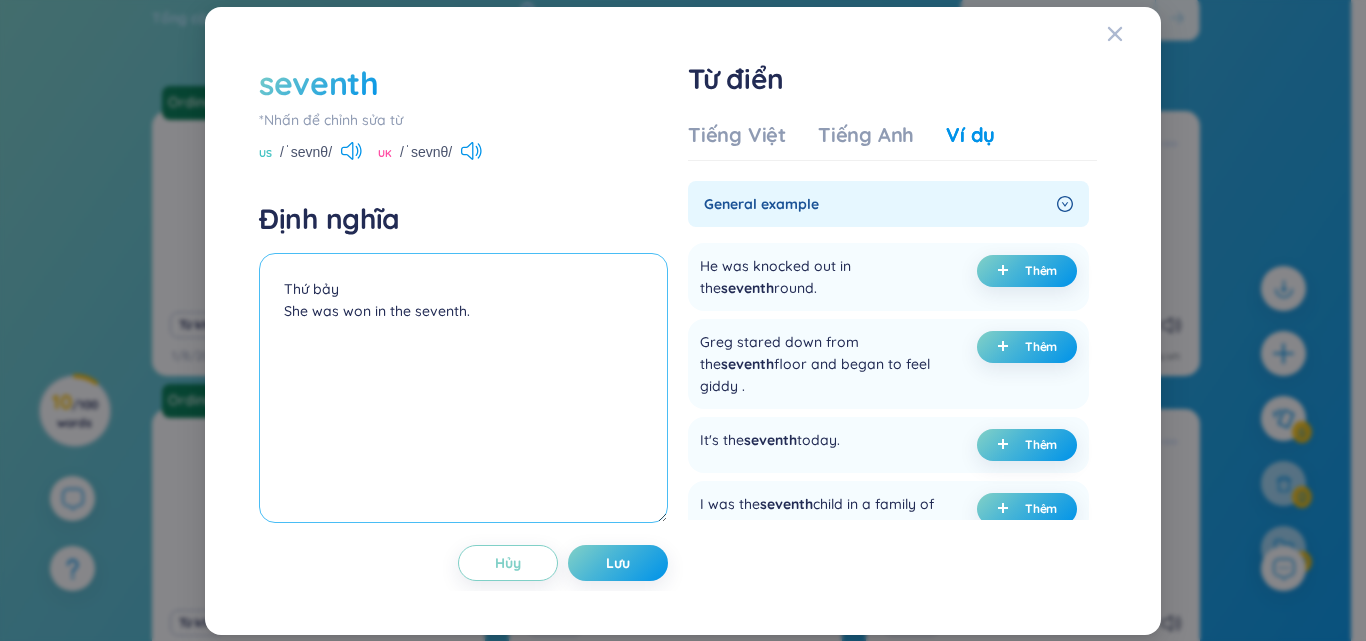 click on "Thứ bảy
She was won in the seventh." at bounding box center [463, 388] 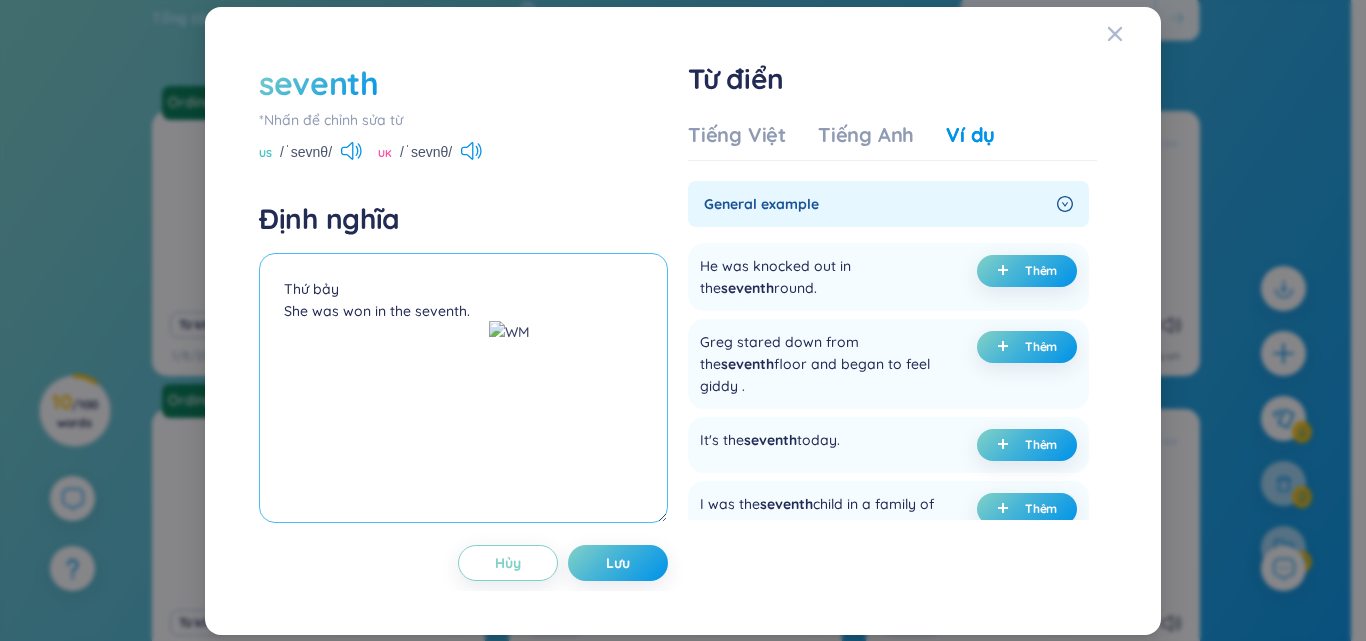 drag, startPoint x: 479, startPoint y: 311, endPoint x: 268, endPoint y: 311, distance: 211 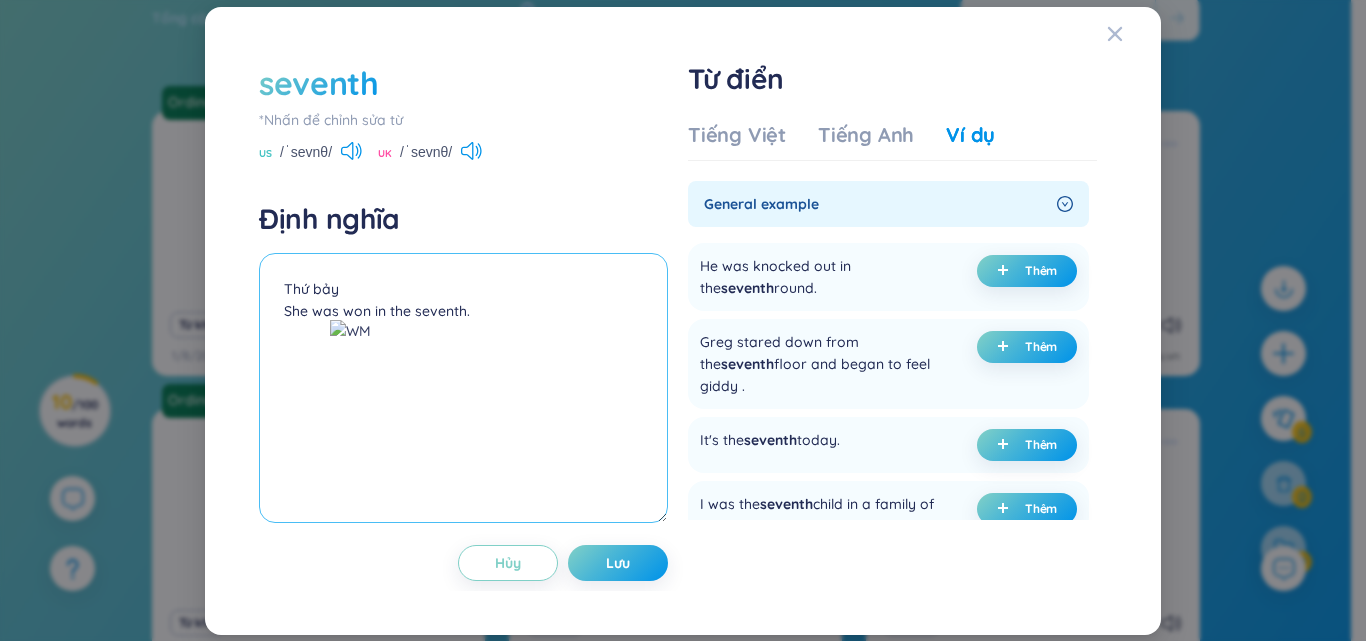 click on "Thứ bảy
She was won in the seventh." at bounding box center [463, 388] 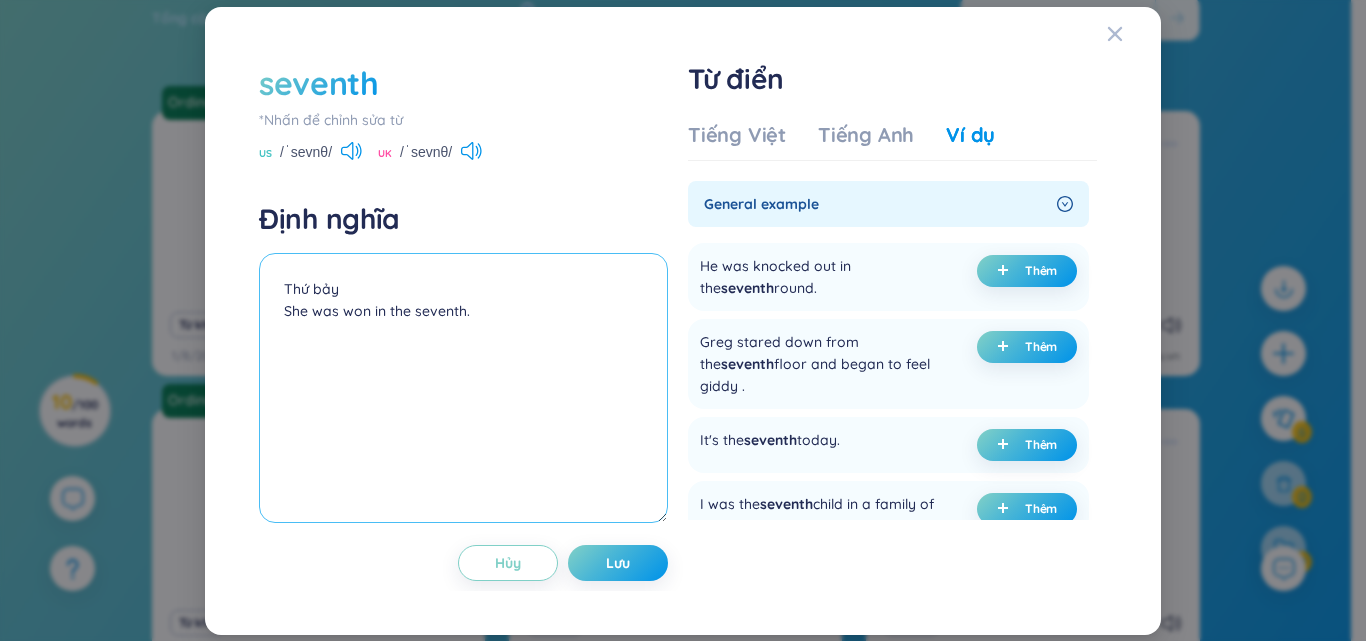 click on "Thứ bảy
She was won in the seventh." at bounding box center [463, 388] 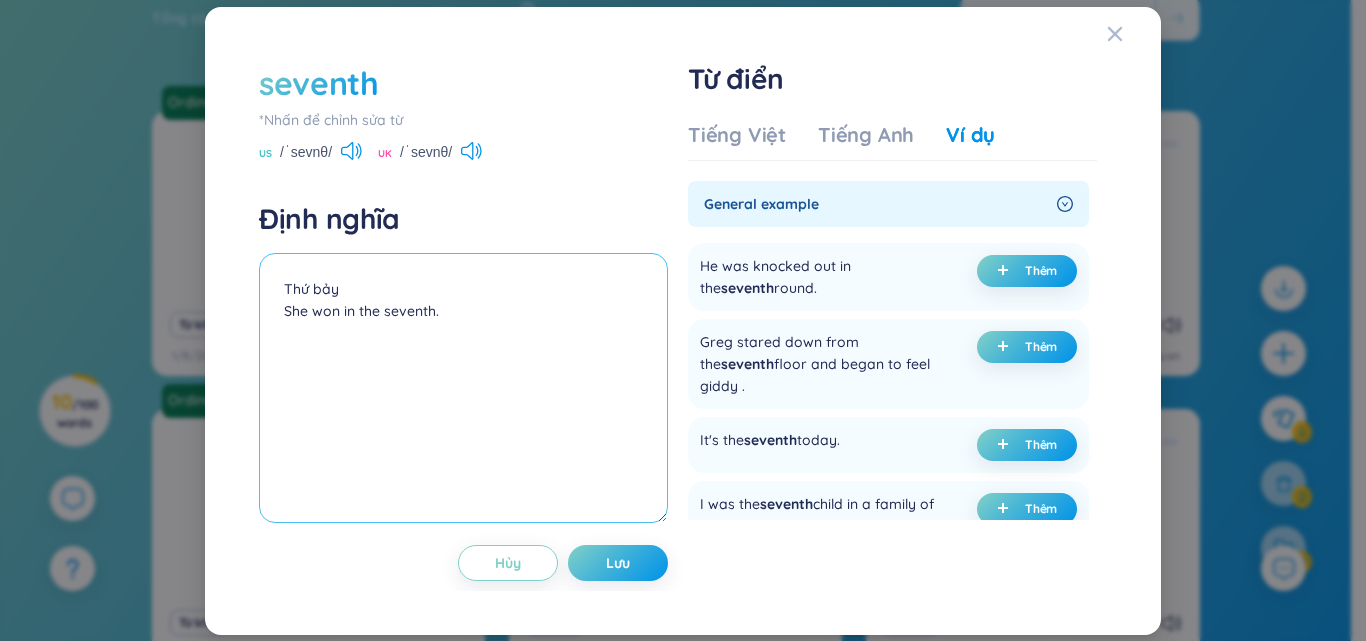 click on "Thứ bảy
She won in the seventh." at bounding box center (463, 388) 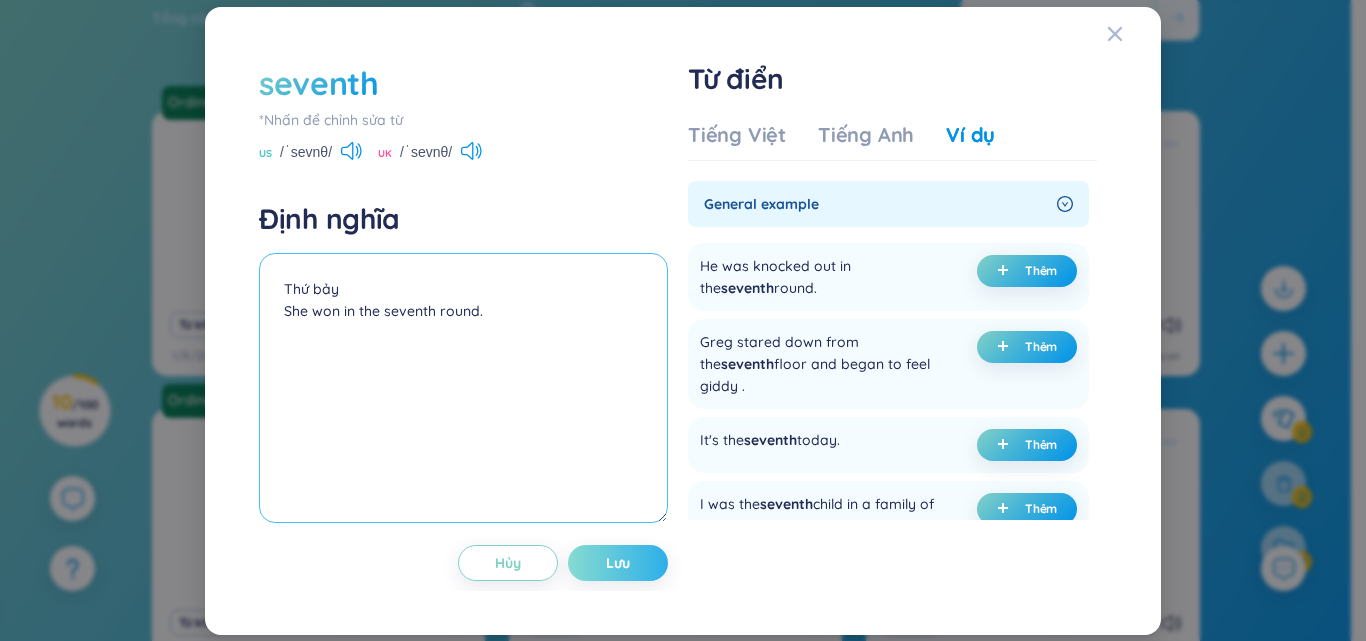 type on "Thứ bảy
She won in the seventh round." 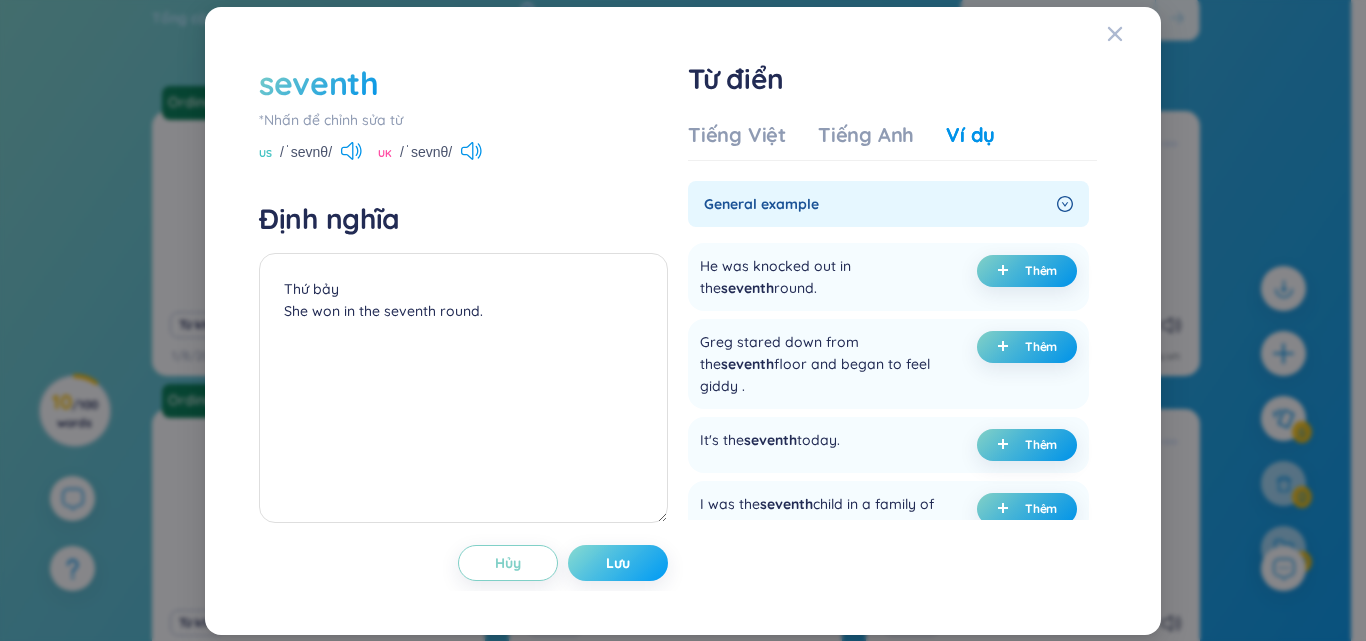 click on "Lưu" at bounding box center (618, 563) 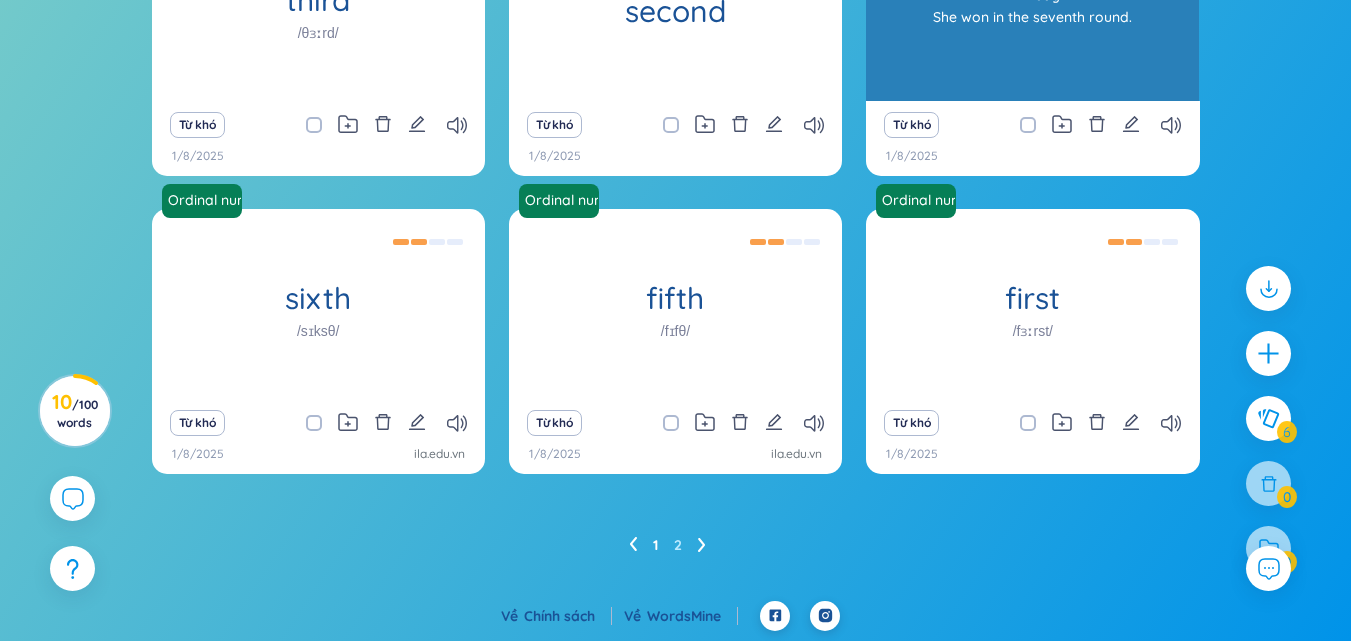 scroll, scrollTop: 210, scrollLeft: 0, axis: vertical 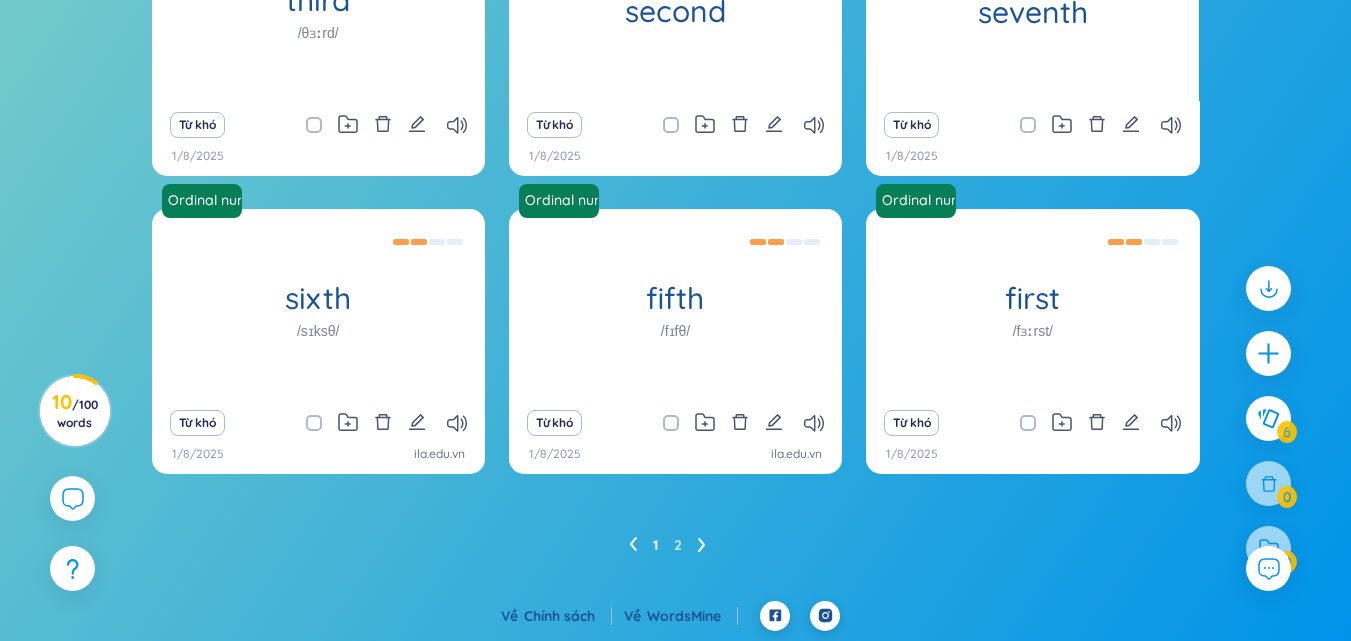 click 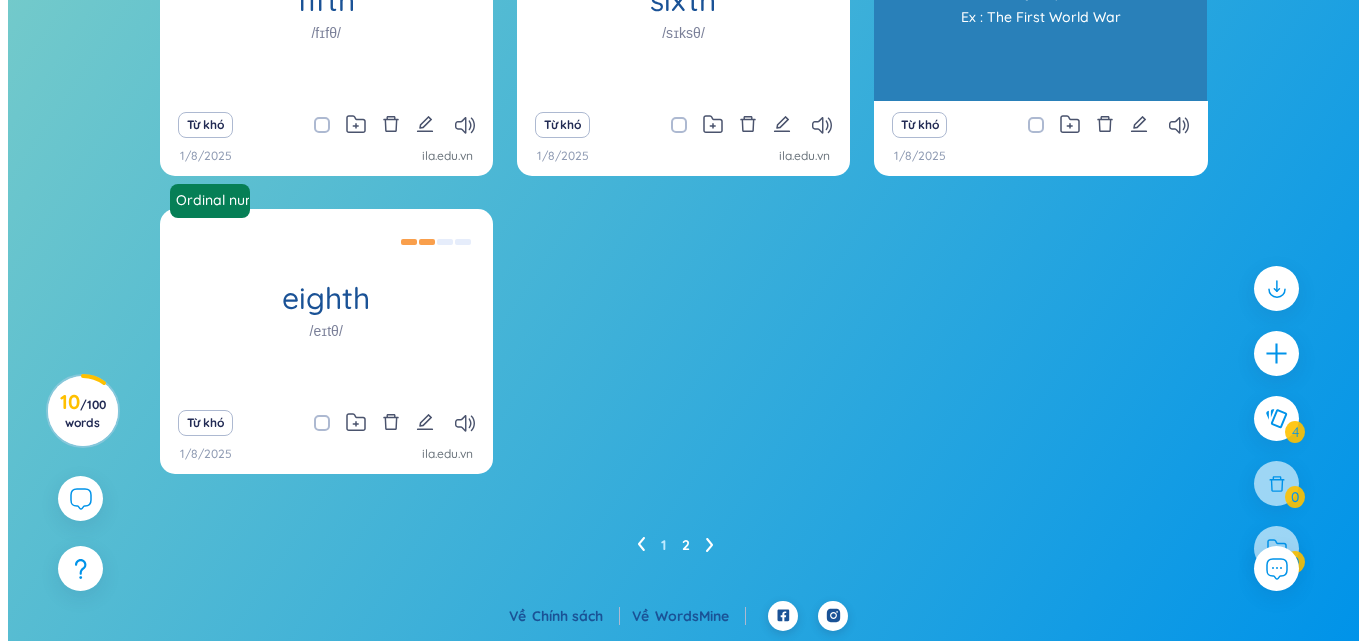 scroll, scrollTop: 210, scrollLeft: 0, axis: vertical 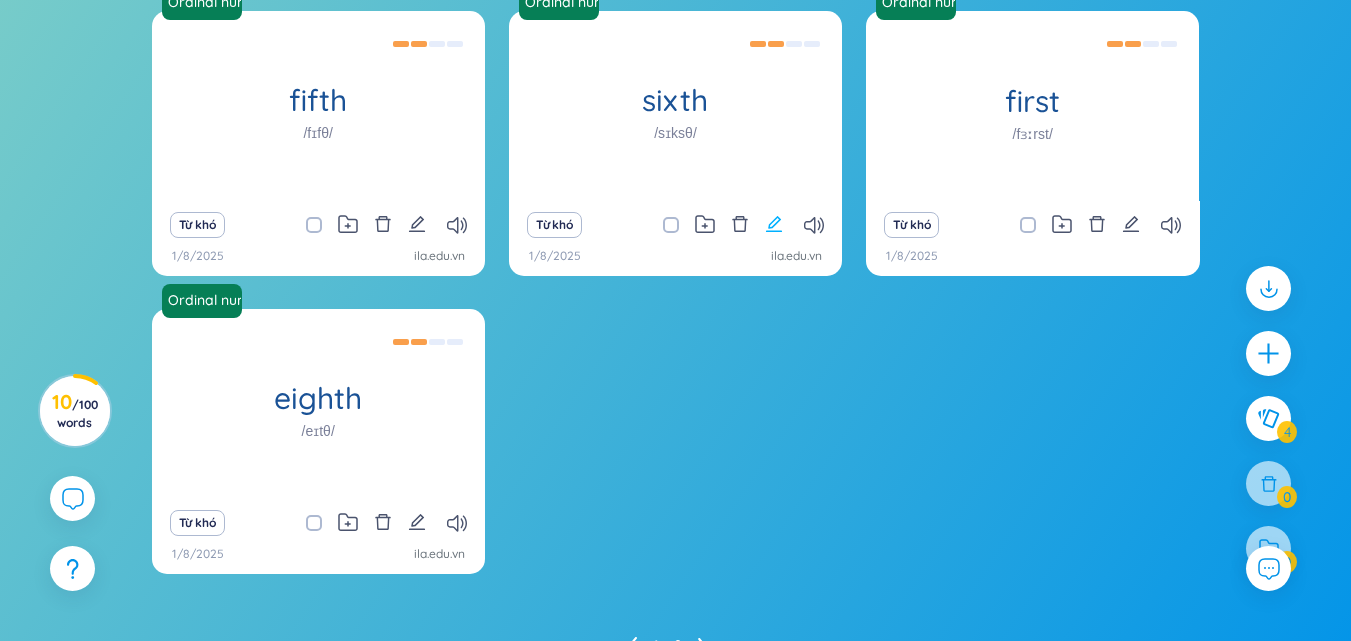 click 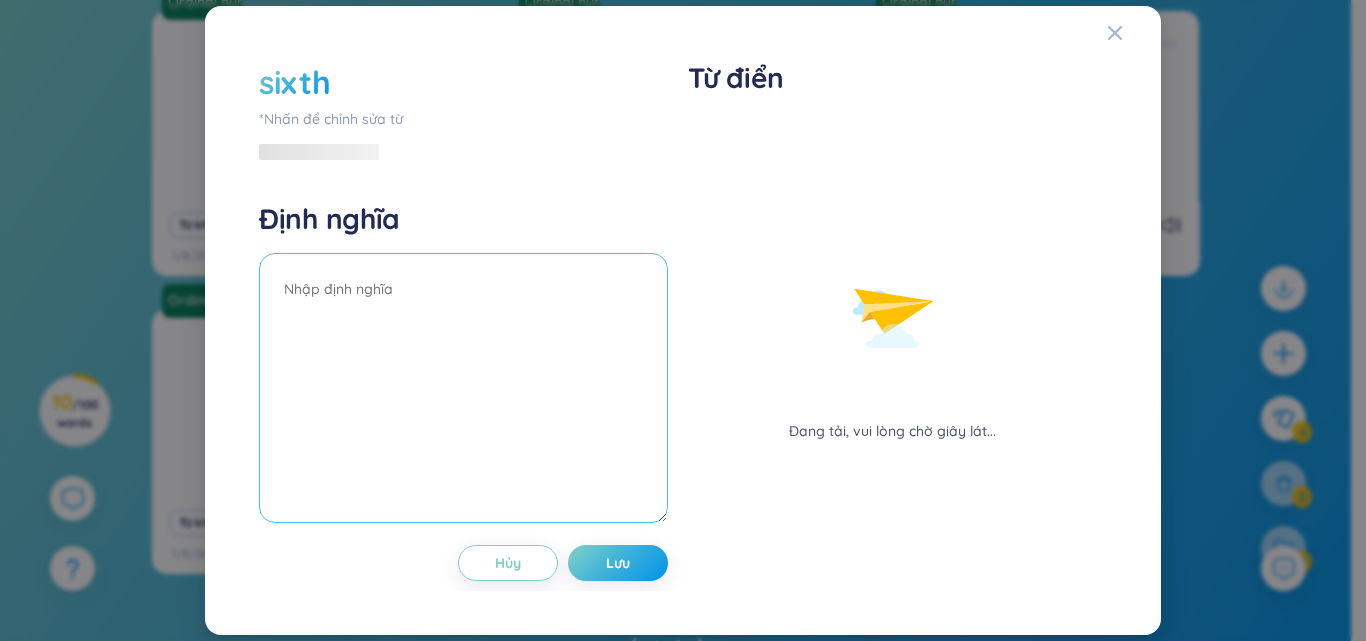 click at bounding box center [463, 388] 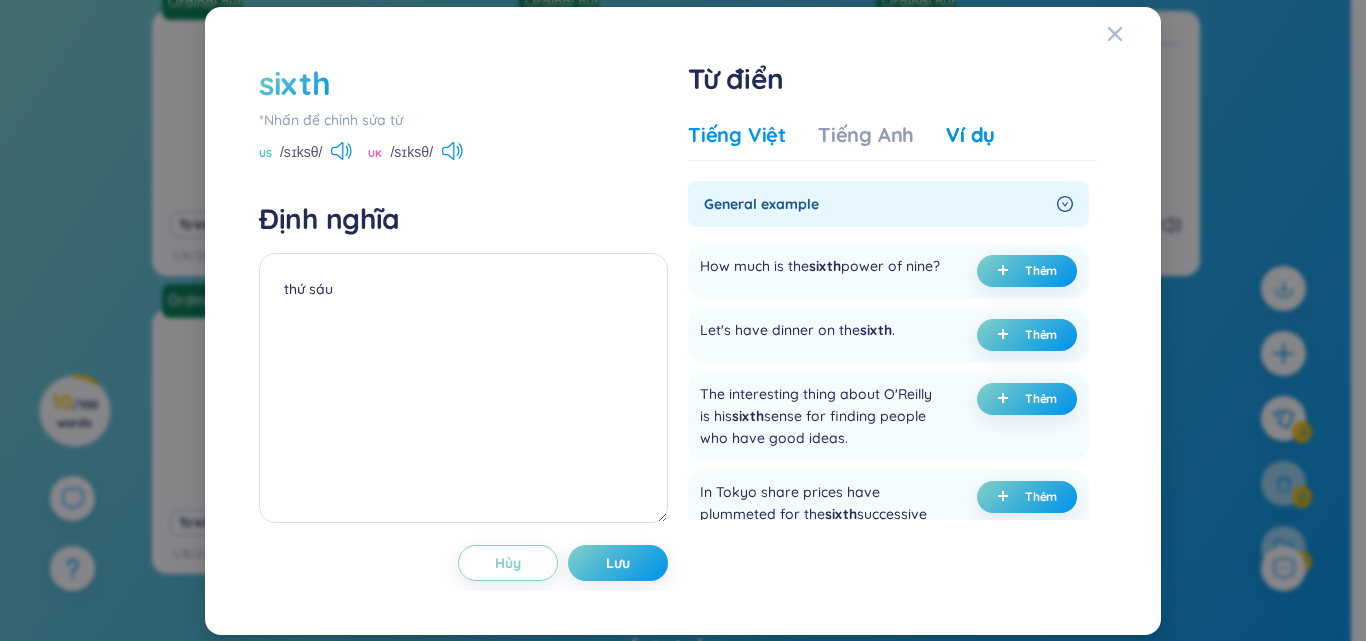 click on "Tiếng Việt" at bounding box center (737, 135) 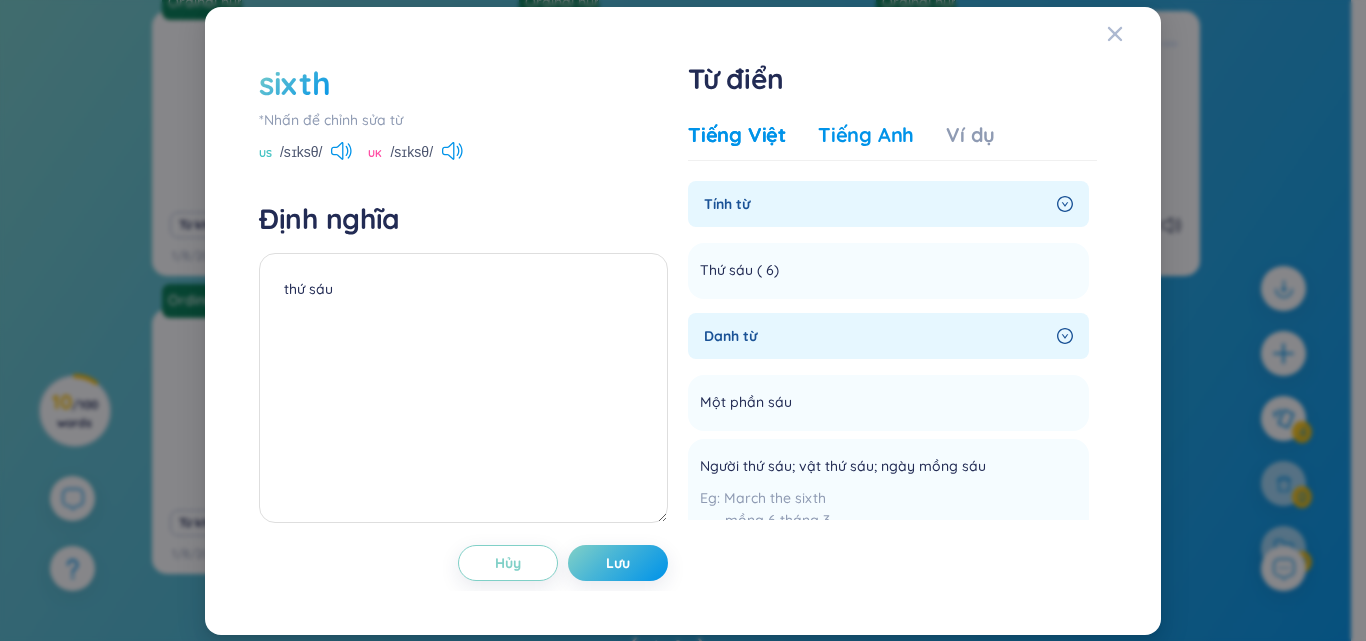 click on "Tiếng Anh" at bounding box center [866, 135] 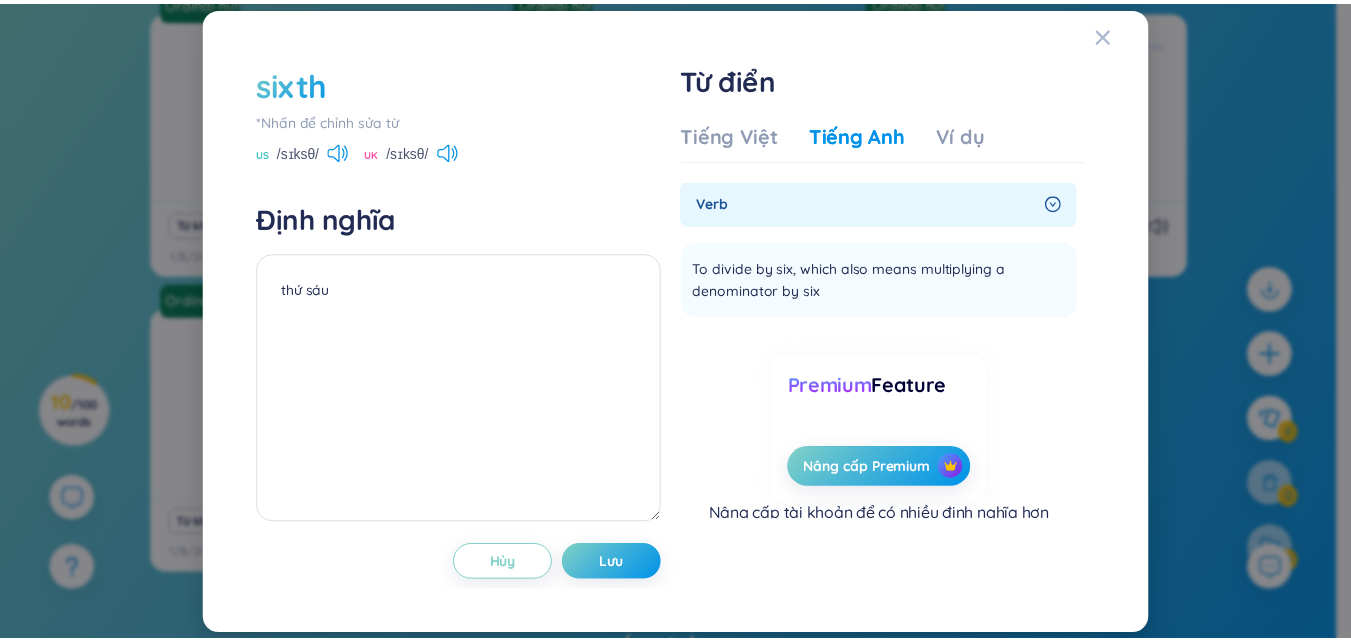 scroll, scrollTop: 520, scrollLeft: 0, axis: vertical 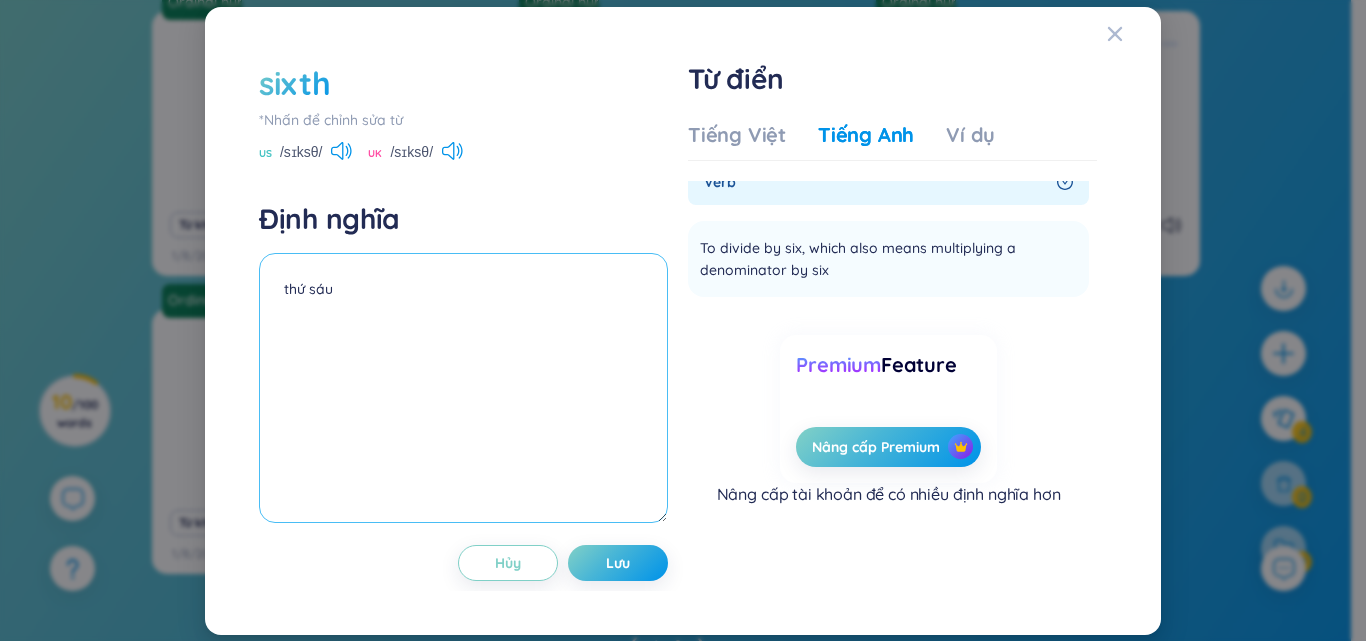 click on "thứ sáu" at bounding box center [463, 388] 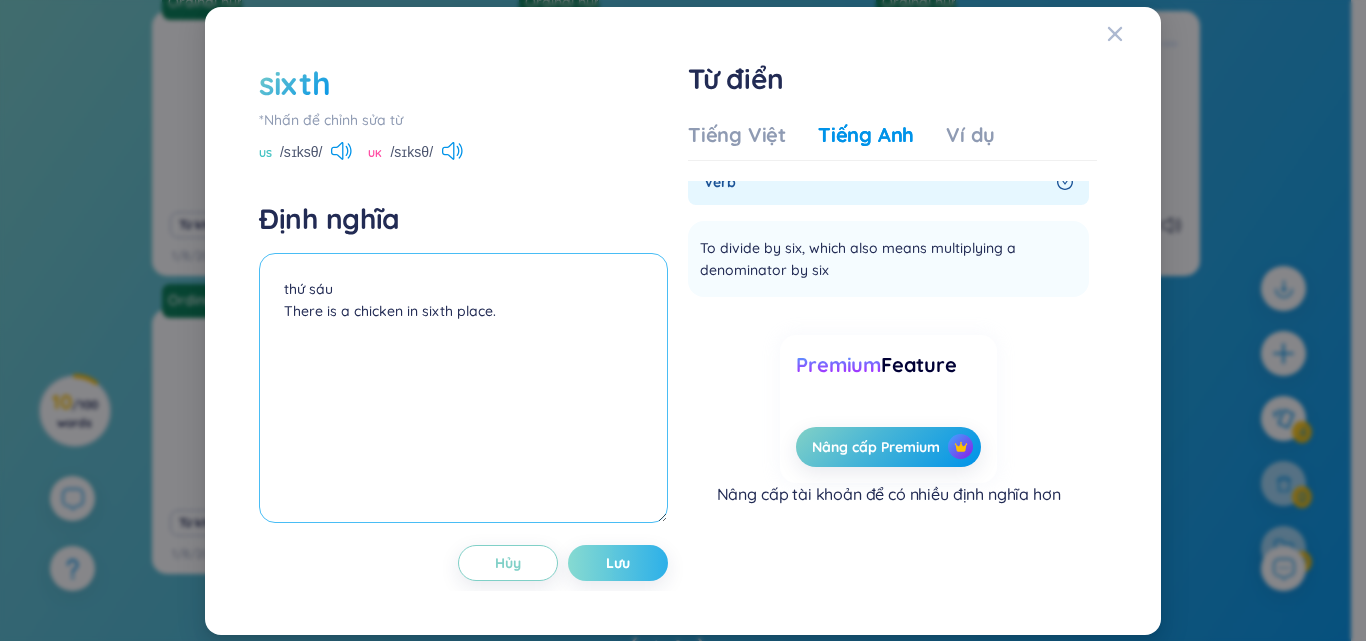 type on "thứ sáu
There is a chicken in sixth place." 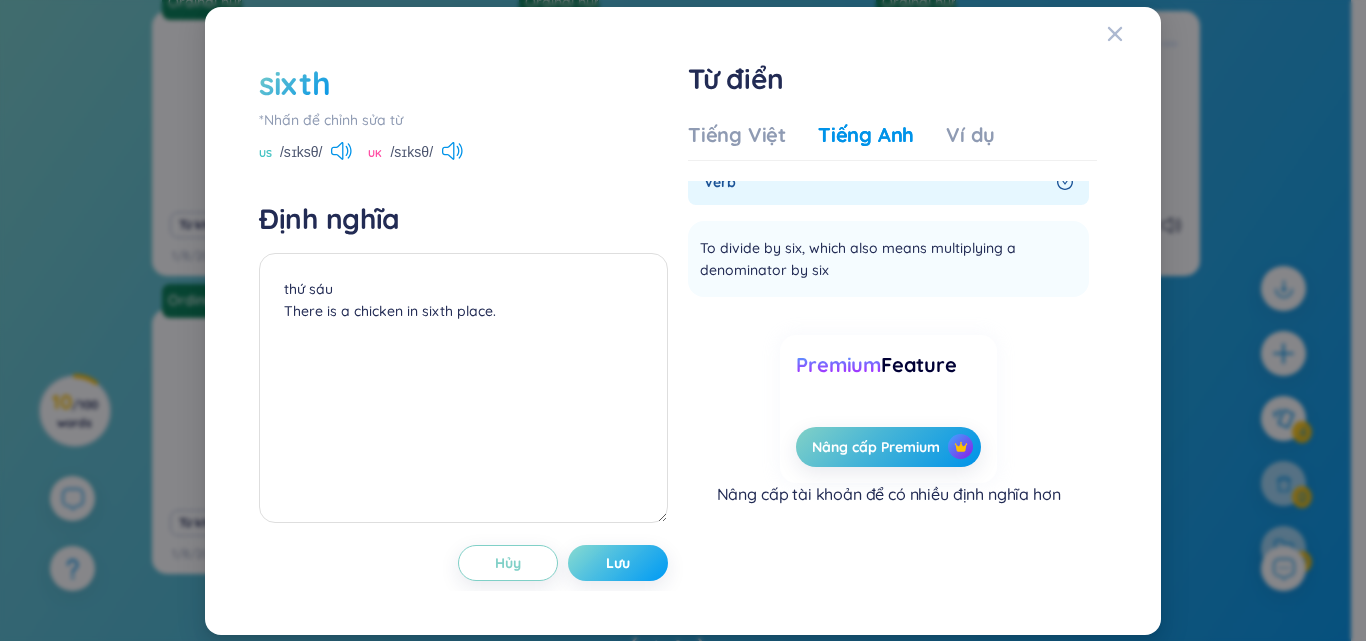 click on "Lưu" at bounding box center (618, 563) 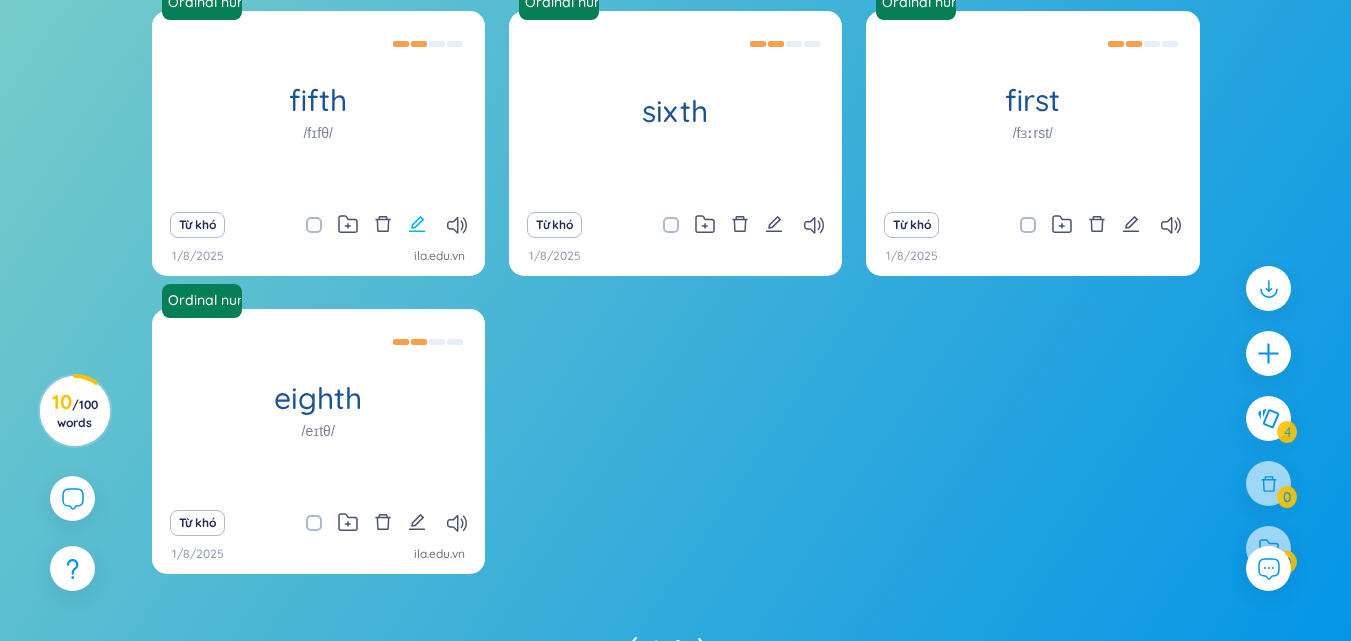 click 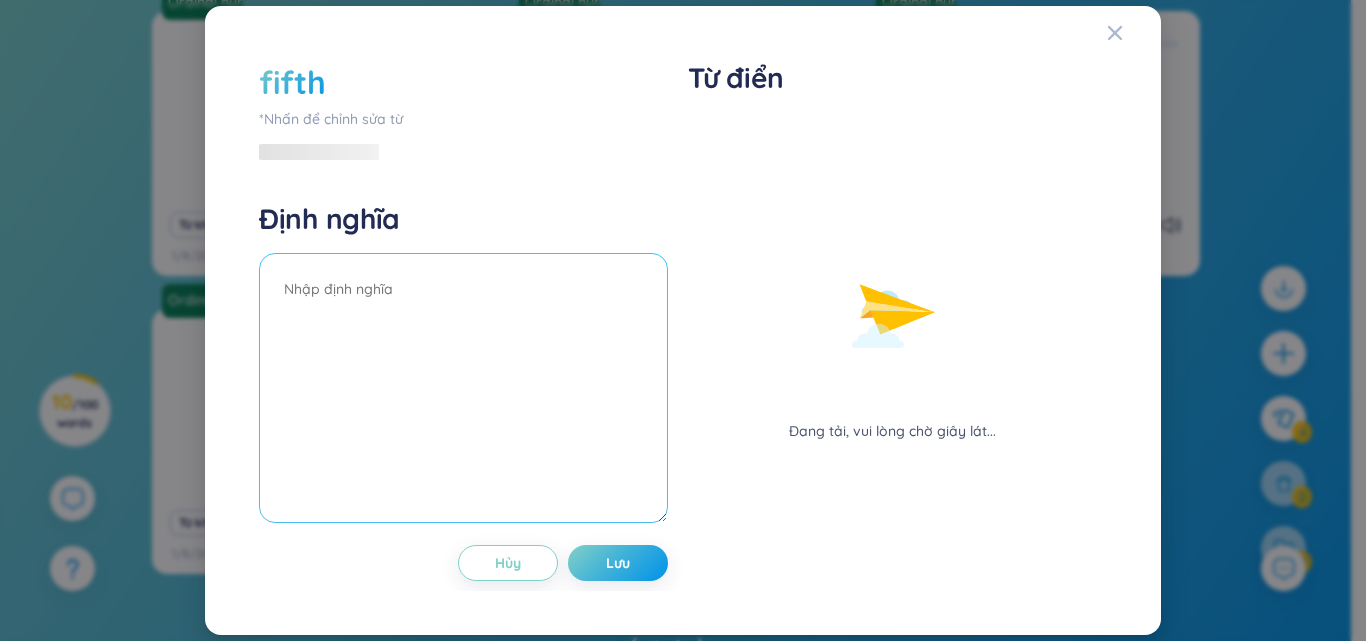 click at bounding box center [463, 388] 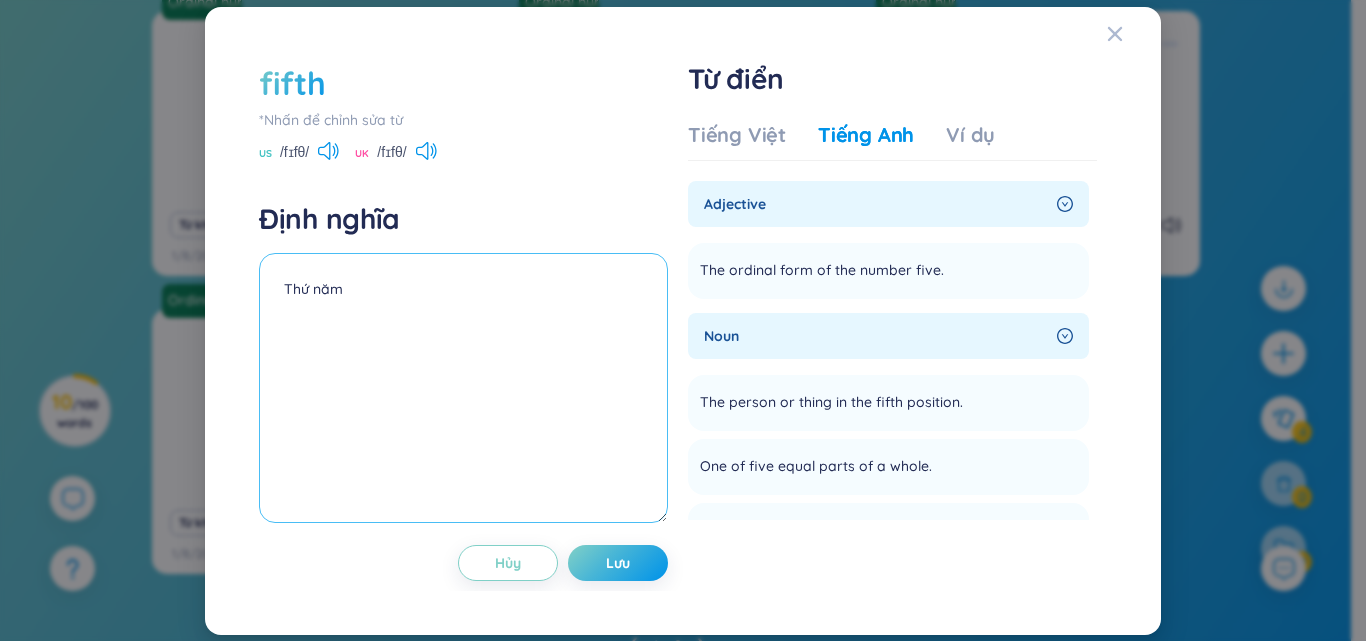 click on "Thứ năm" at bounding box center [463, 388] 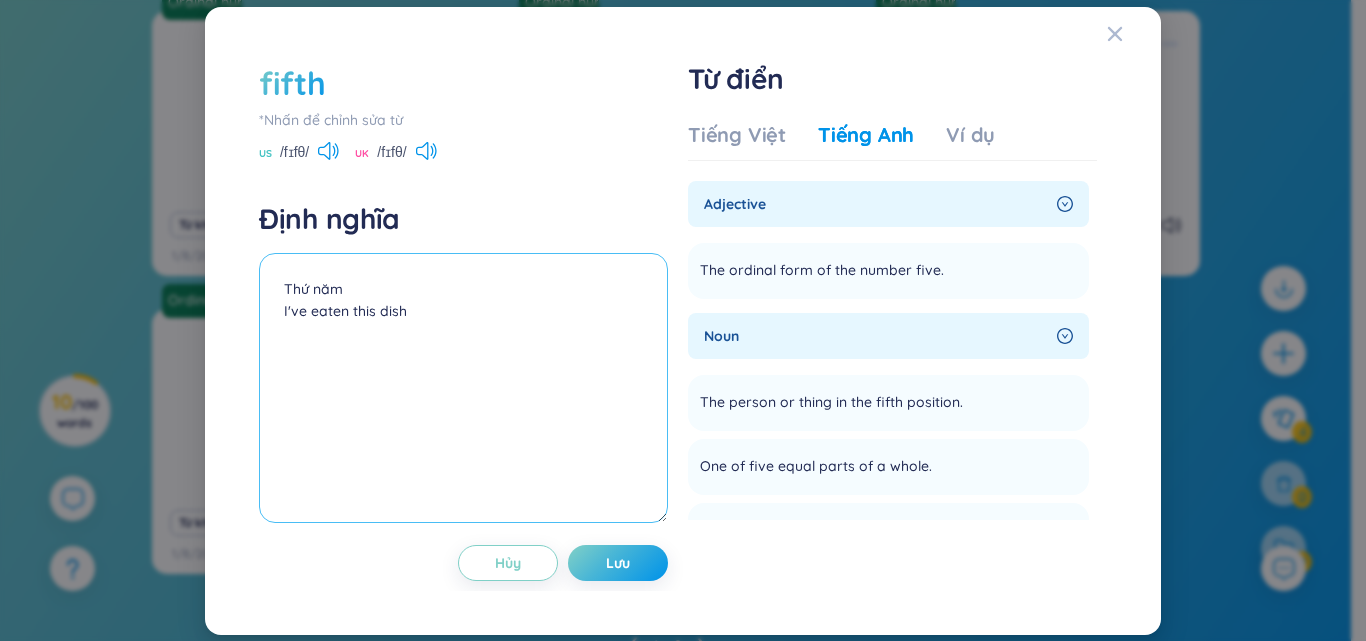 click on "Thứ năm
I've eaten this dish" at bounding box center (463, 388) 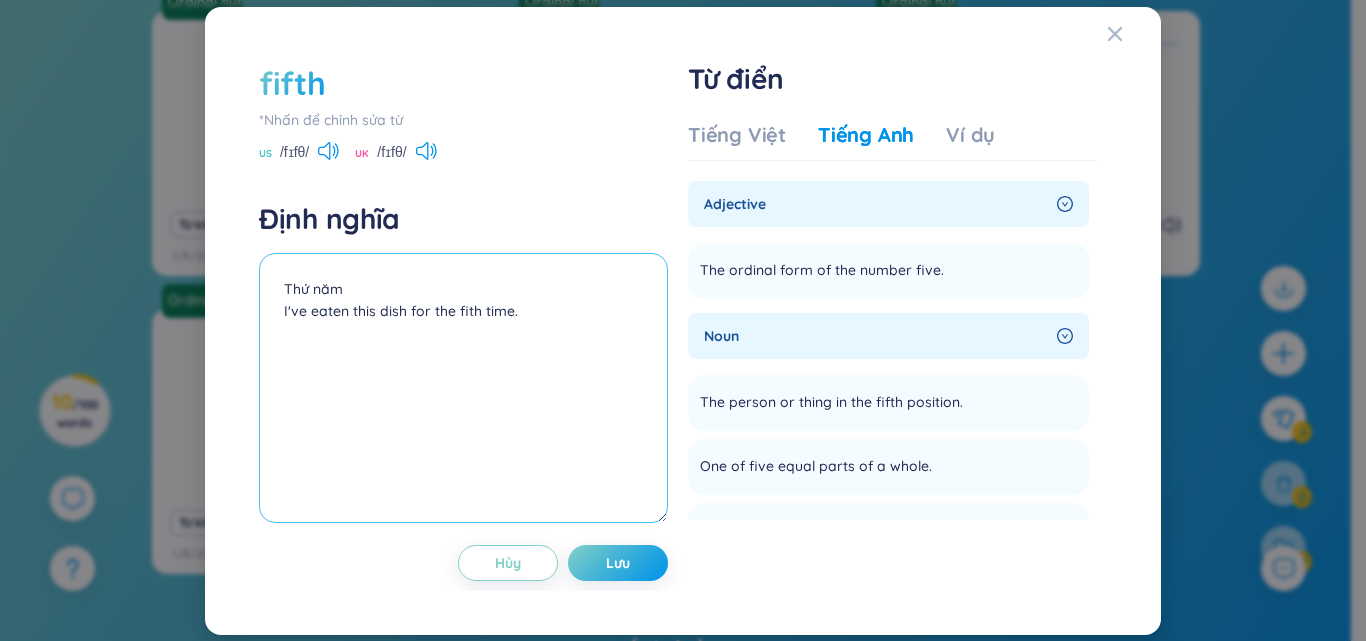 type on "Thứ năm
I've eaten this dish for the fith time." 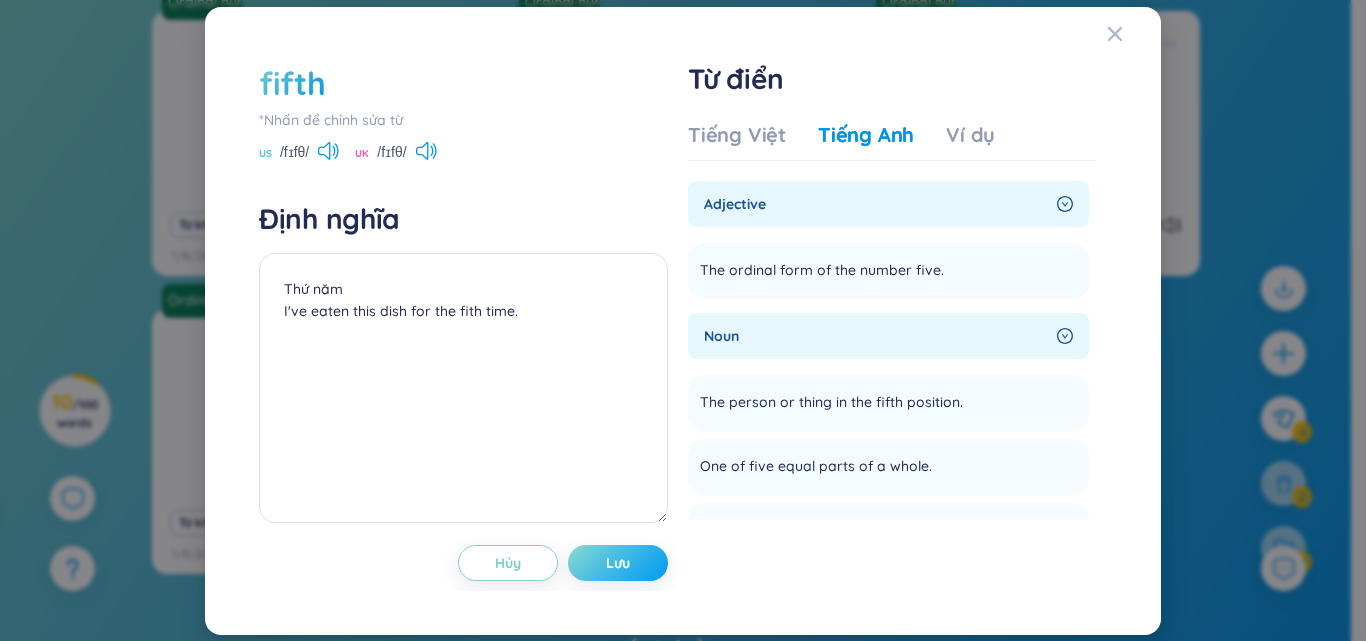 click on "Lưu" at bounding box center [618, 563] 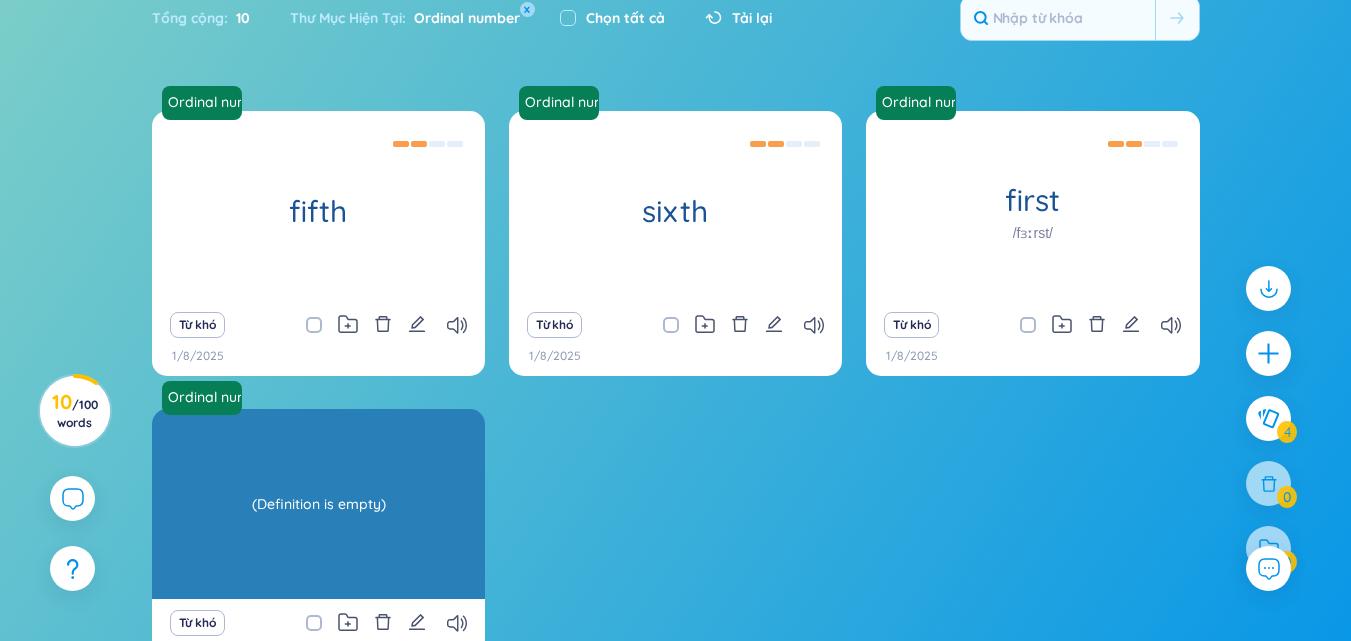 scroll, scrollTop: 210, scrollLeft: 0, axis: vertical 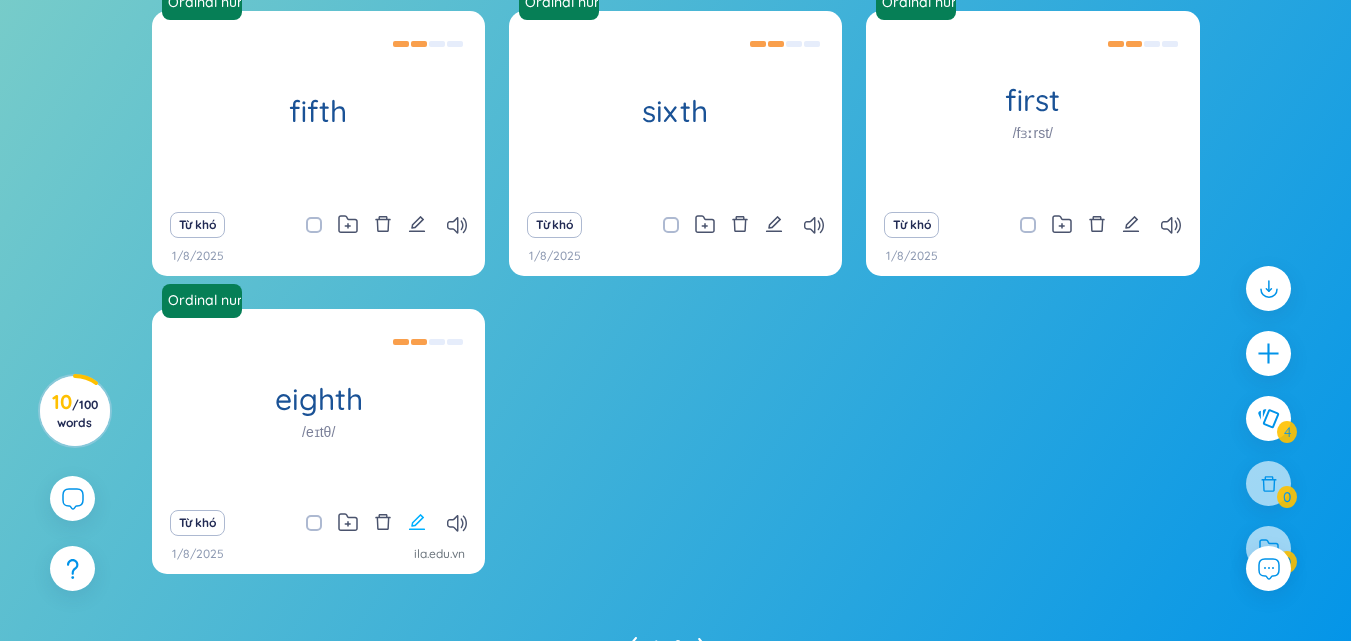 click 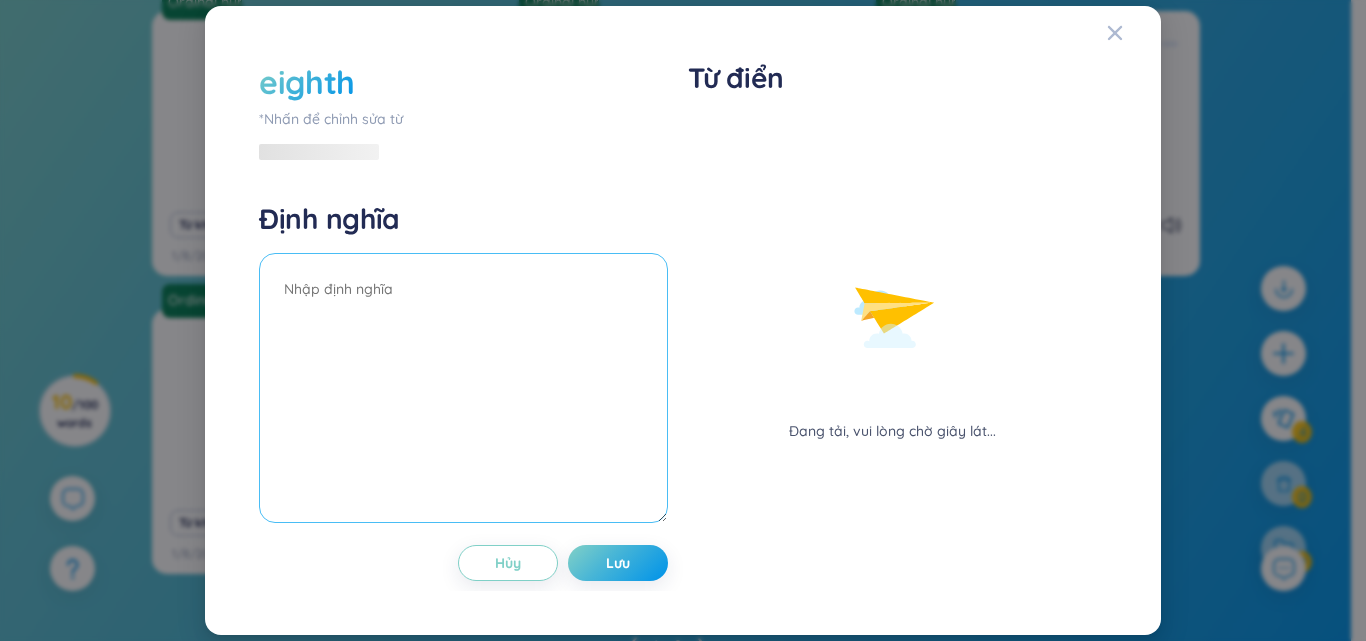 click at bounding box center [463, 388] 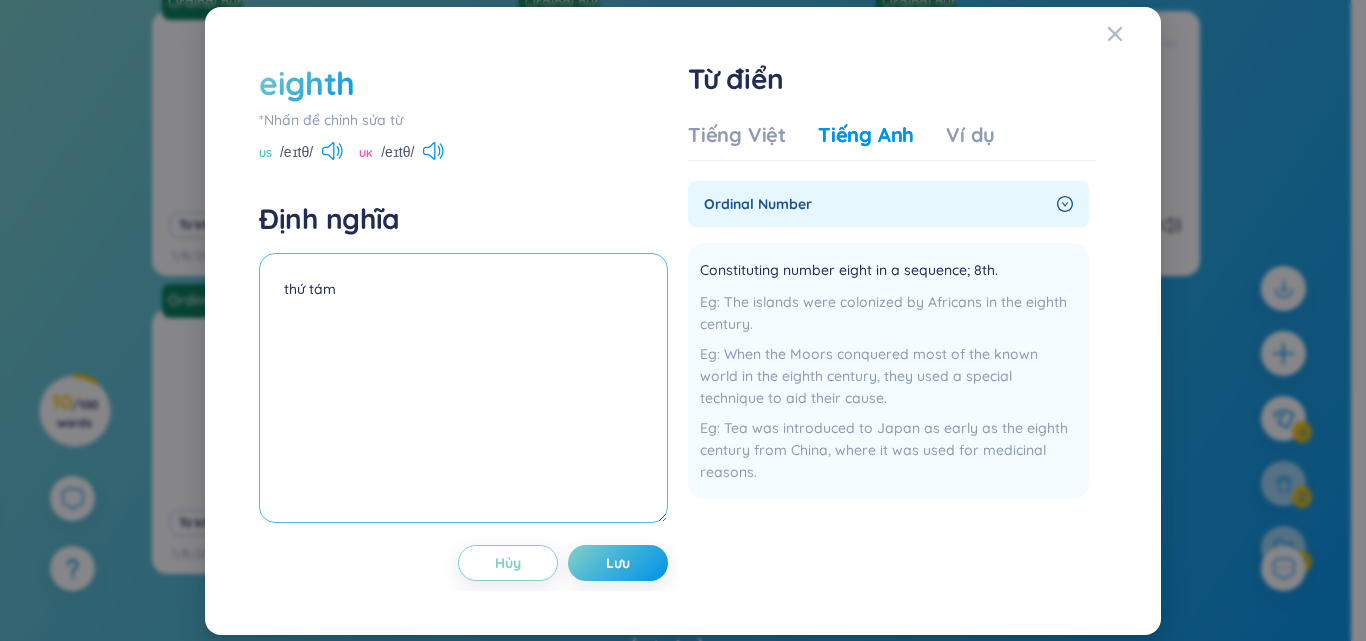 click on "thứ tám" at bounding box center [463, 388] 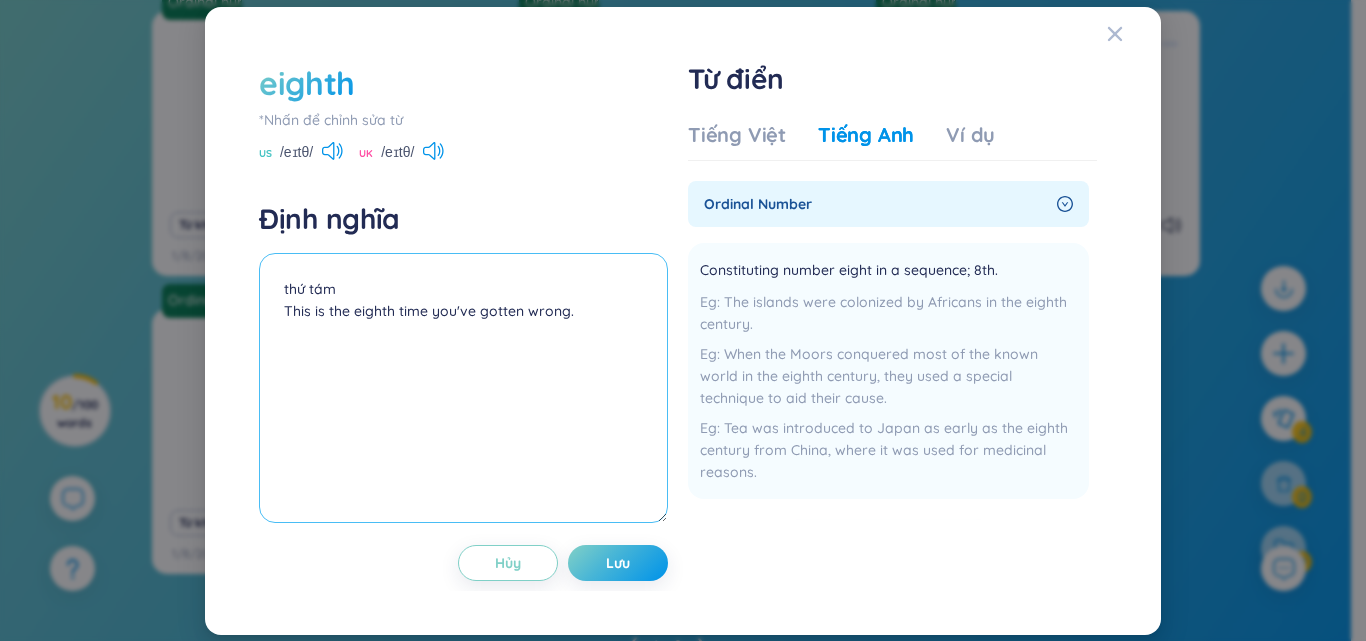 click on "thứ tám
This is the eighth time you've gotten wrong." at bounding box center (463, 388) 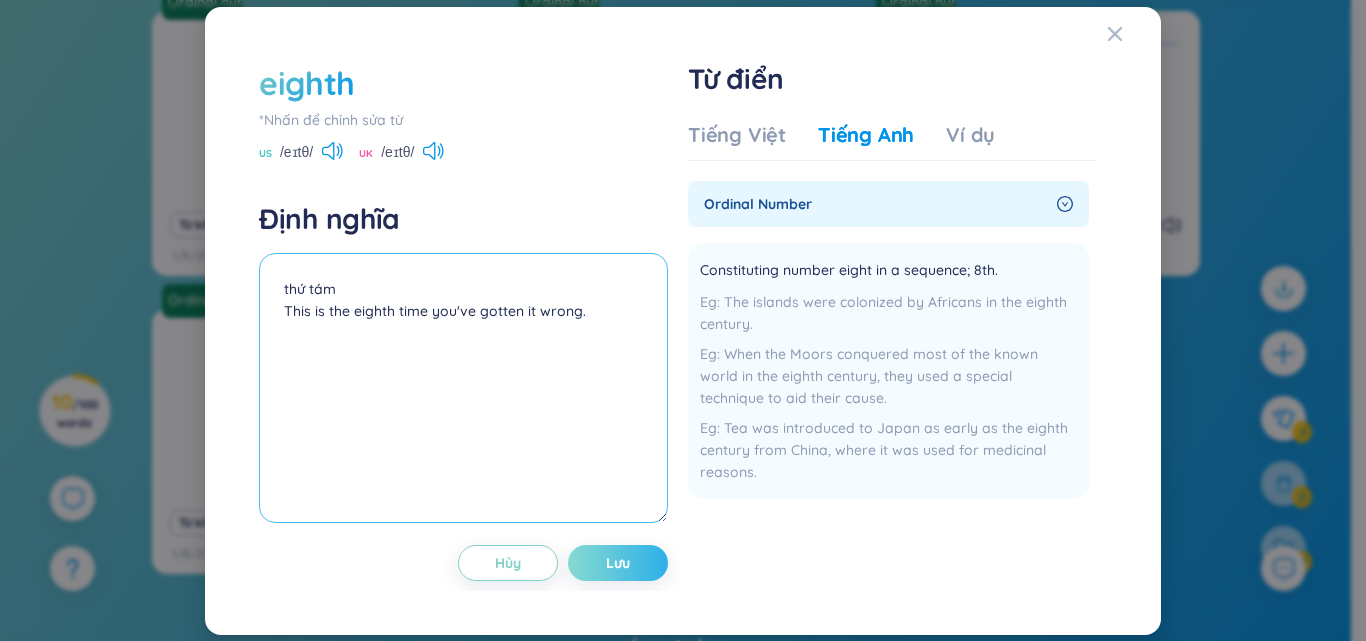 type on "thứ tám
This is the eighth time you've gotten it wrong." 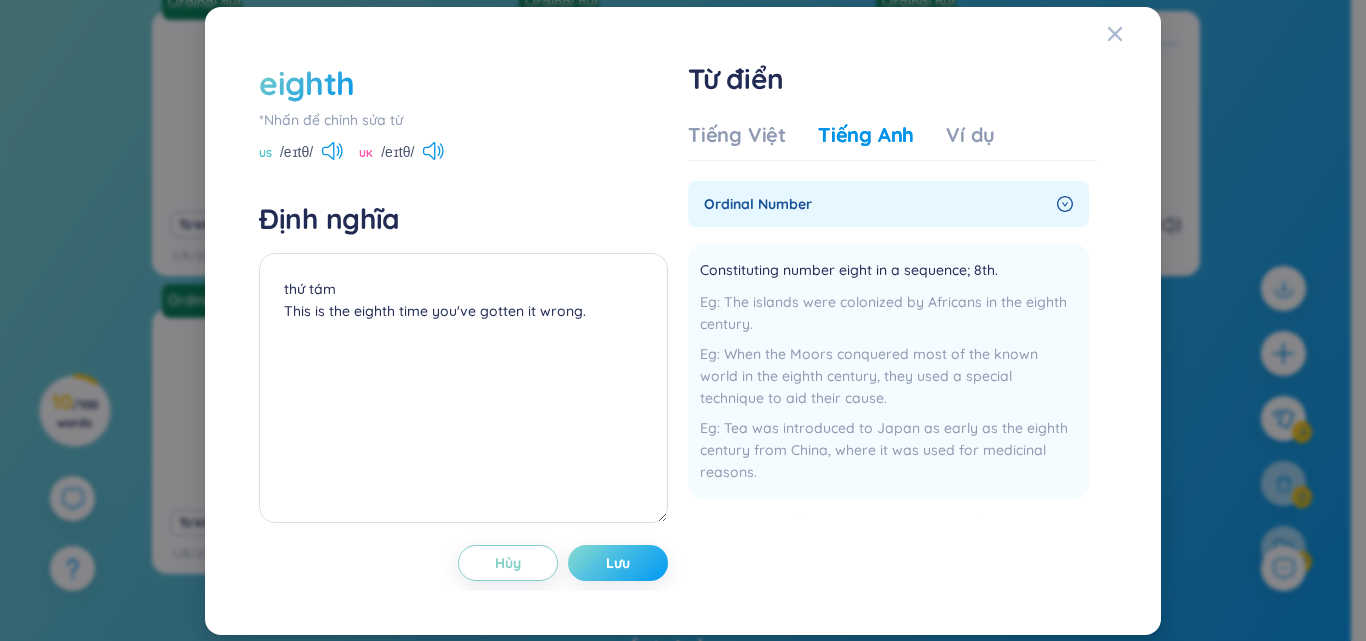 click on "Lưu" at bounding box center [618, 563] 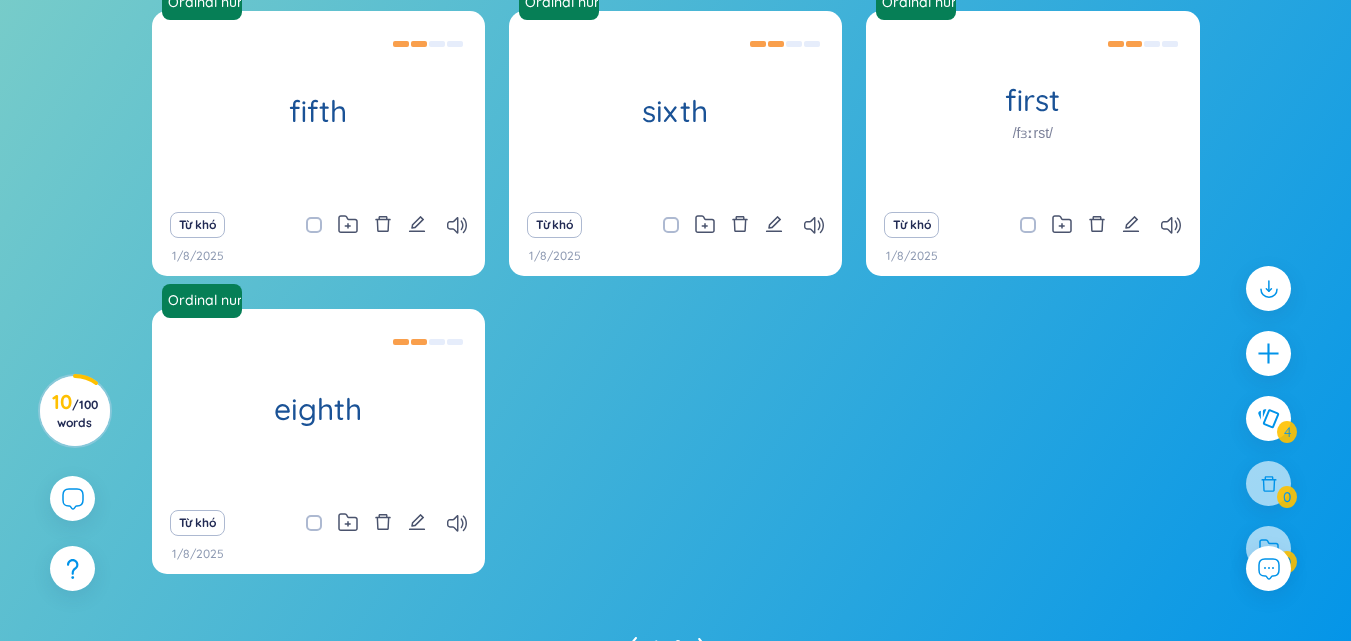 scroll, scrollTop: 310, scrollLeft: 0, axis: vertical 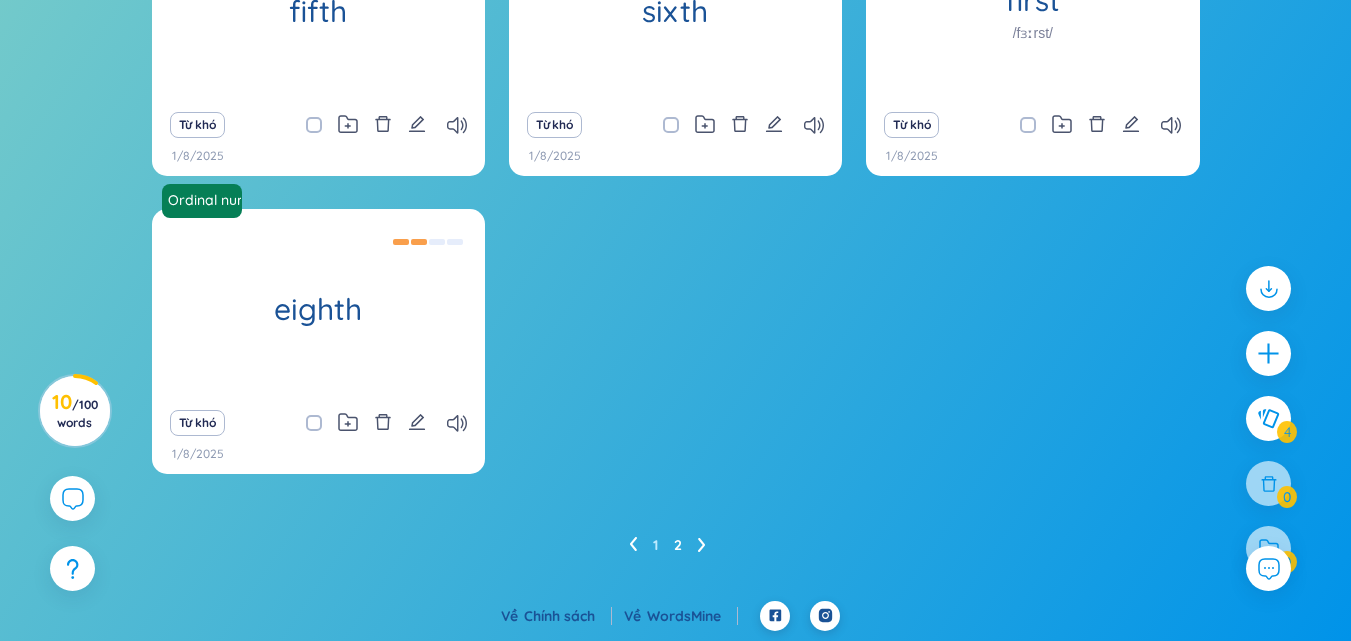click on "1 2" at bounding box center [675, 545] 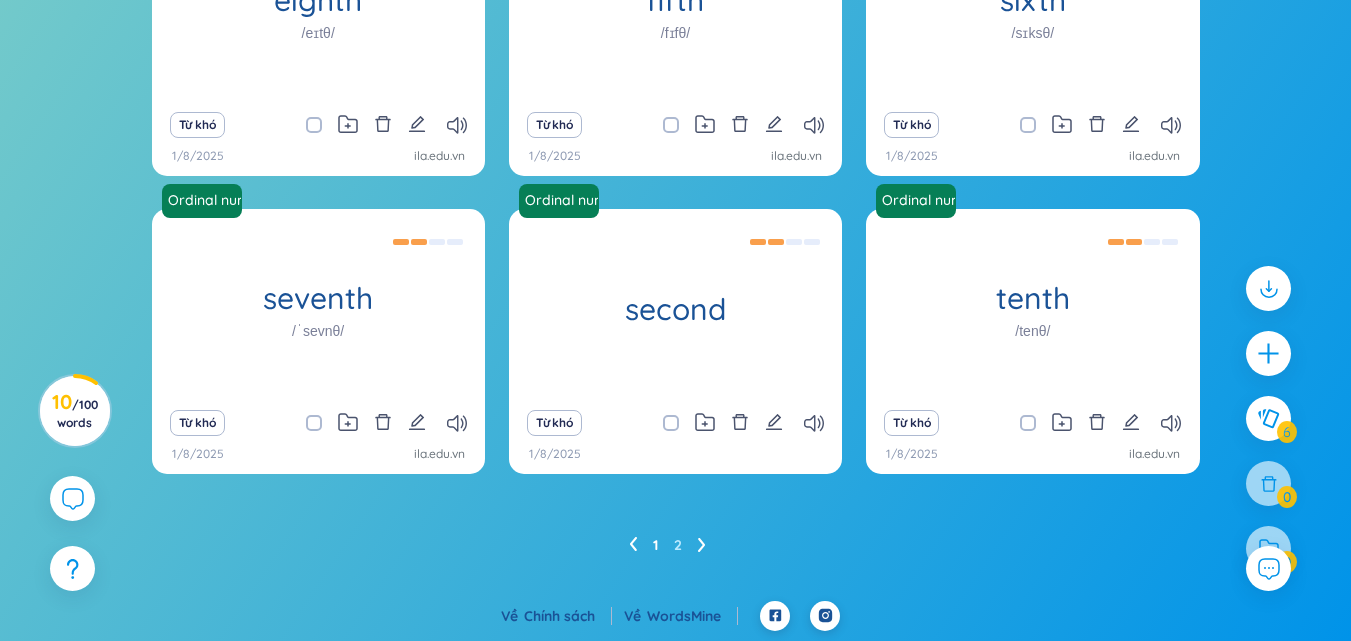 scroll, scrollTop: 210, scrollLeft: 0, axis: vertical 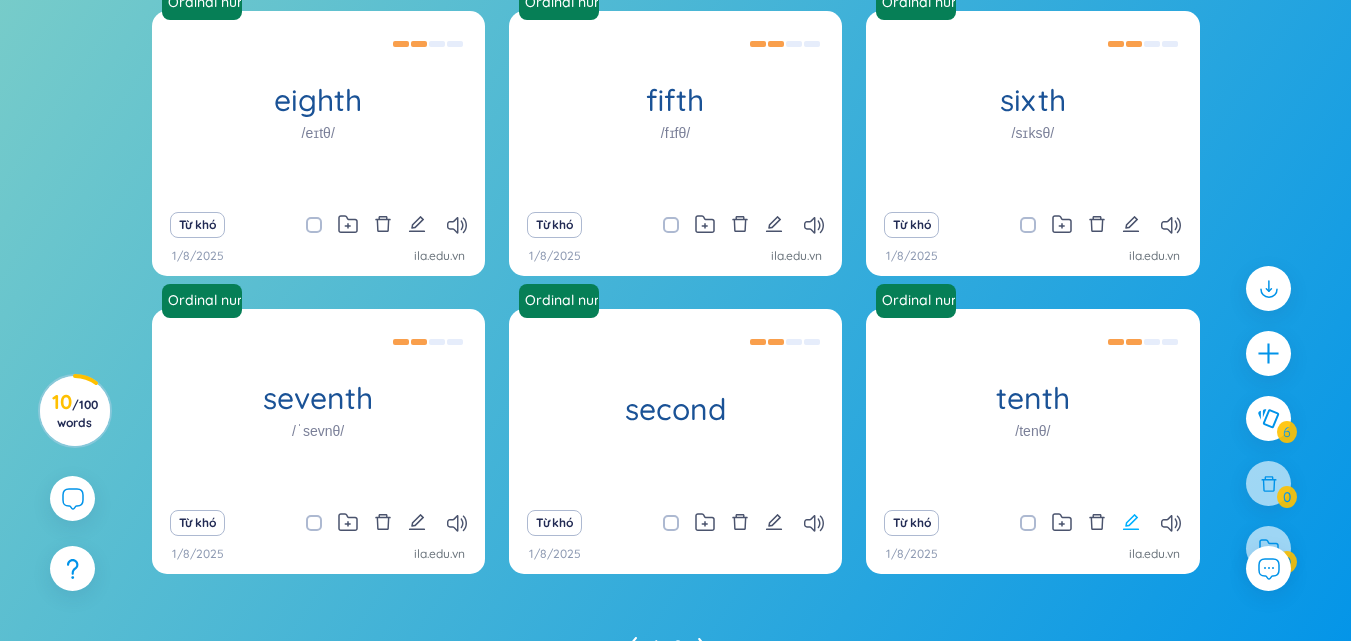 click 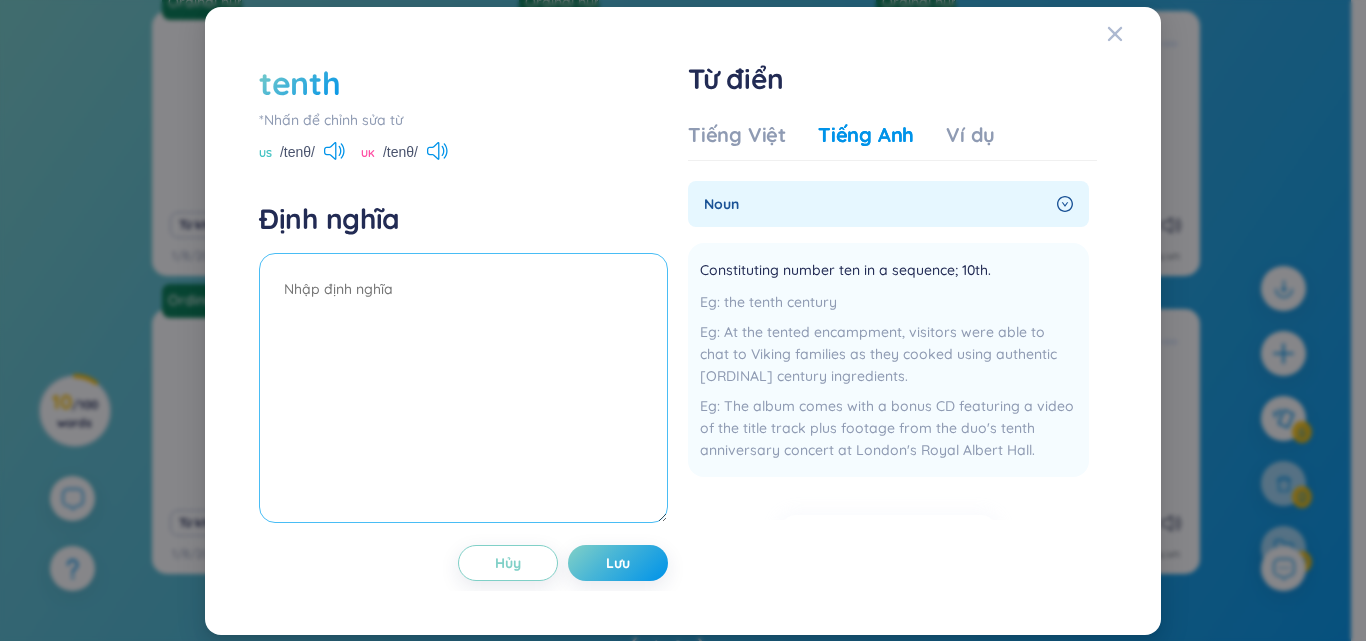 click at bounding box center (463, 388) 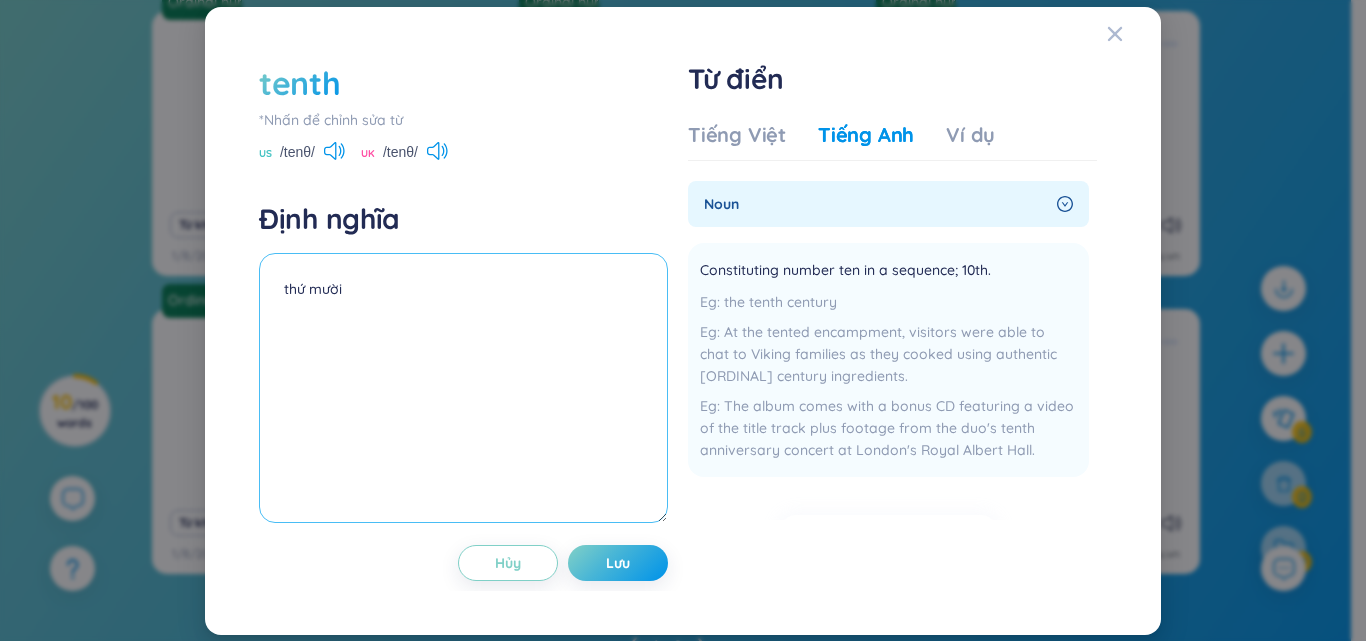 click on "thứ mười" at bounding box center [463, 388] 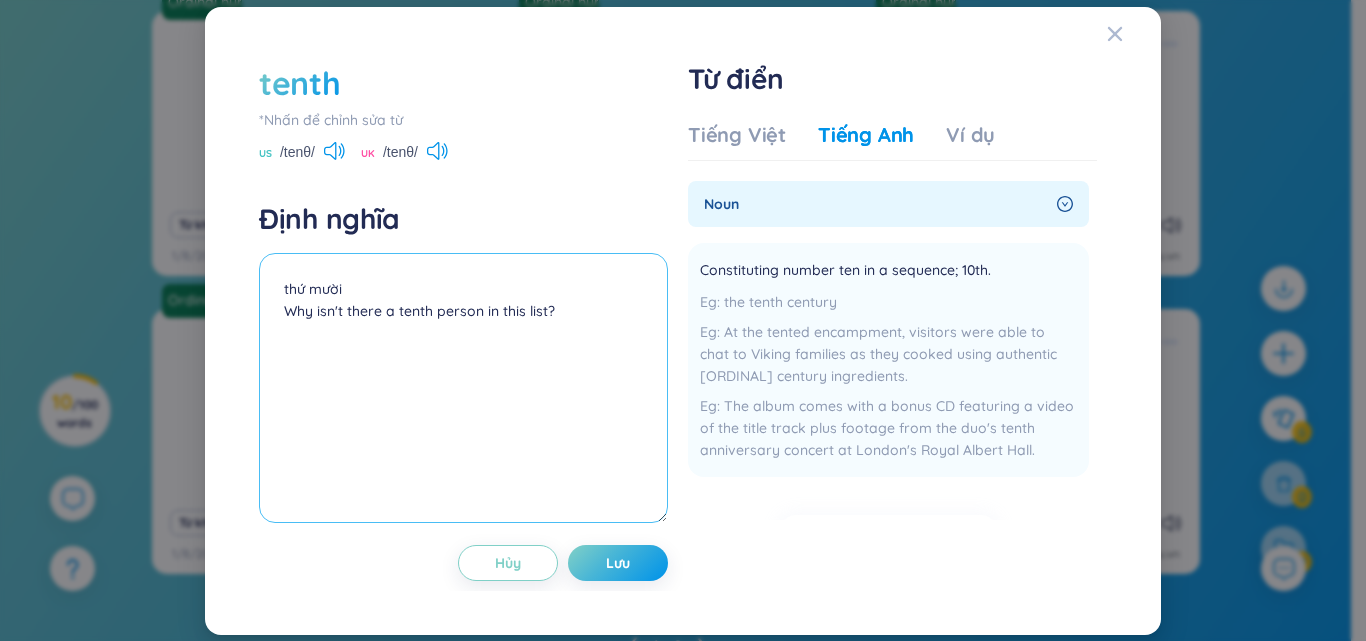 click on "thứ mười
Why isn't there a tenth person in this list?" at bounding box center (463, 388) 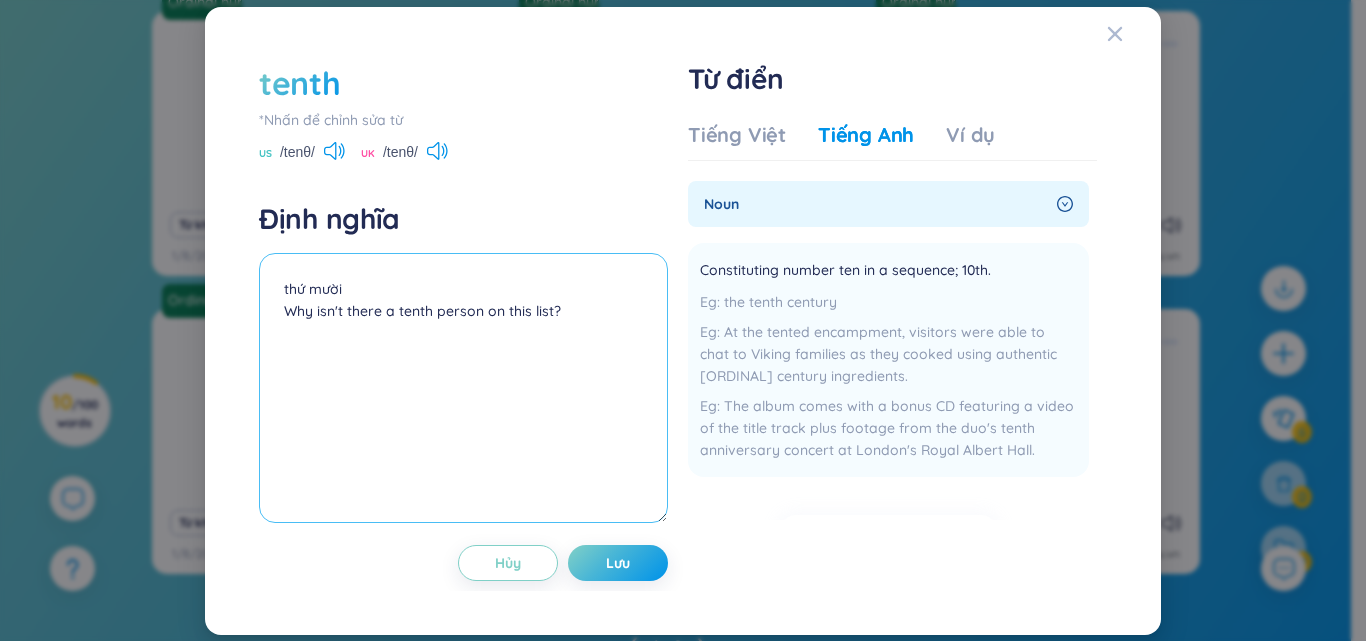click on "thứ mười
Why isn't there a tenth person on this list?" at bounding box center [463, 388] 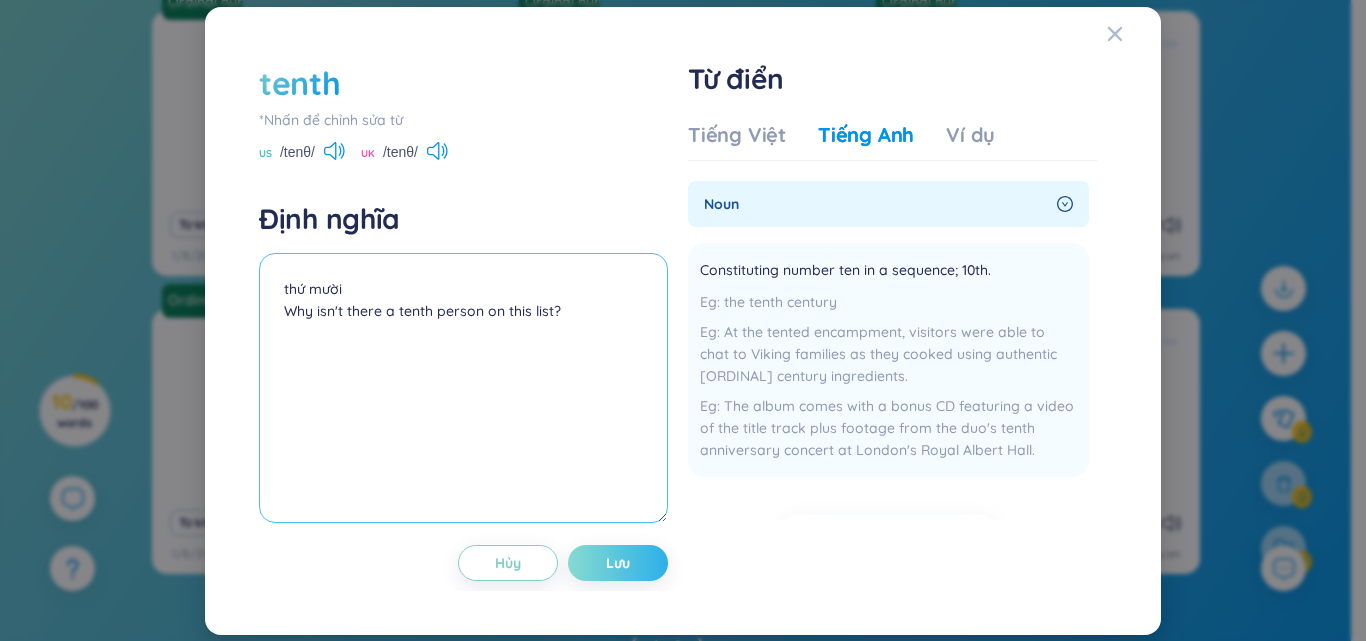 type on "thứ mười
Why isn't there a tenth person on this list?" 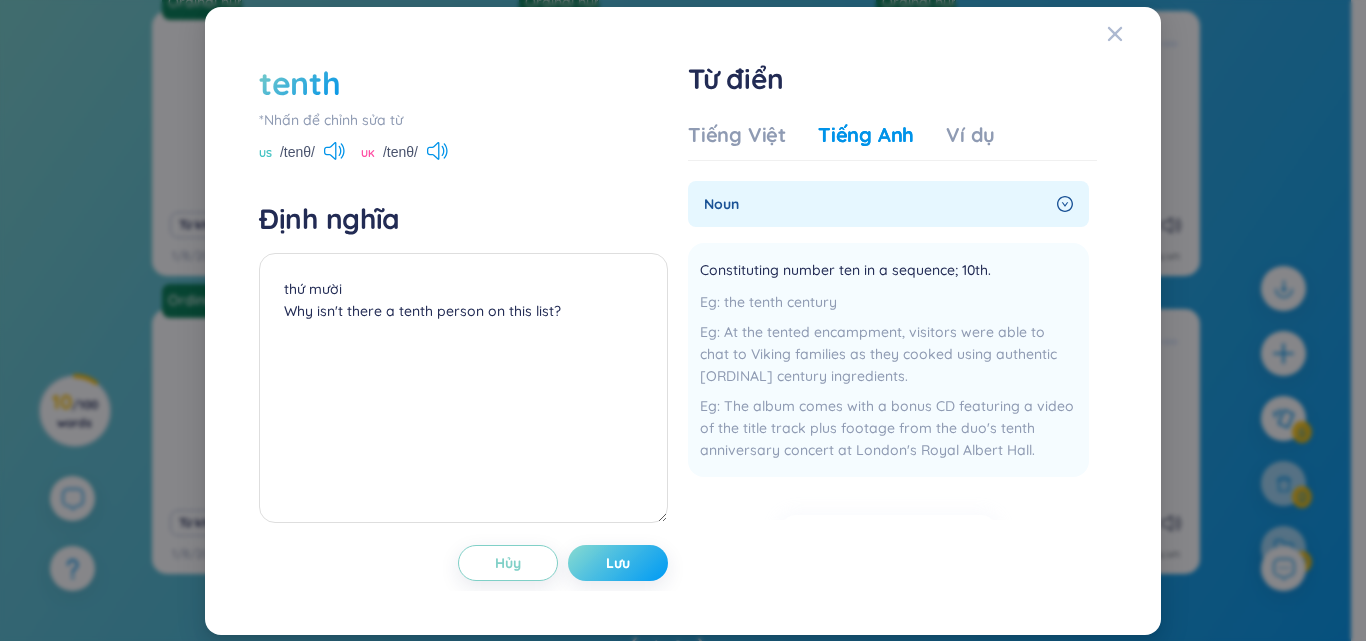 click on "Lưu" at bounding box center (618, 563) 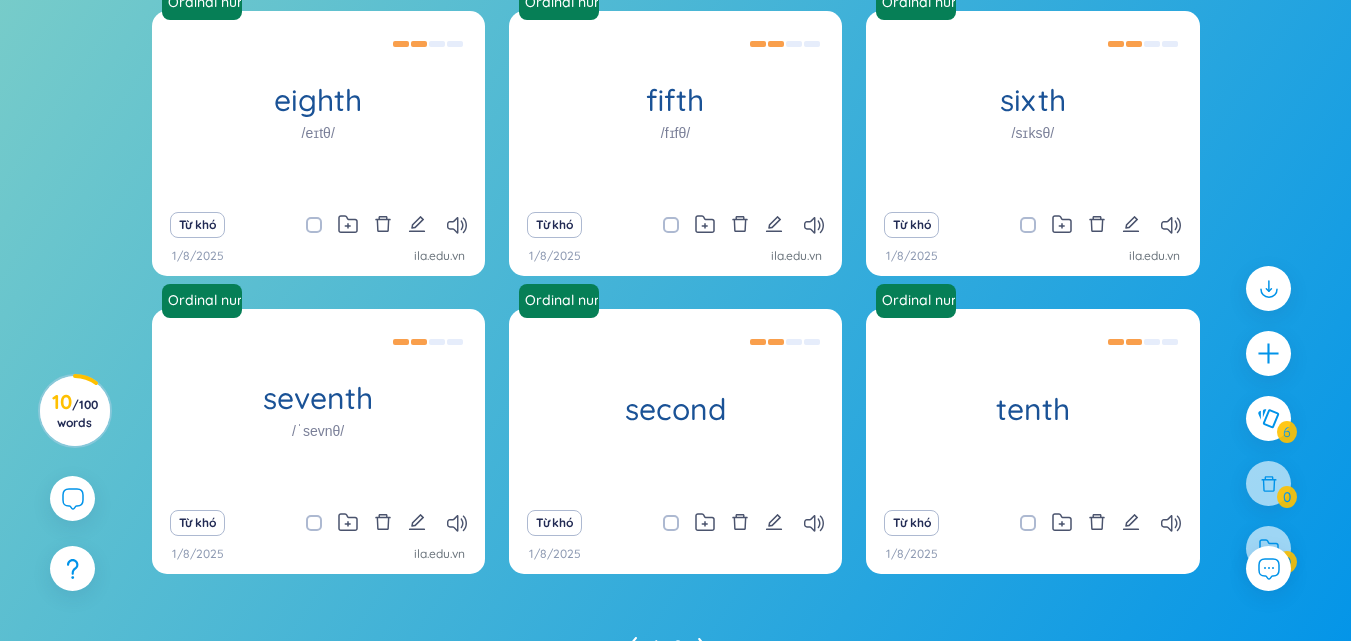scroll, scrollTop: 310, scrollLeft: 0, axis: vertical 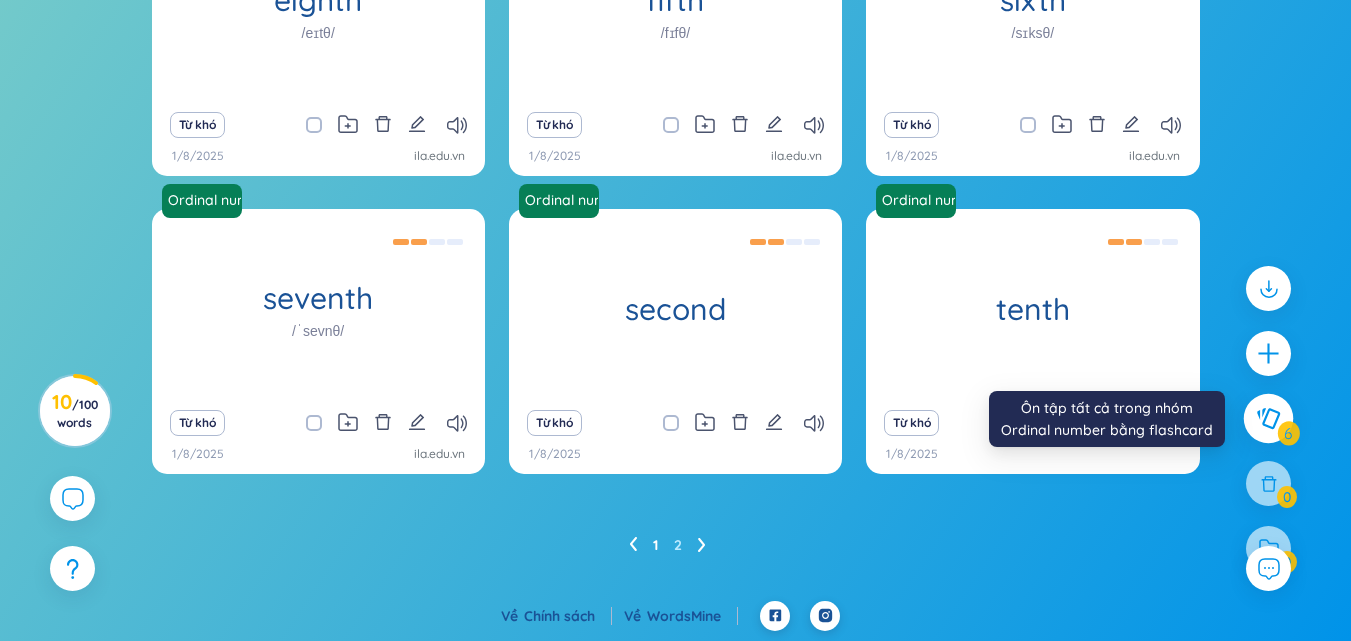 click 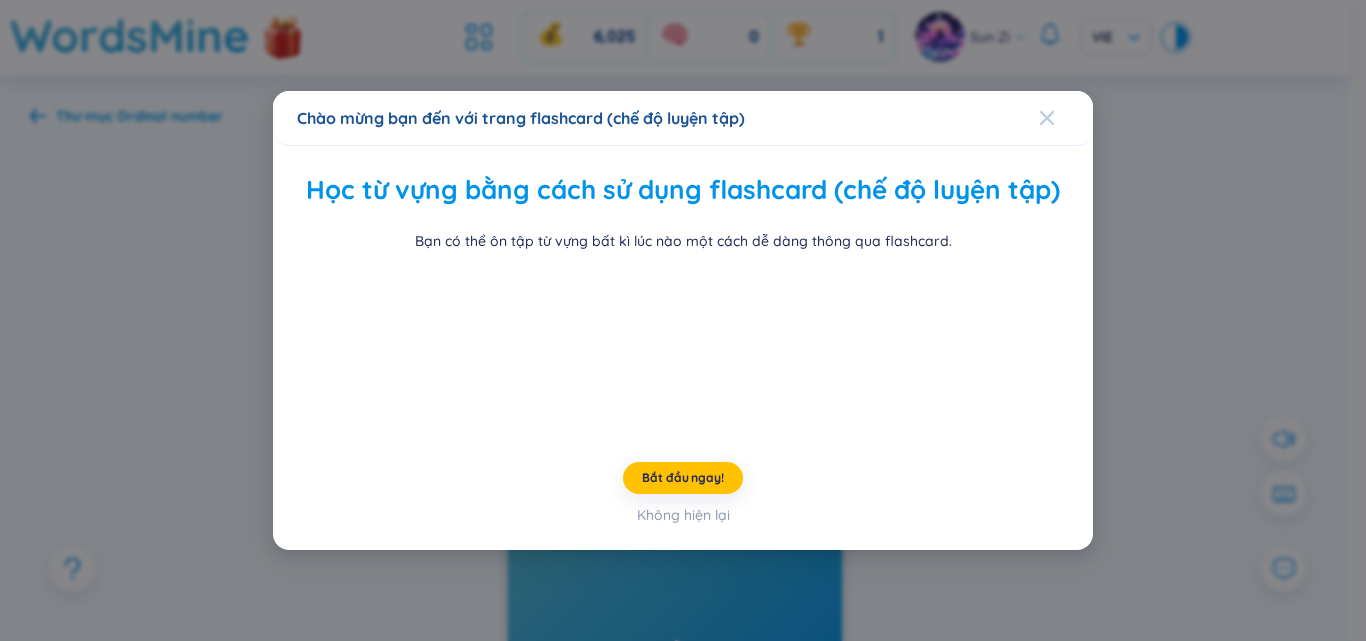 click 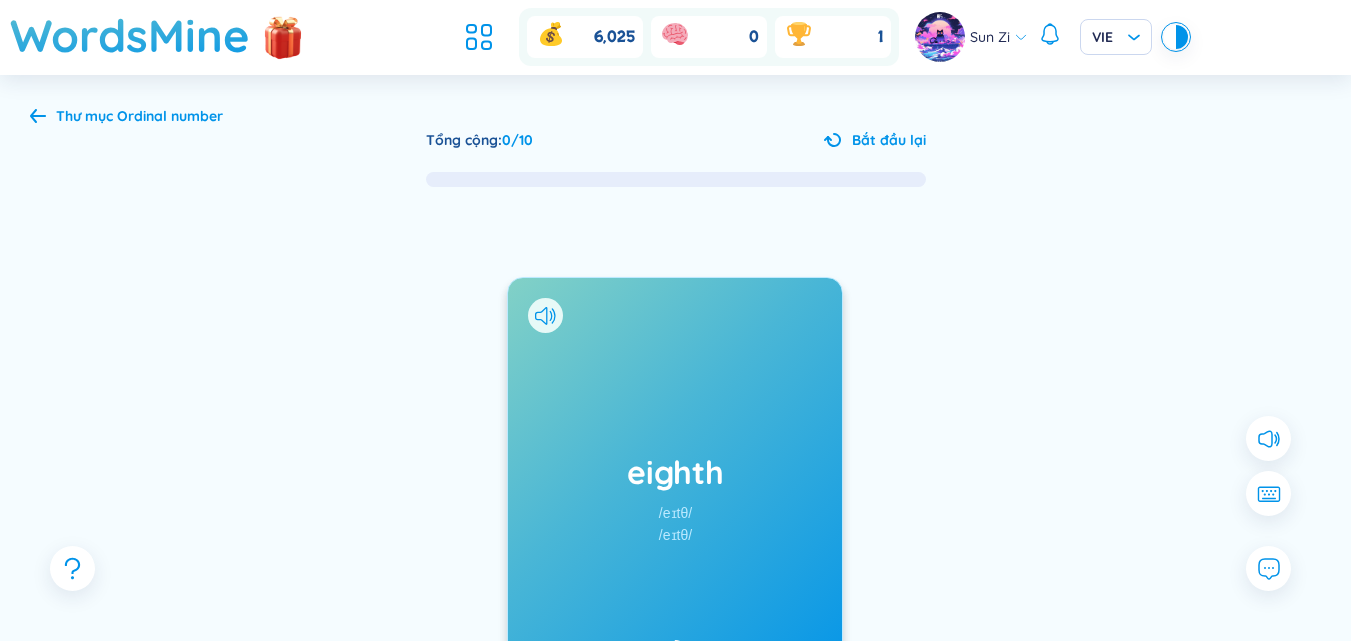 scroll, scrollTop: 200, scrollLeft: 0, axis: vertical 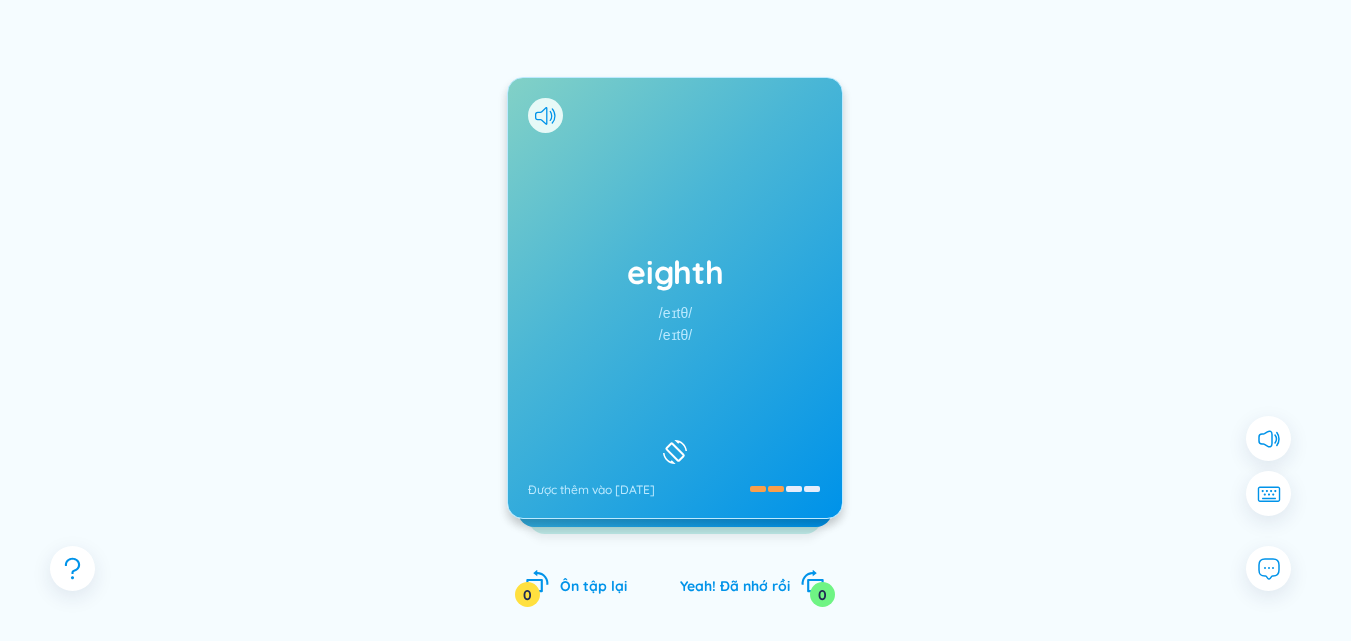 click on "eighth /eɪtθ/ /eɪtθ/ Được thêm vào [DATE]" at bounding box center (675, 298) 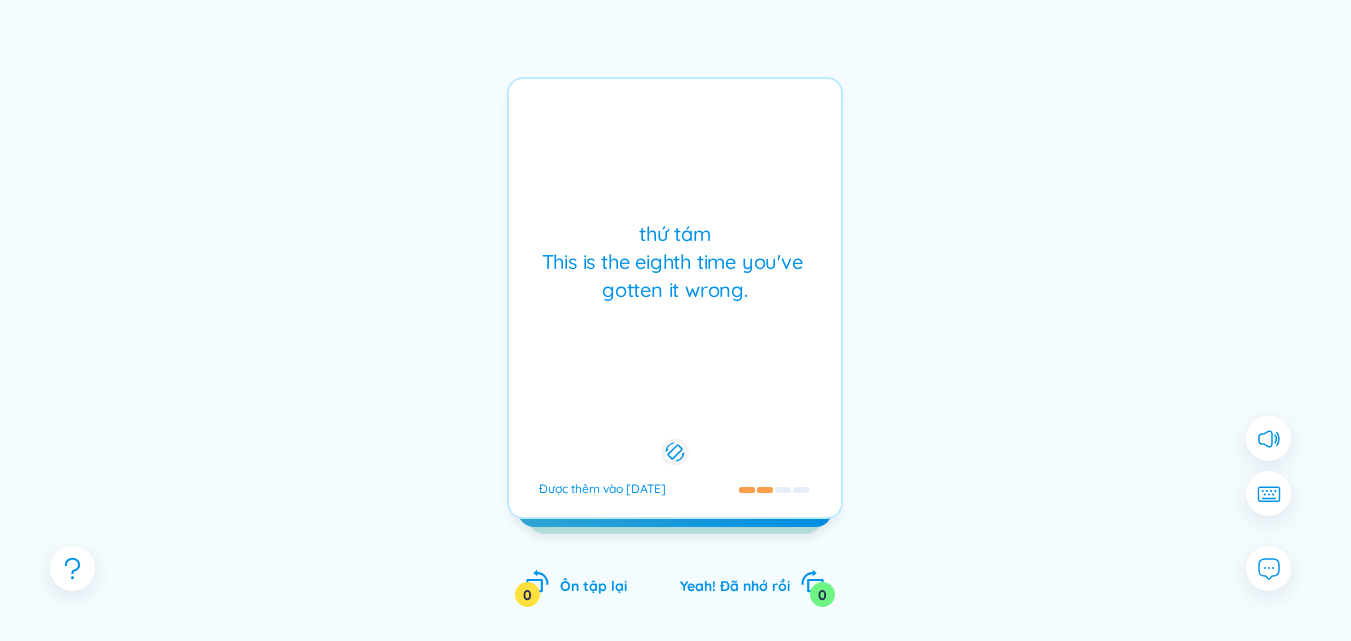 click on "thứ tám
This is the eighth time you've gotten it wrong. Được thêm vào [DATE]" at bounding box center (675, 298) 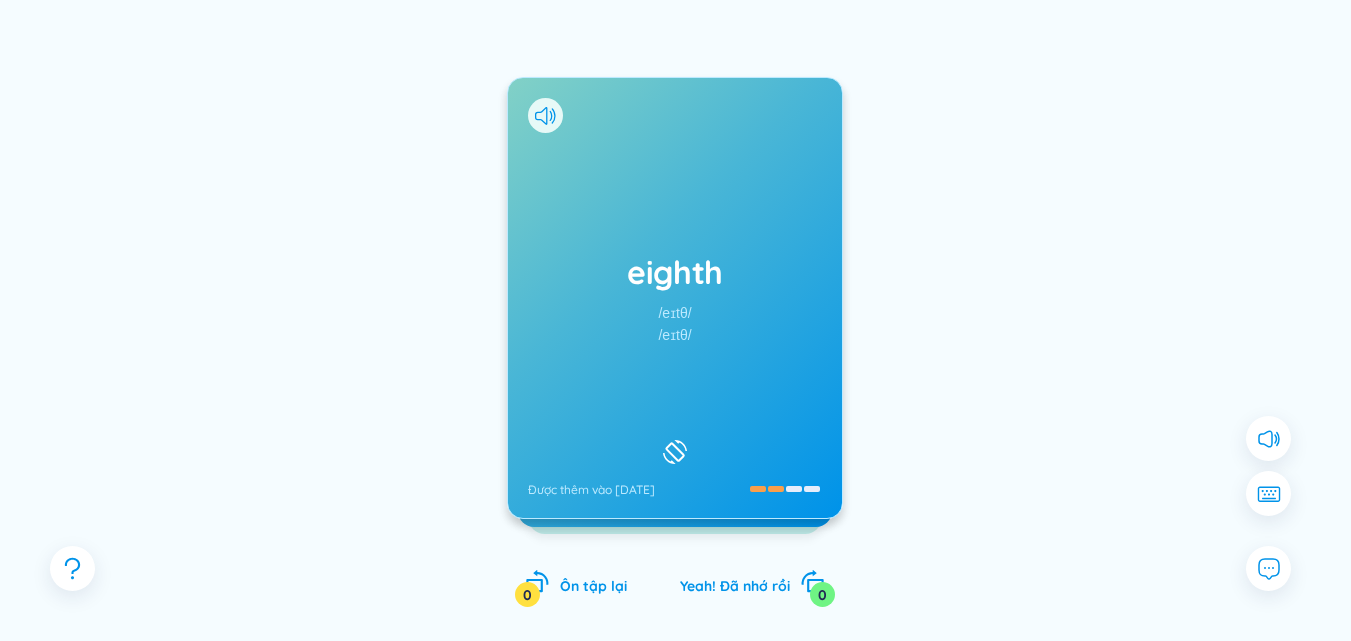 click on "eighth /eɪtθ/ /eɪtθ/ Được thêm vào [DATE]" at bounding box center [675, 298] 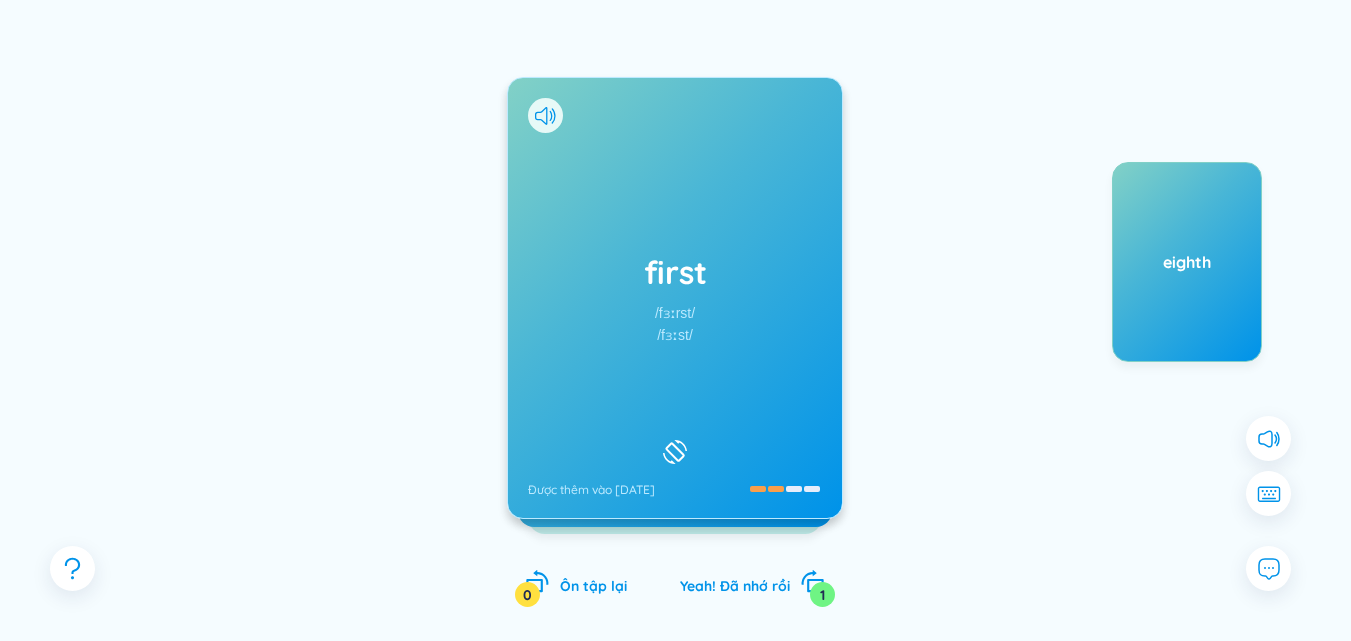 click on "first /fɜːrst/ /fɜːst/ Được thêm vào [DATE]" at bounding box center [675, 298] 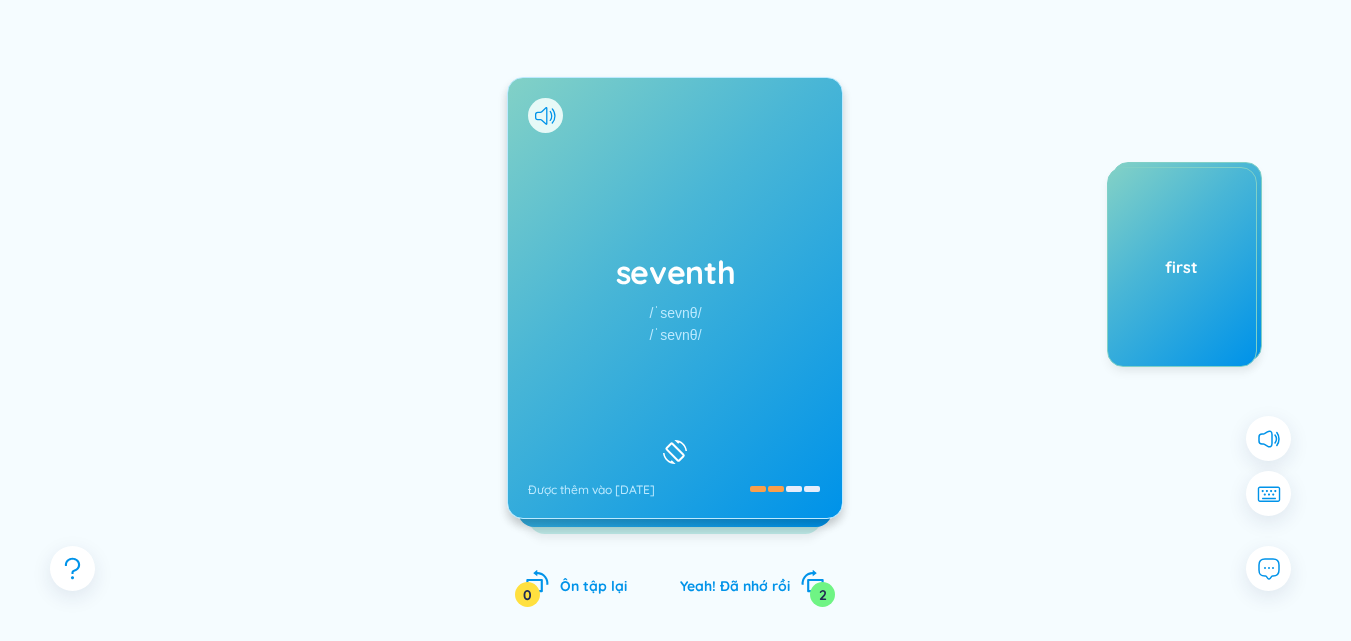 click on "seventh /ˈsevnθ/ /ˈsevnθ/ Được thêm vào [DATE]" at bounding box center [675, 298] 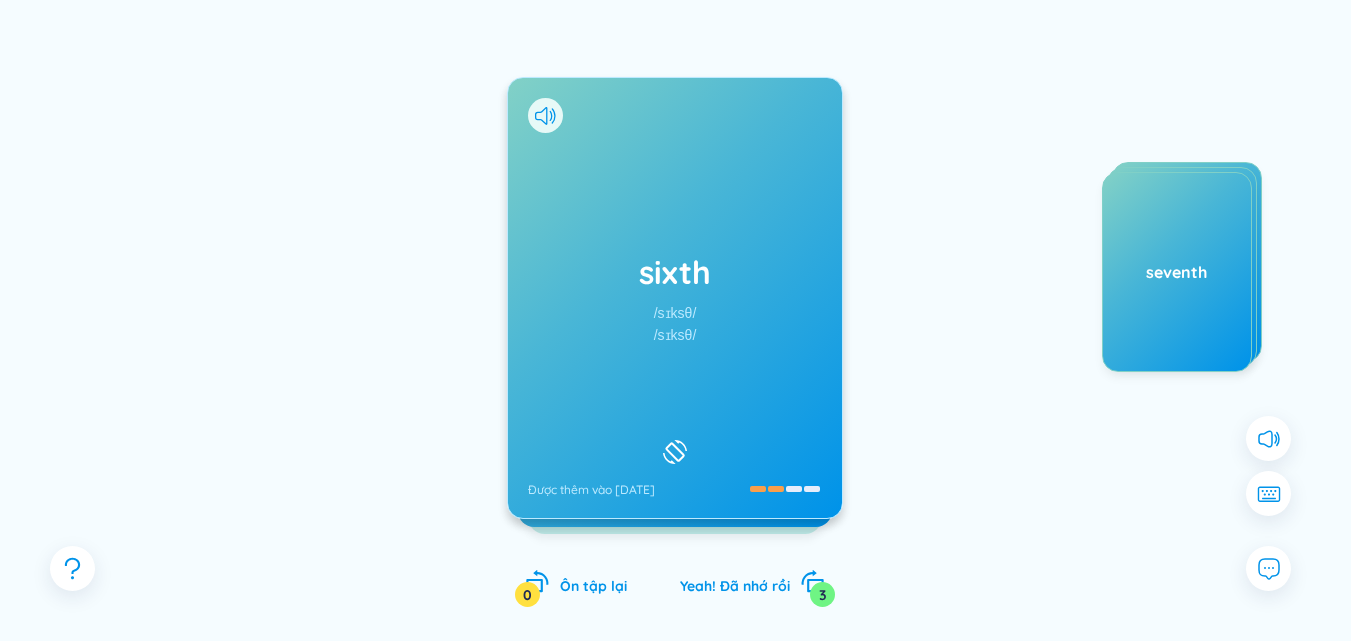 click on "sixth /sɪksθ/ /sɪksθ/ Được thêm vào [DATE]" at bounding box center [675, 298] 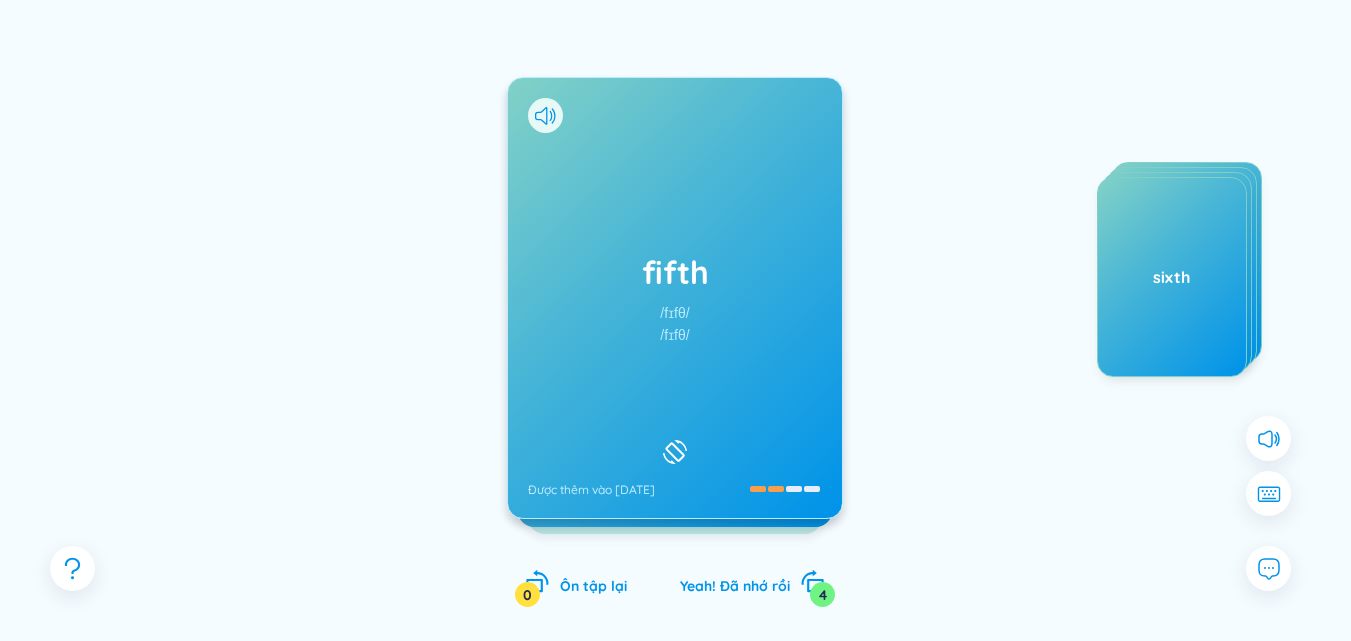click on "fifth /fɪfθ/ /fɪfθ/ Được thêm vào [DATE]" at bounding box center [675, 298] 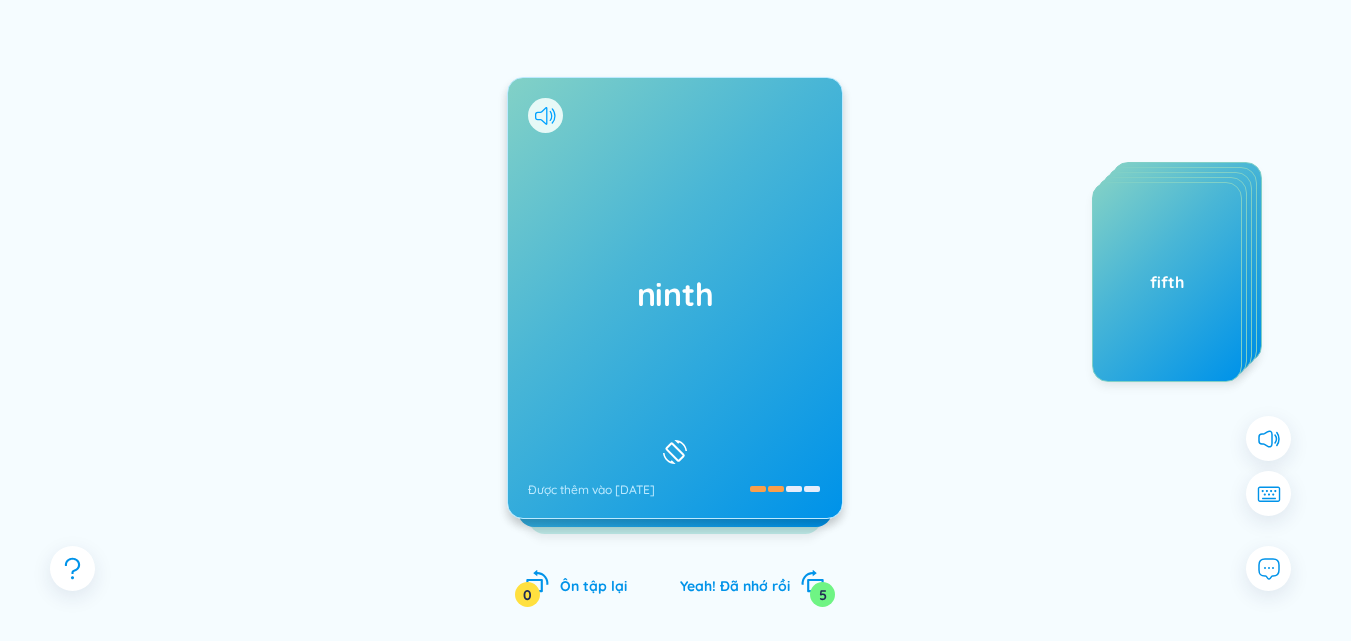 click 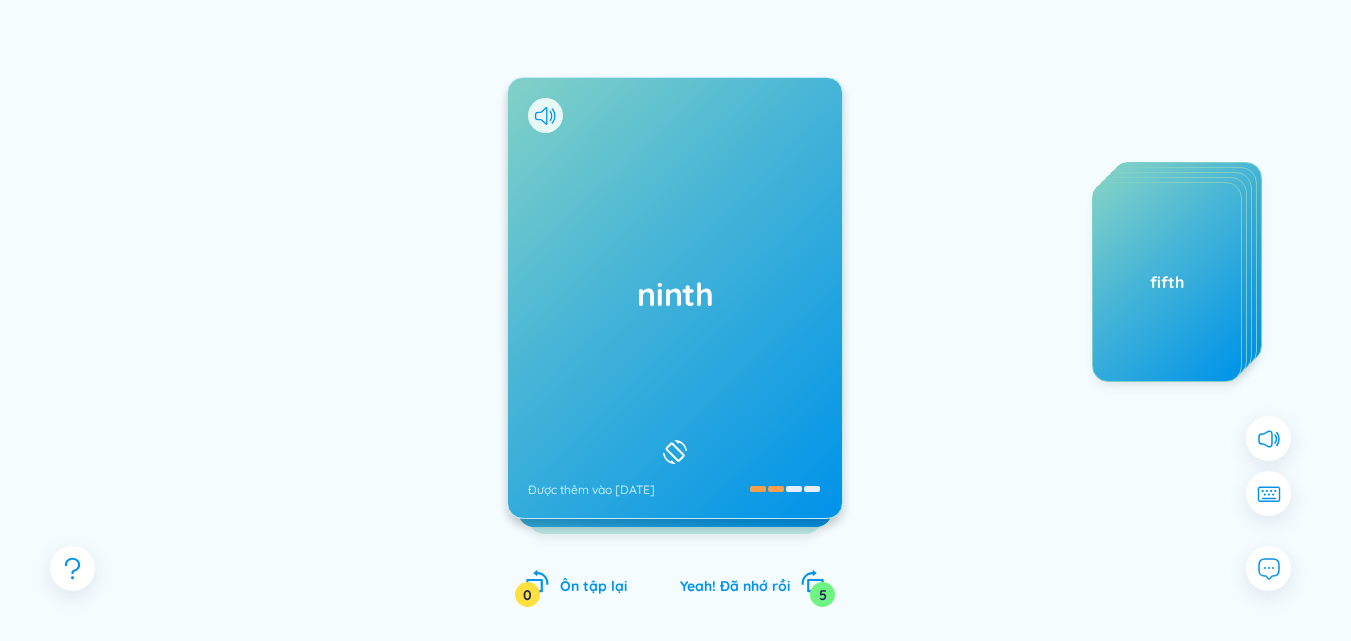 click on "ninth Được thêm vào [DATE]" at bounding box center (675, 298) 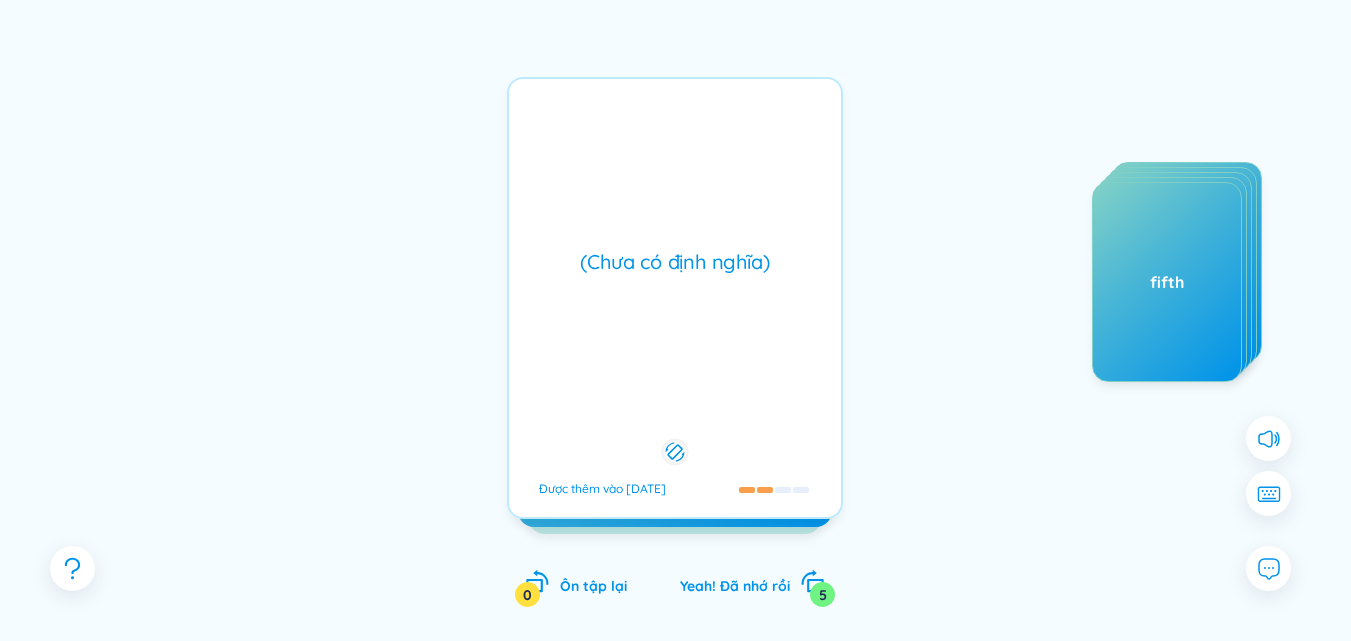 click on "(Chưa có định nghĩa) Được thêm vào [DATE]" at bounding box center [675, 298] 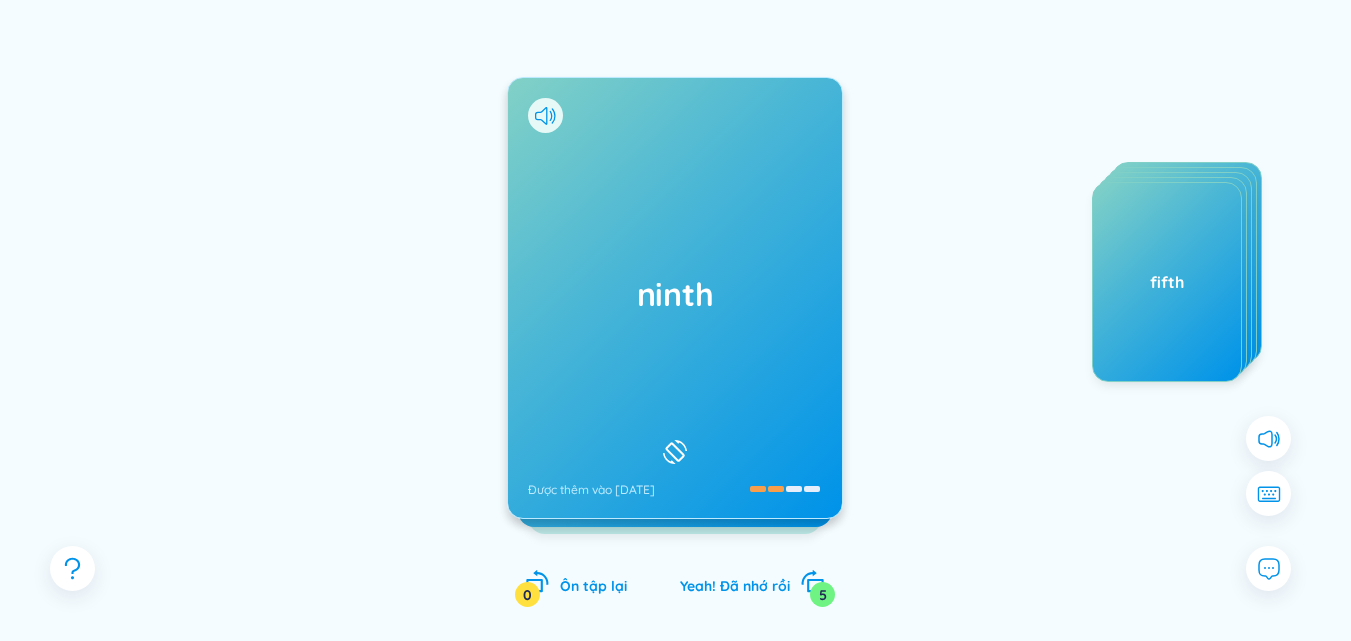 click on "ninth Được thêm vào [DATE]" at bounding box center [675, 298] 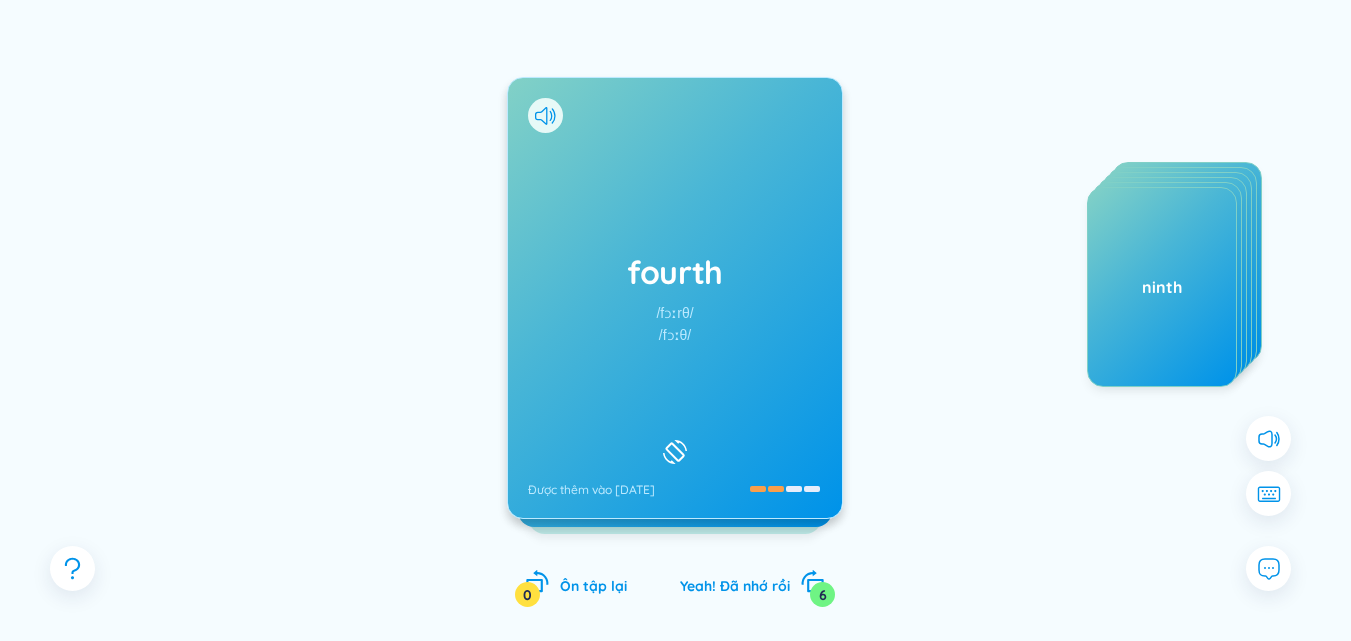 click on "fourth" at bounding box center (675, 272) 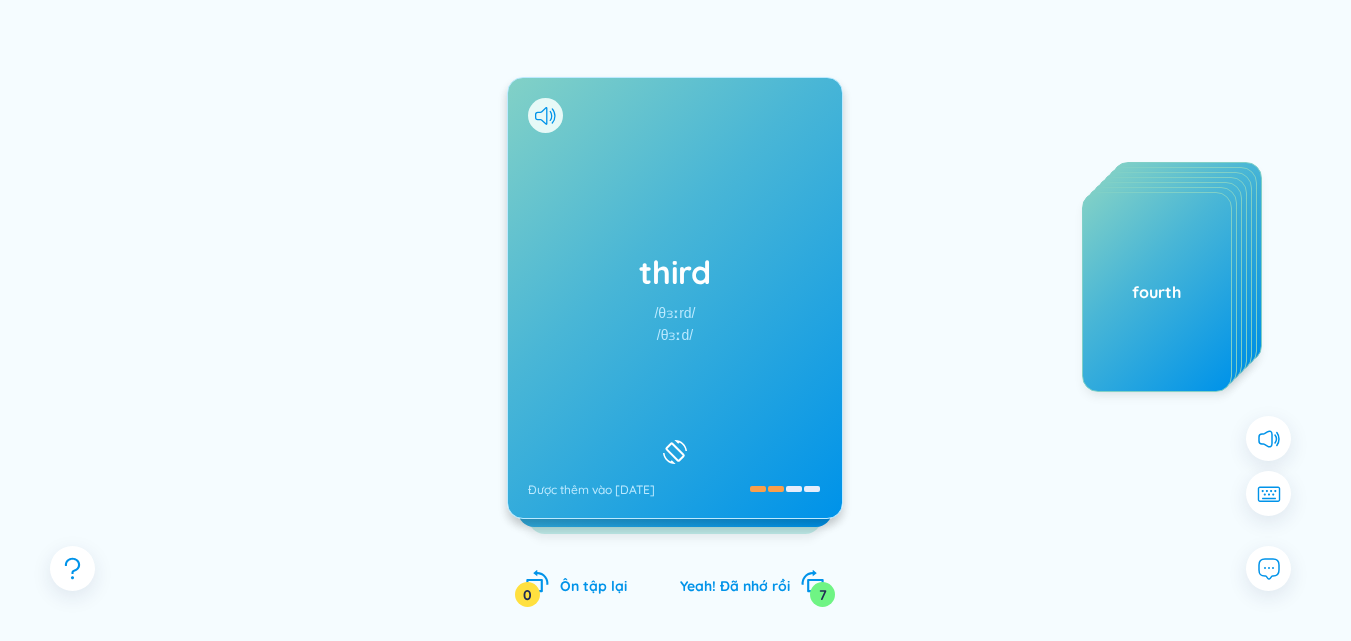 click on "third /θɜːrd/ /θɜːd/ Được thêm vào [DATE]" at bounding box center [675, 298] 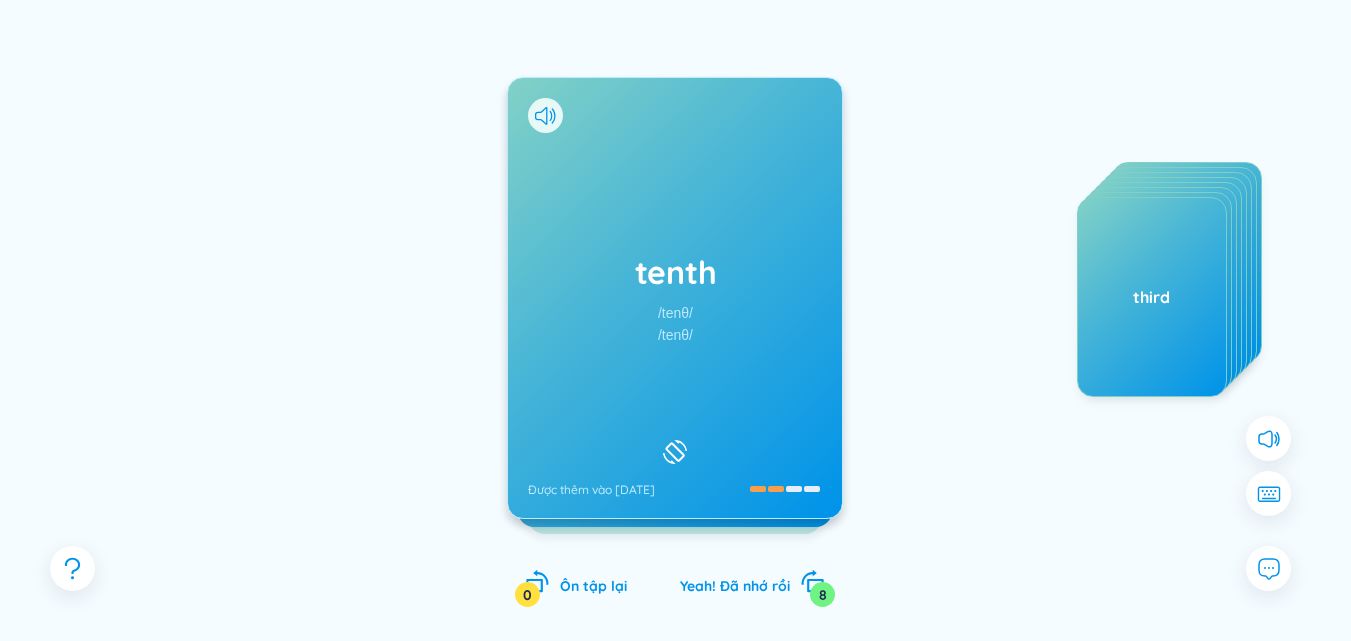 click on "/tenθ/" at bounding box center [675, 335] 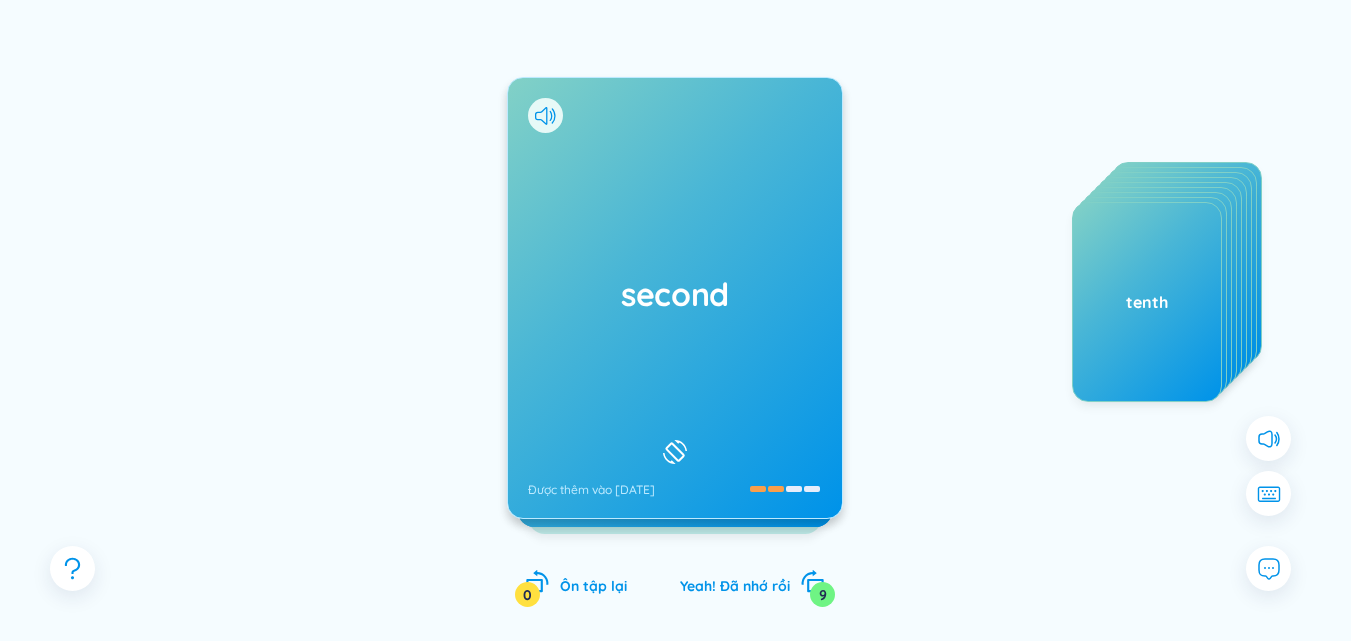 click on "second Được thêm vào [DATE]" at bounding box center (675, 298) 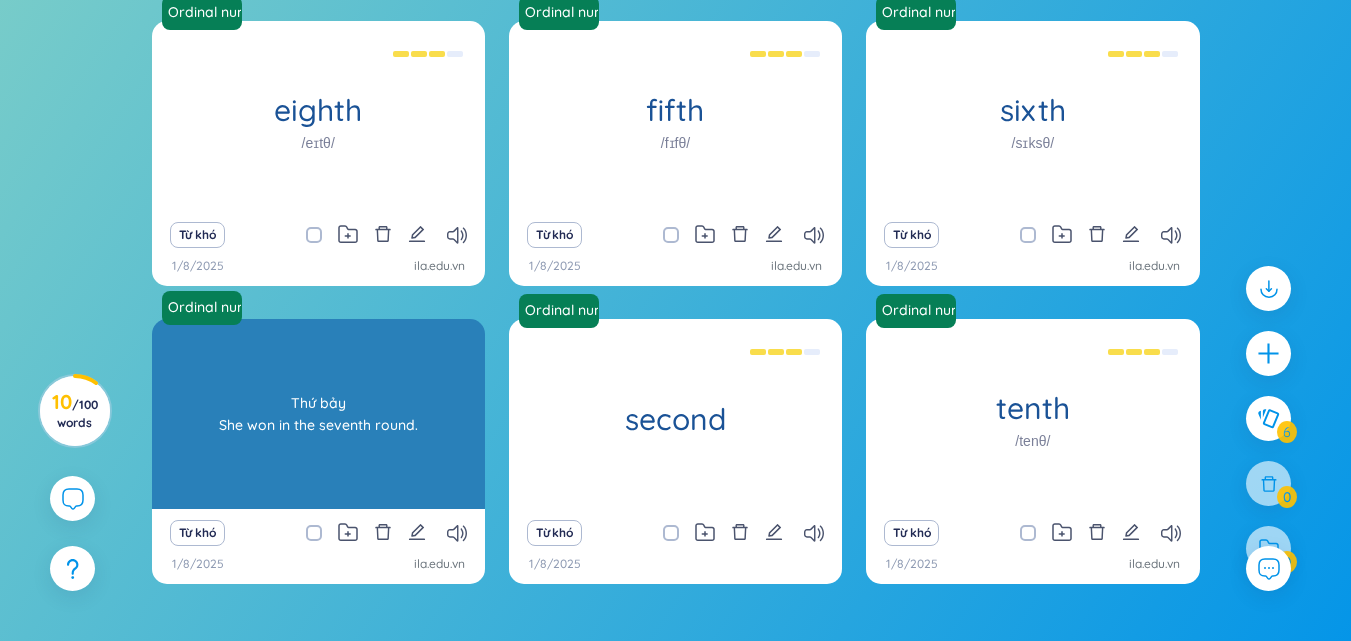 scroll, scrollTop: 310, scrollLeft: 0, axis: vertical 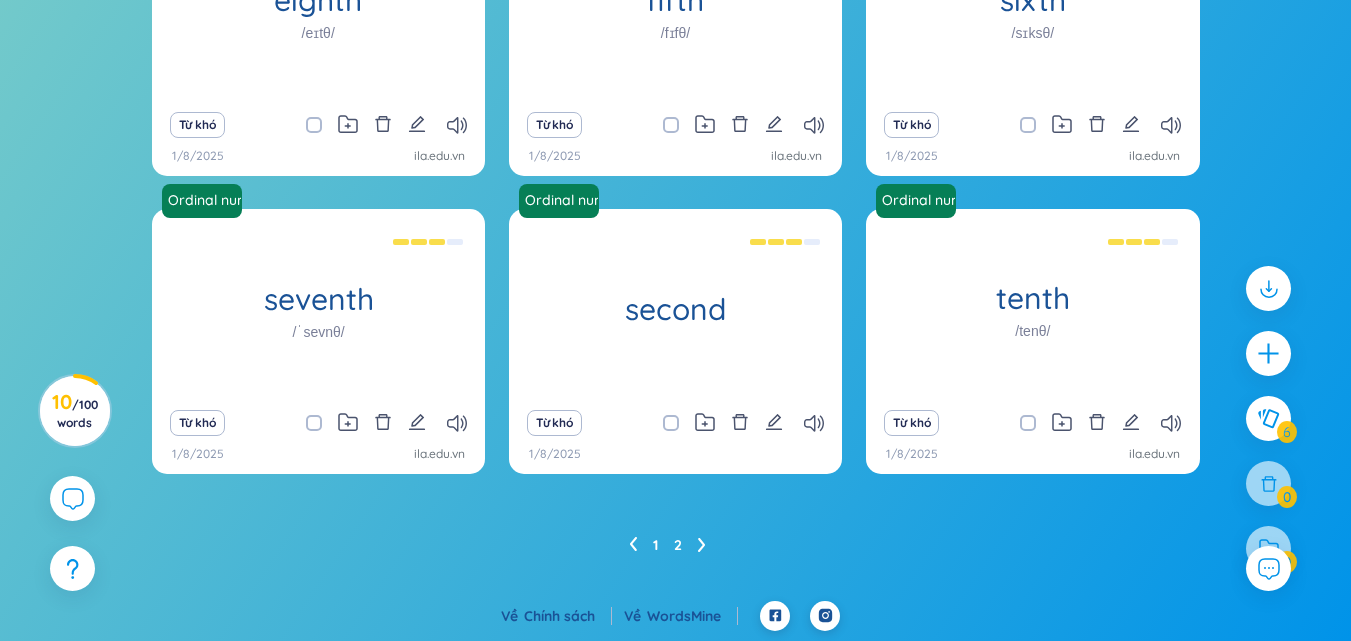 click on "2" at bounding box center [678, 545] 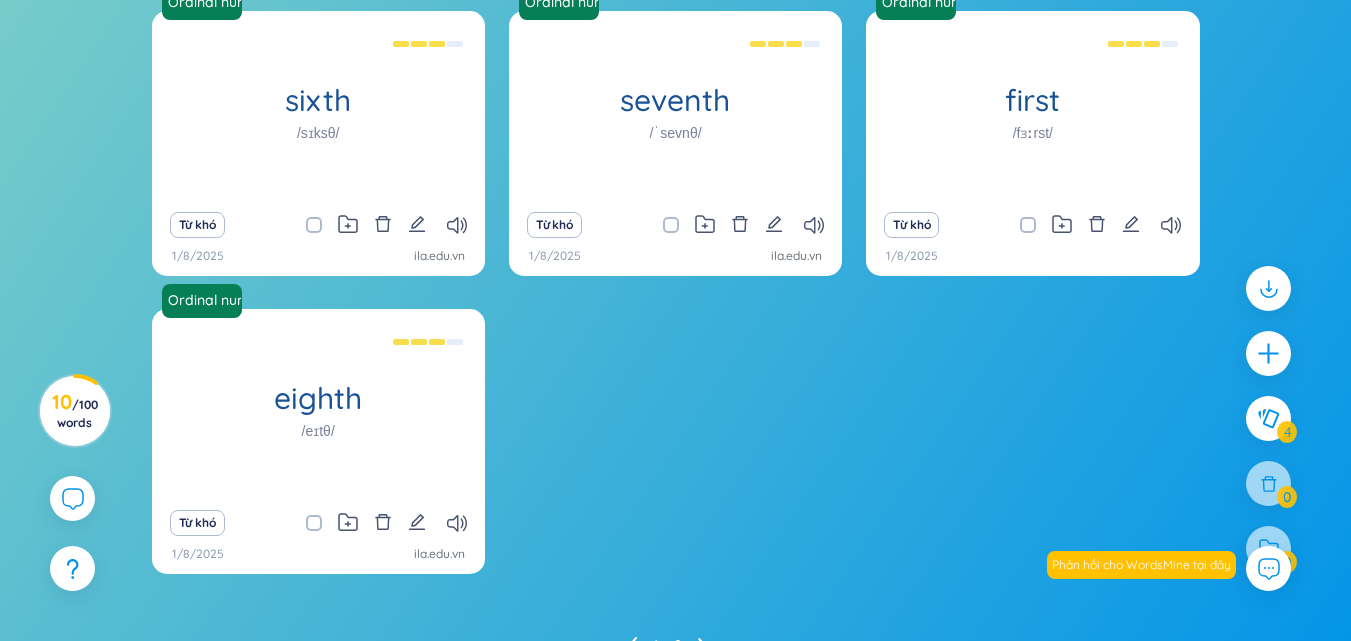 scroll, scrollTop: 310, scrollLeft: 0, axis: vertical 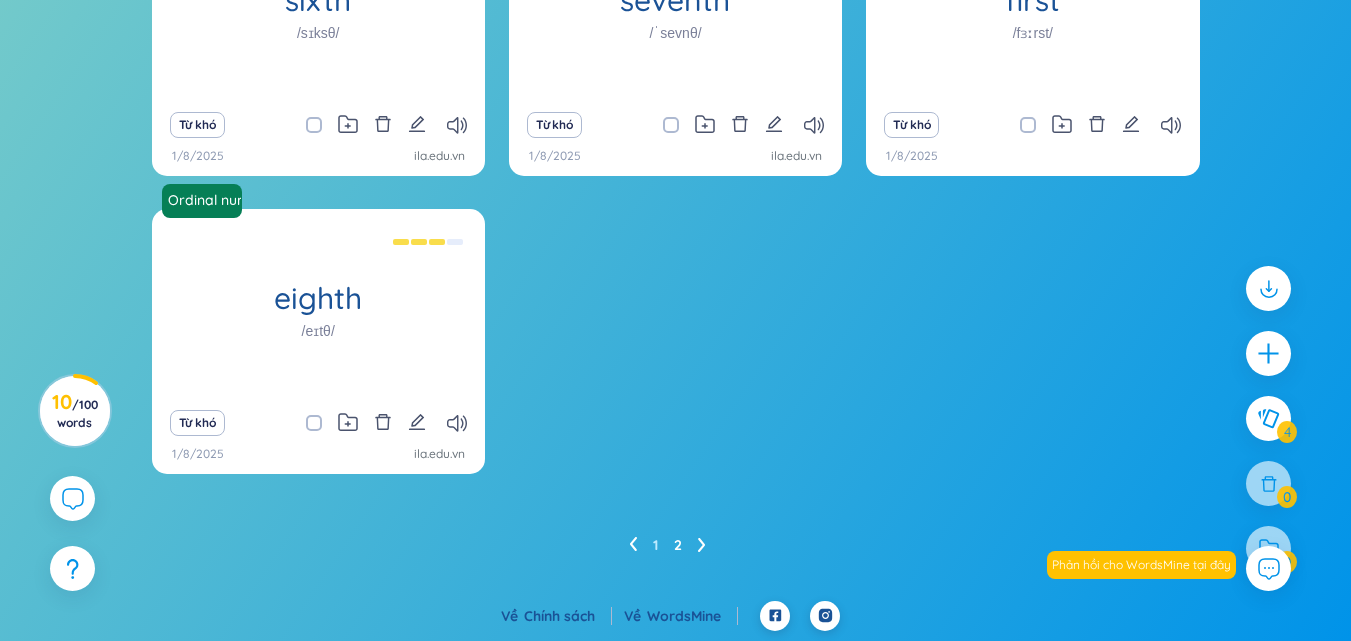 click 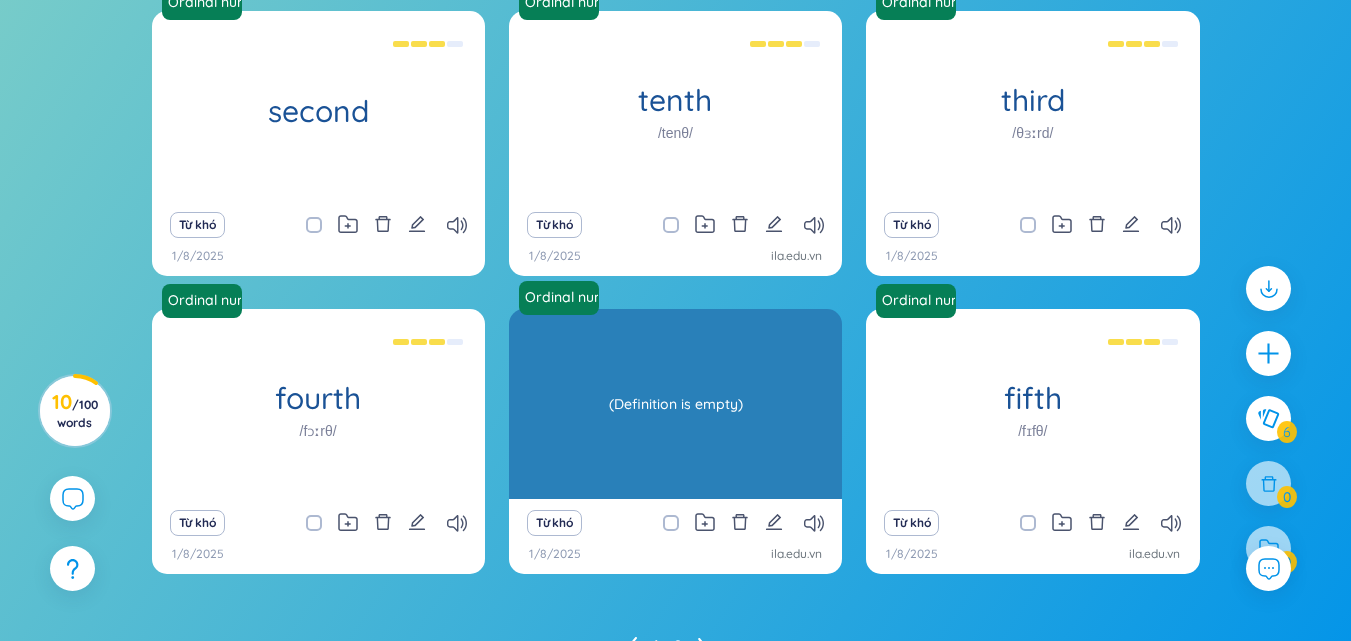 scroll, scrollTop: 310, scrollLeft: 0, axis: vertical 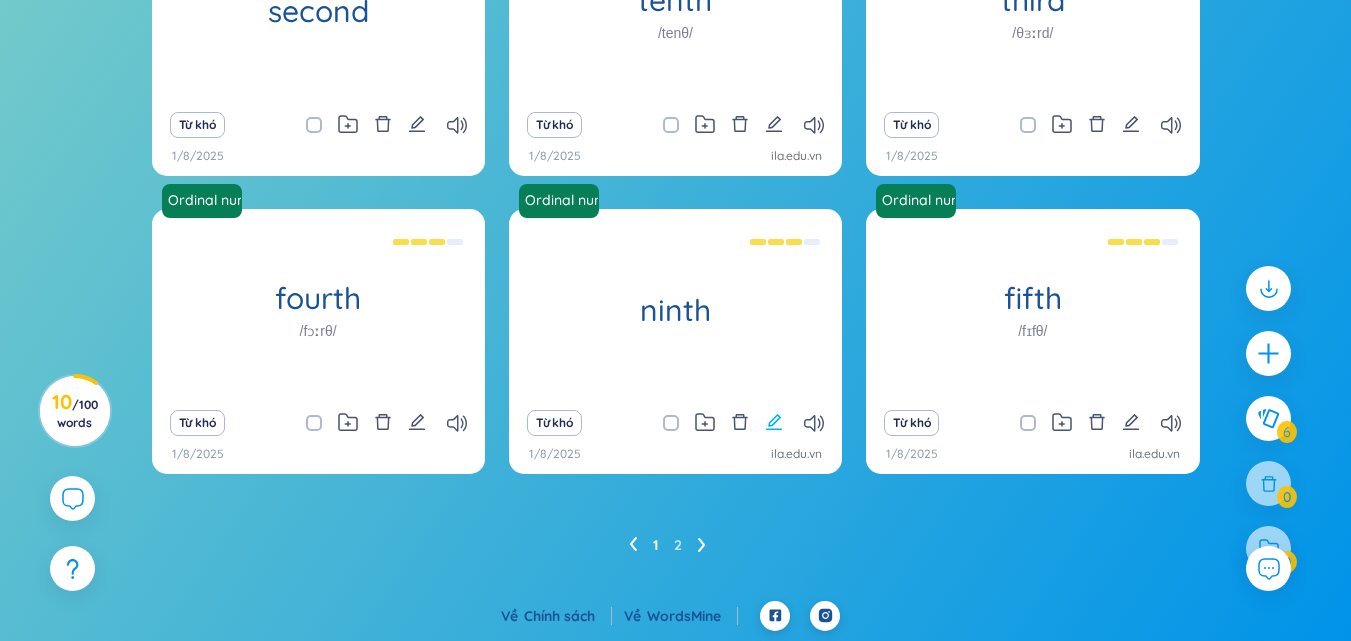click 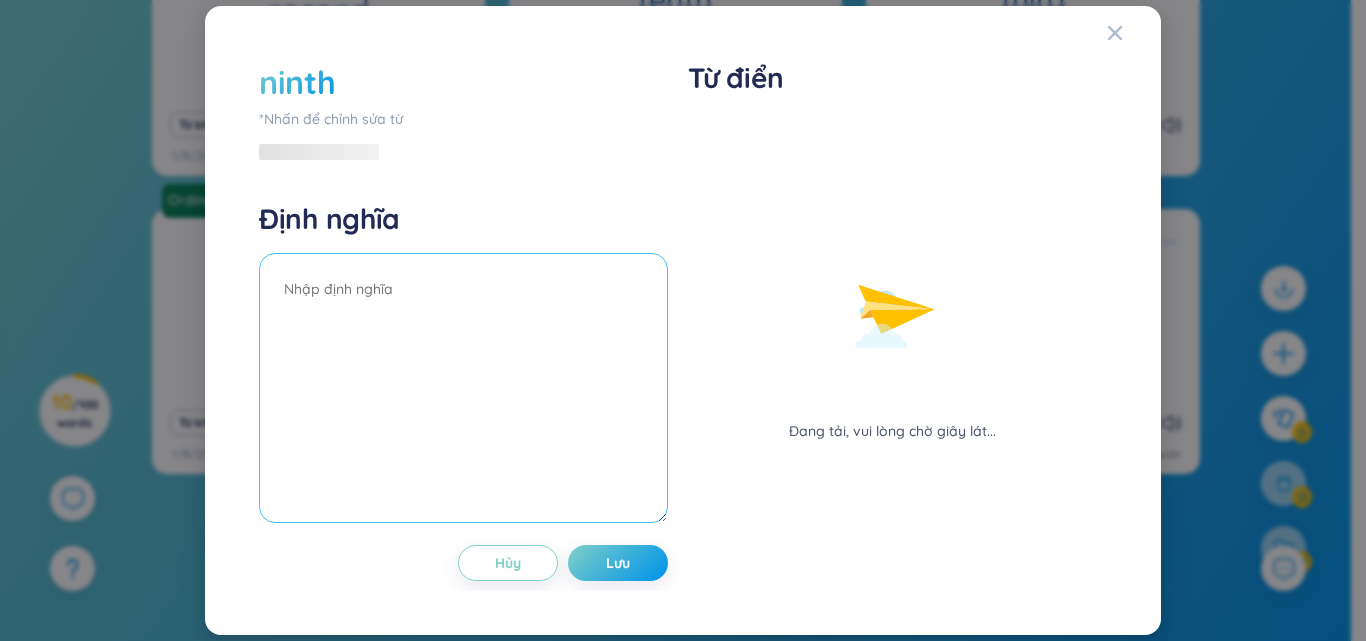 click at bounding box center (463, 388) 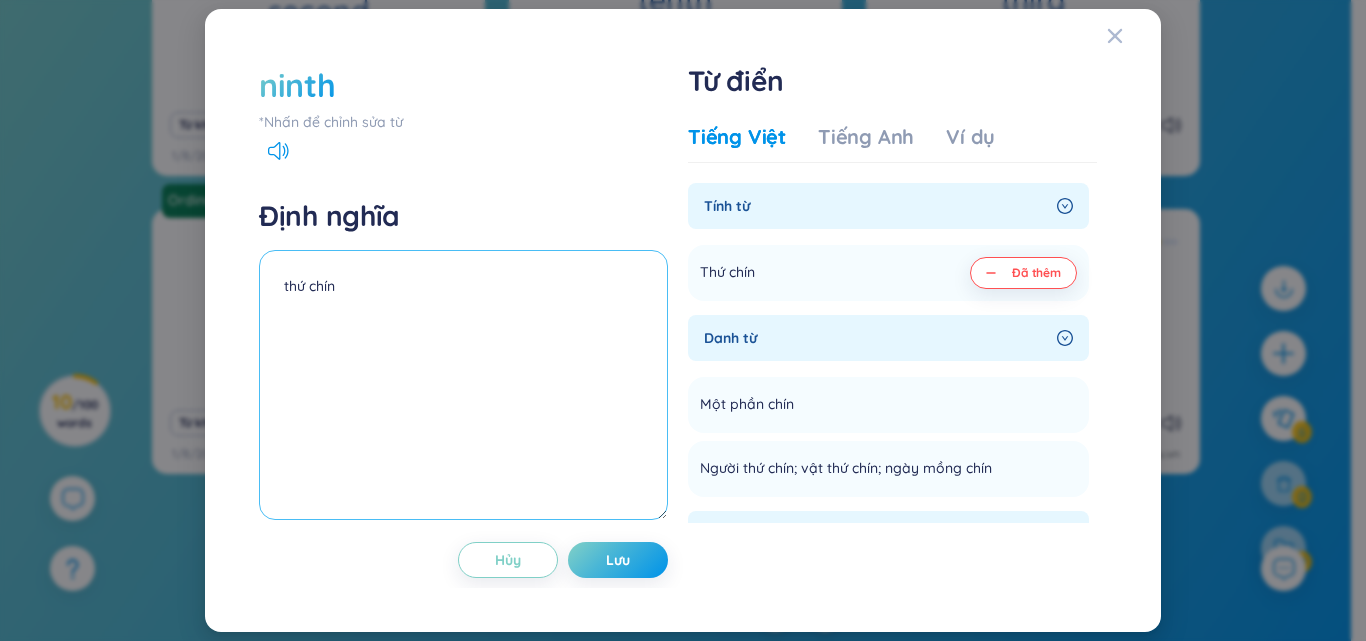 click on "thứ chín" at bounding box center [463, 385] 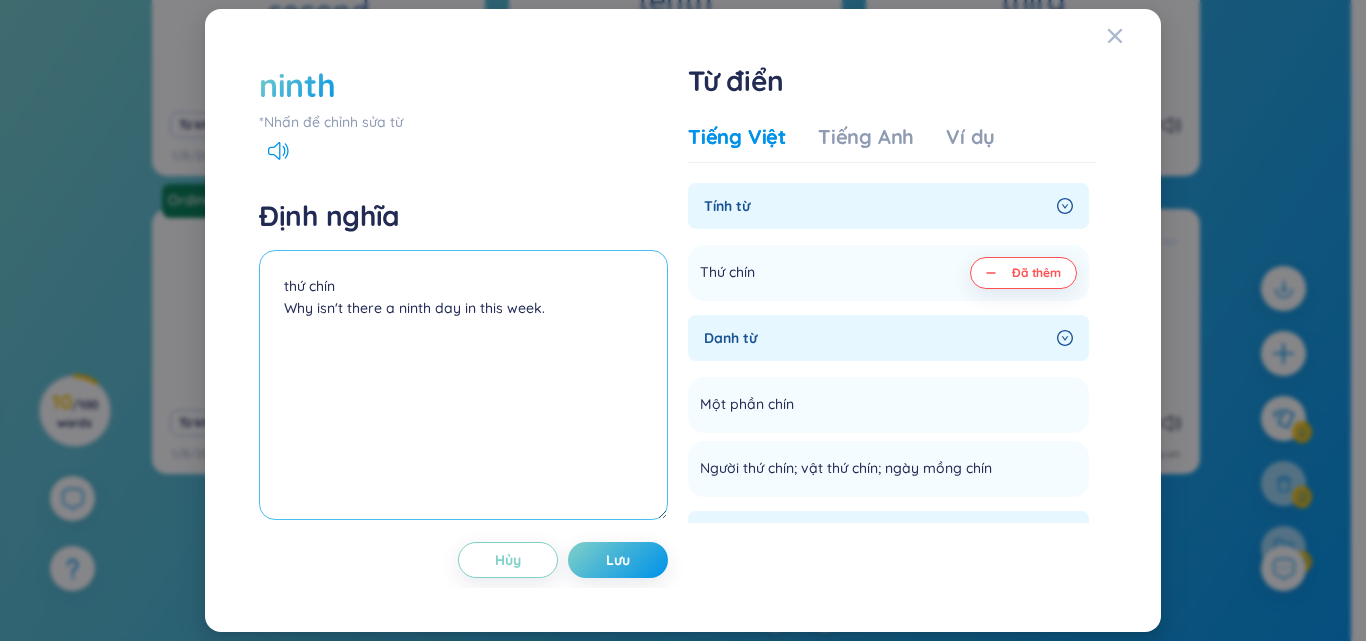 click on "thứ chín
Why isn't there a ninth day in this week." at bounding box center (463, 385) 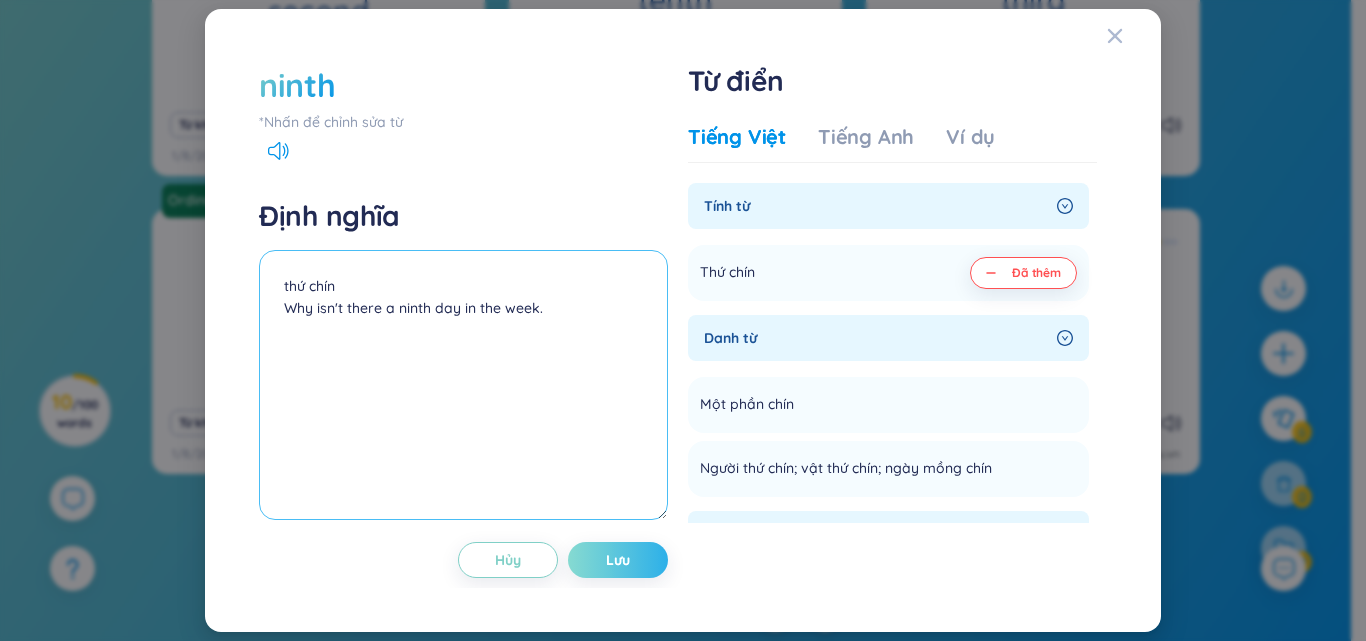type on "thứ chín
Why isn't there a ninth day in the week." 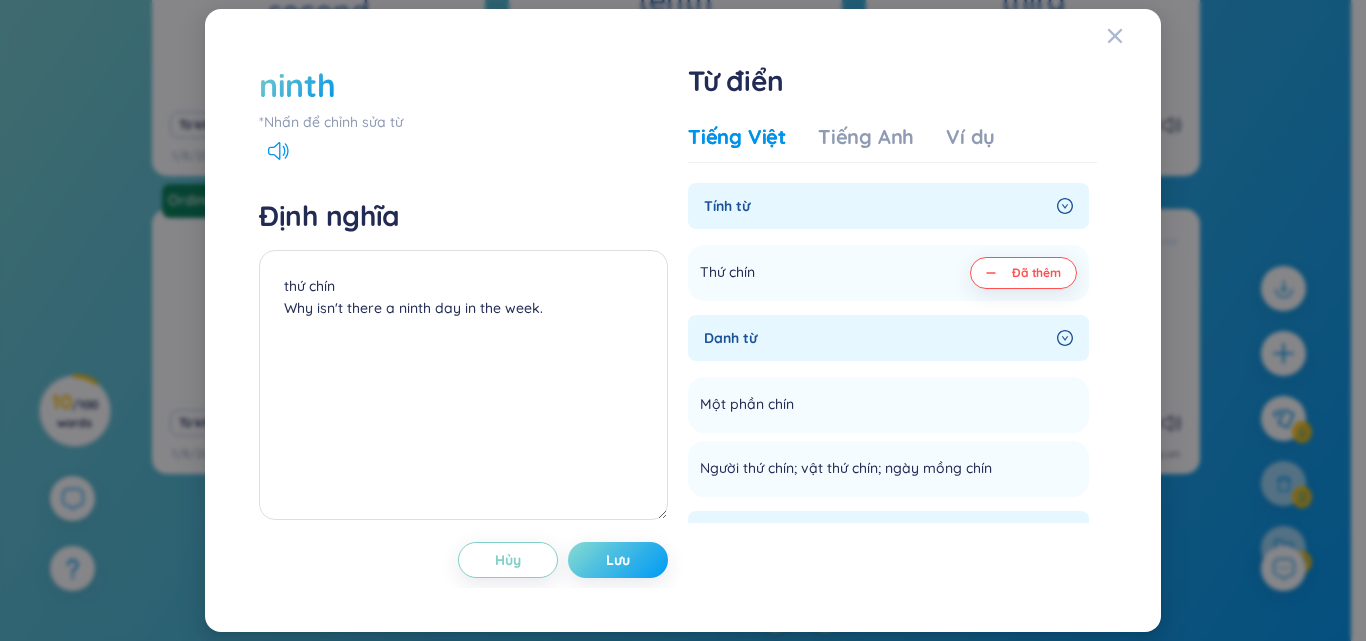 click on "Lưu" at bounding box center (618, 560) 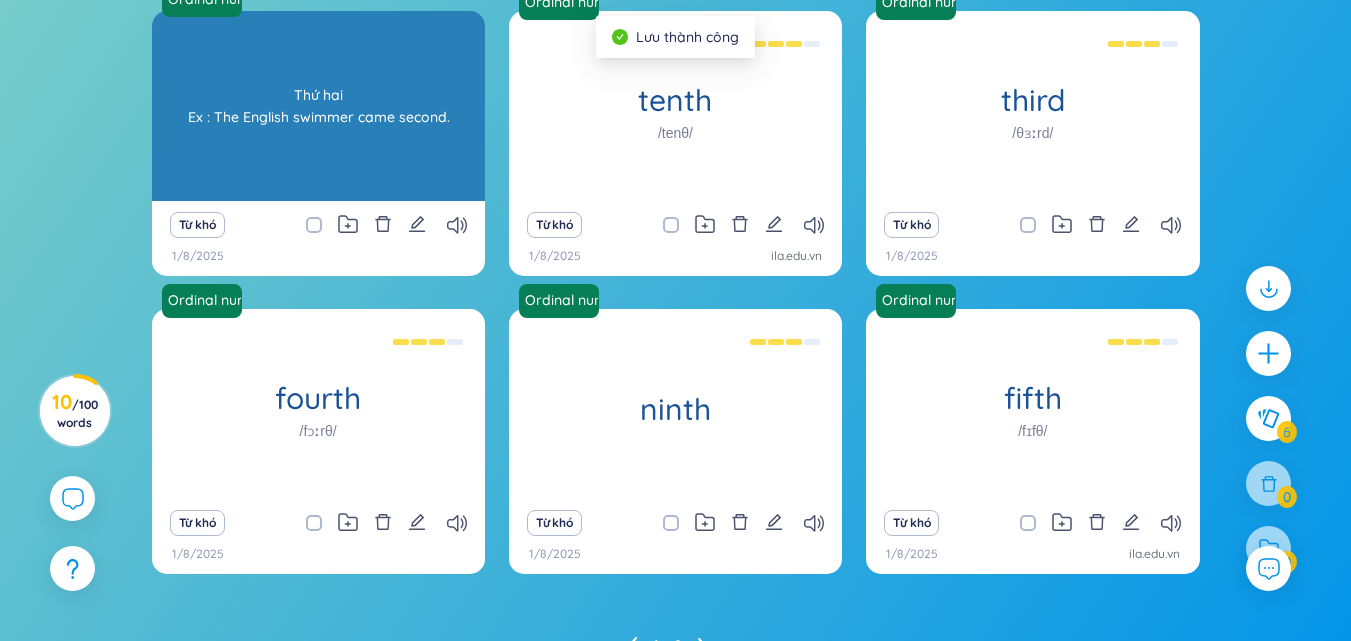 scroll, scrollTop: 110, scrollLeft: 0, axis: vertical 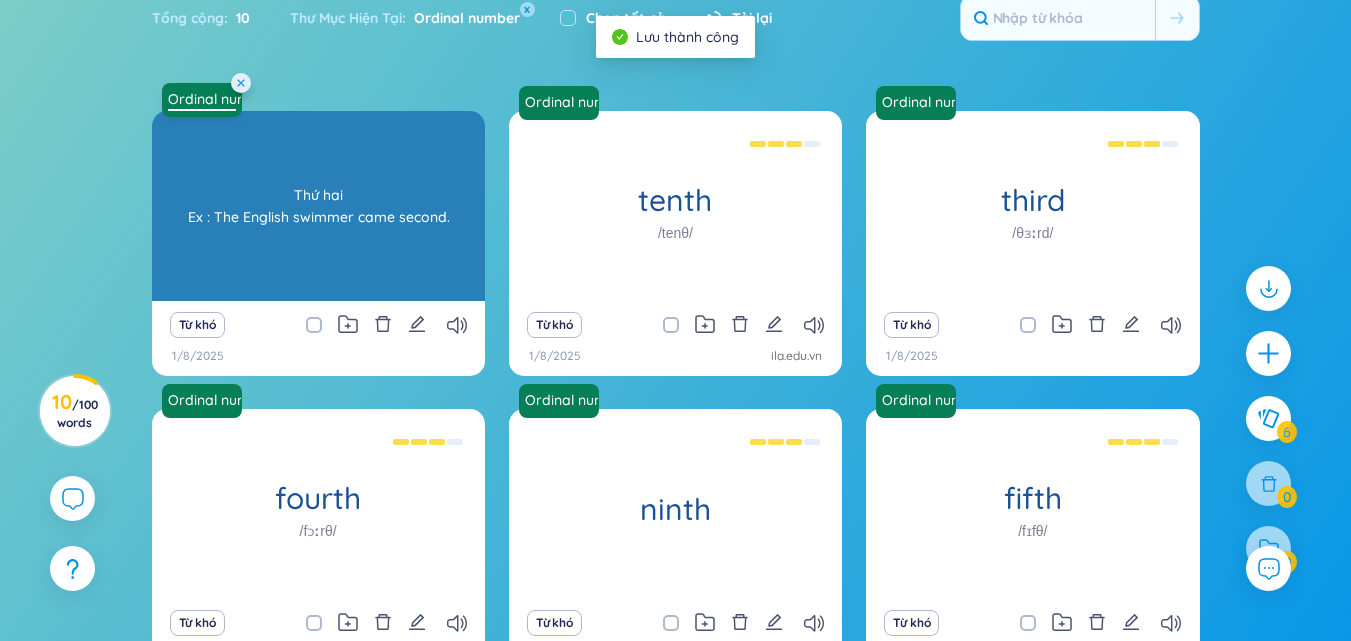 click on "Ordinal number" at bounding box center (202, 99) 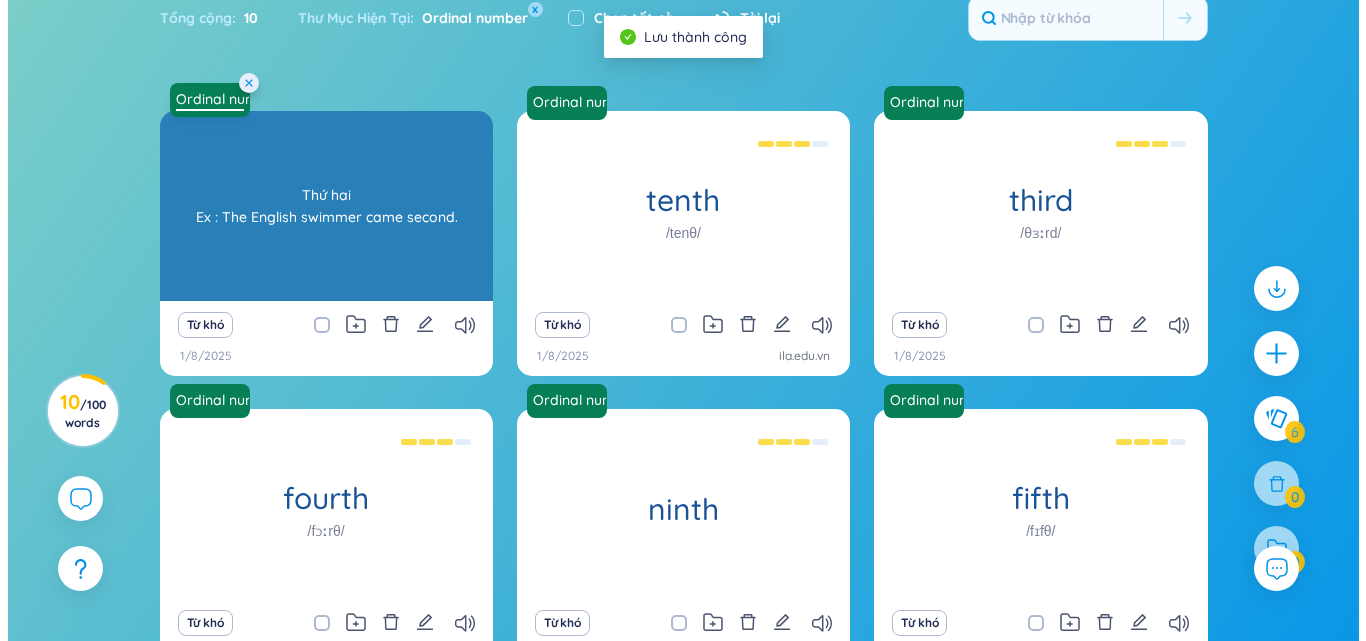 scroll, scrollTop: 0, scrollLeft: 0, axis: both 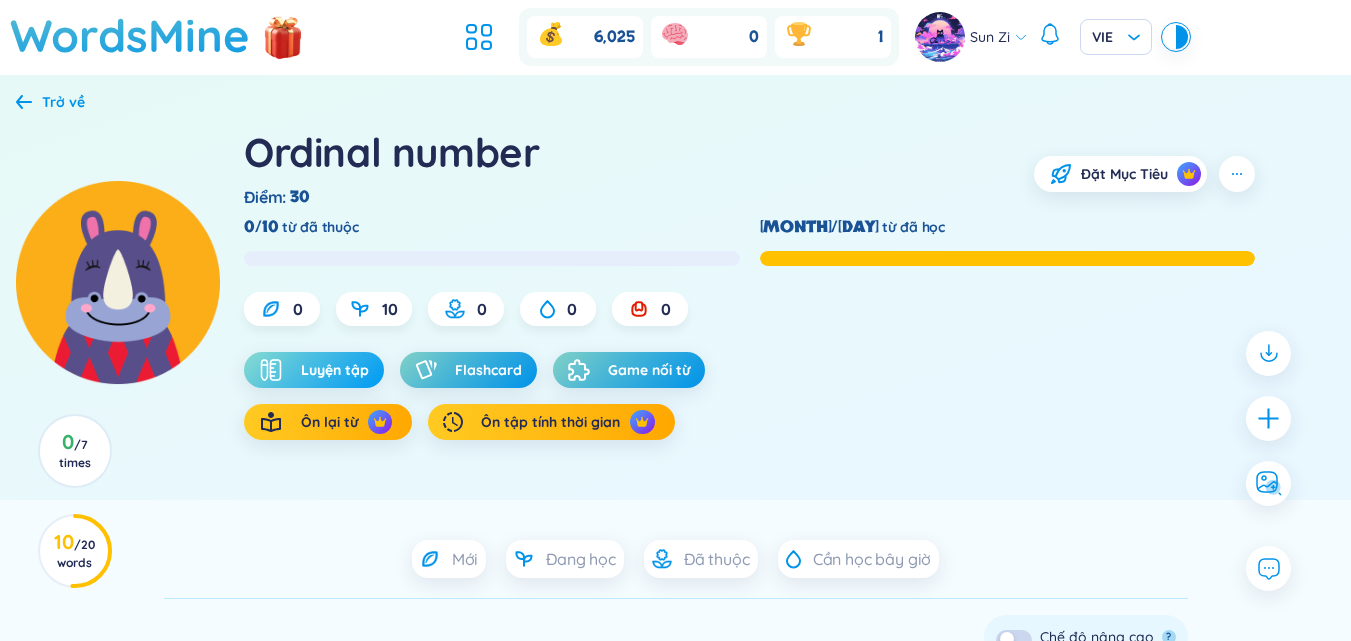 click on "Luyện tập" at bounding box center [314, 370] 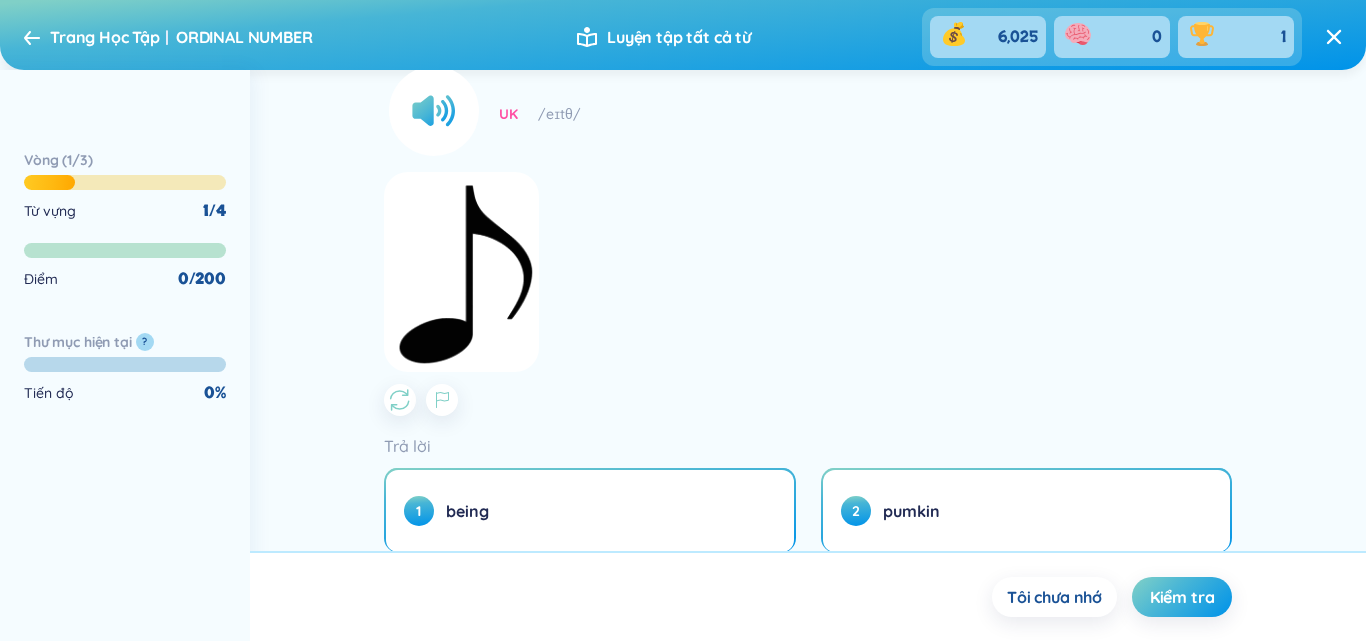 scroll, scrollTop: 400, scrollLeft: 0, axis: vertical 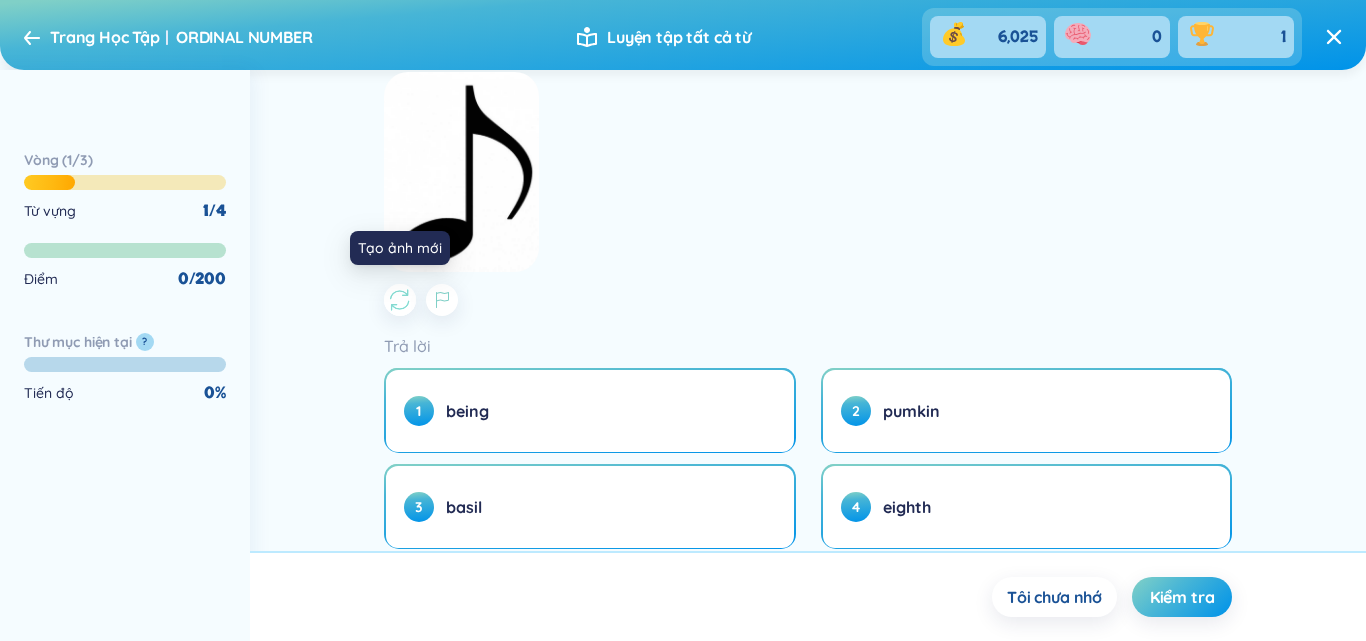 click 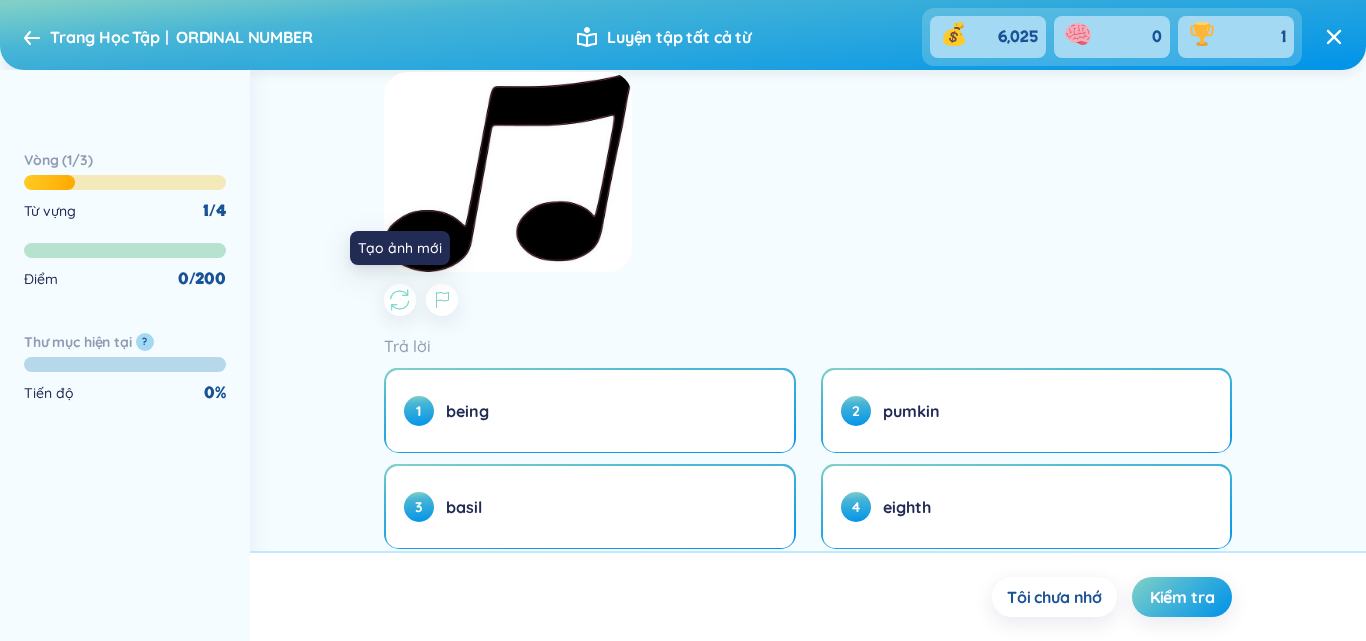 click 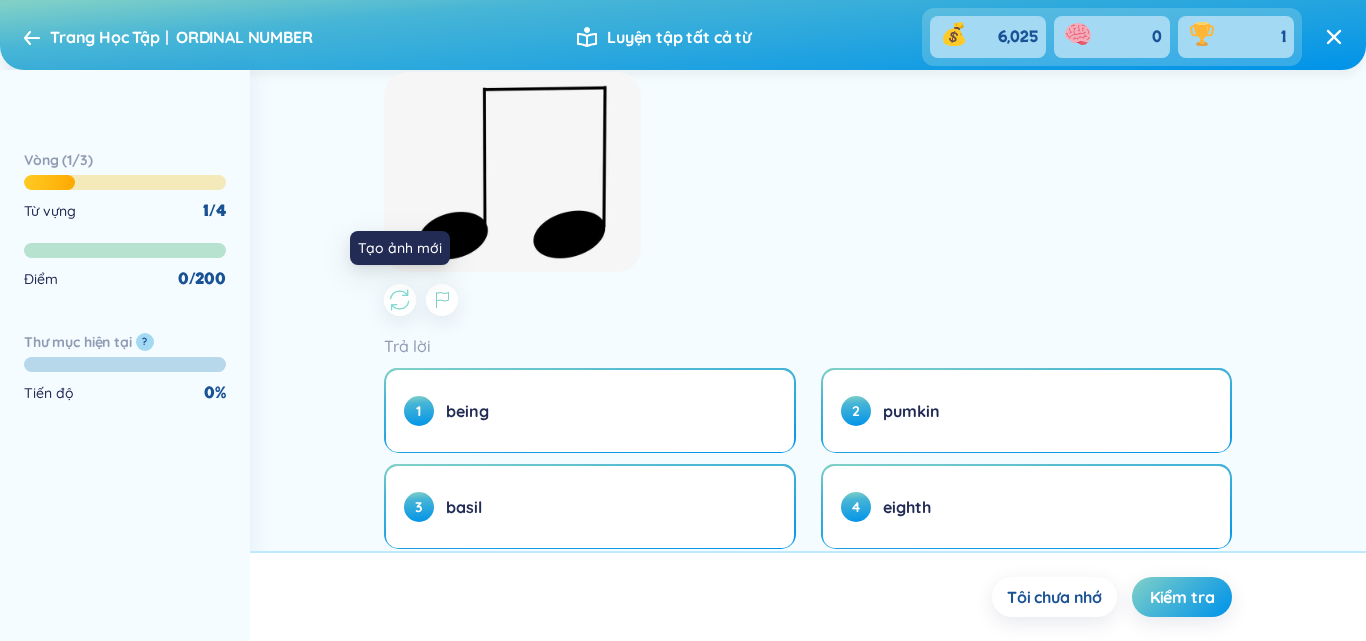 click 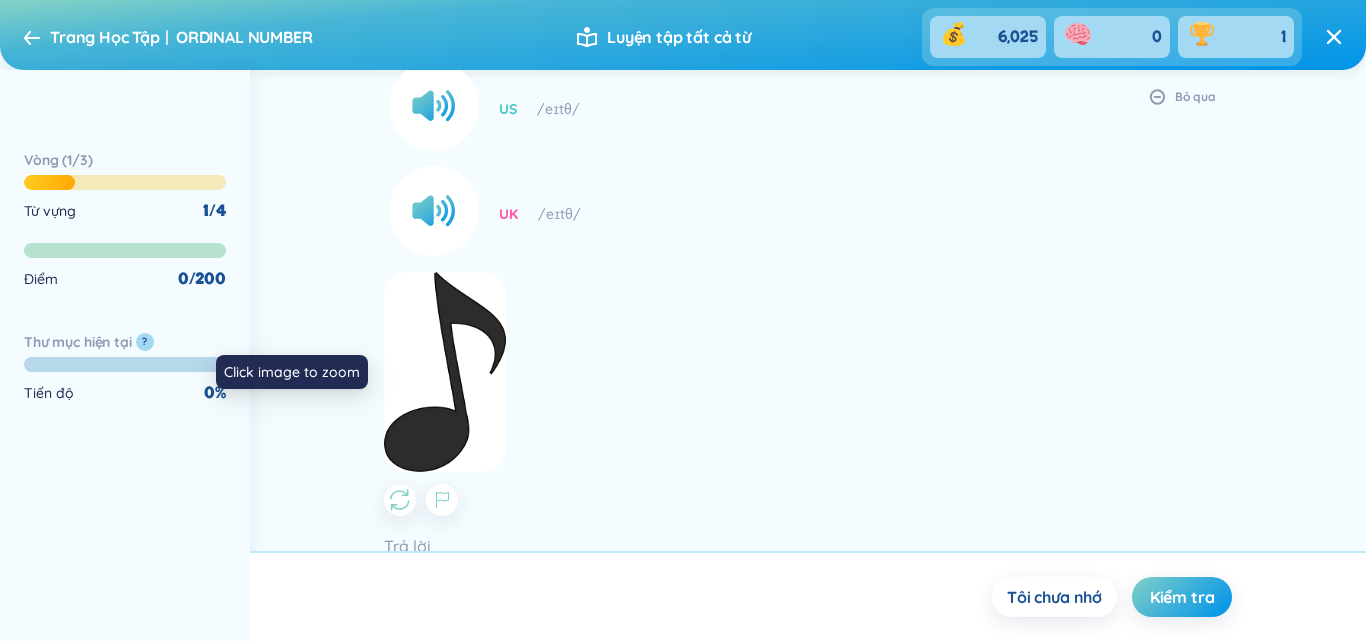 scroll, scrollTop: 100, scrollLeft: 0, axis: vertical 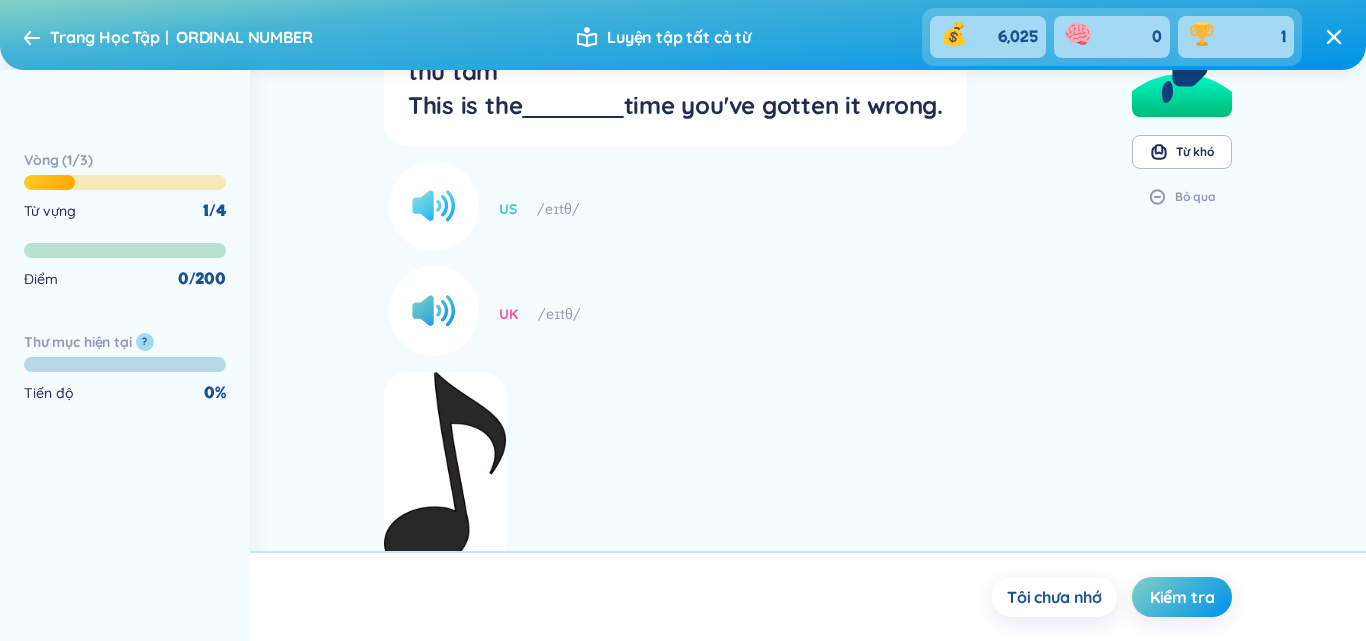 click 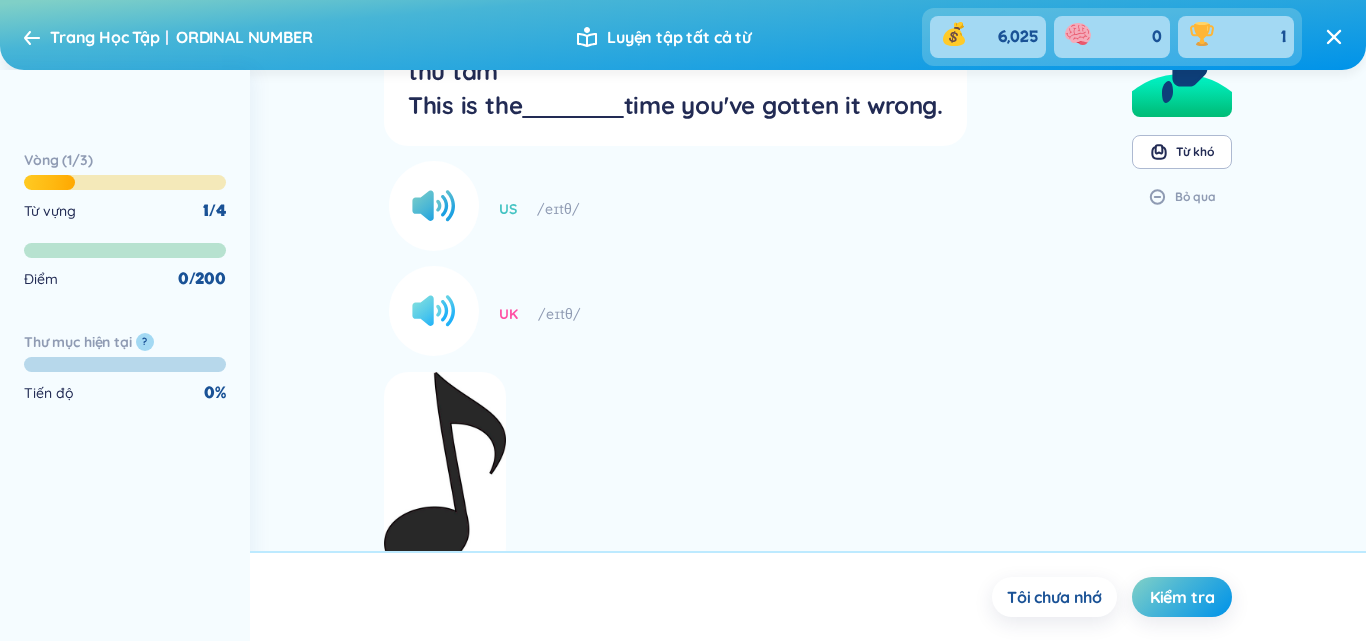 click 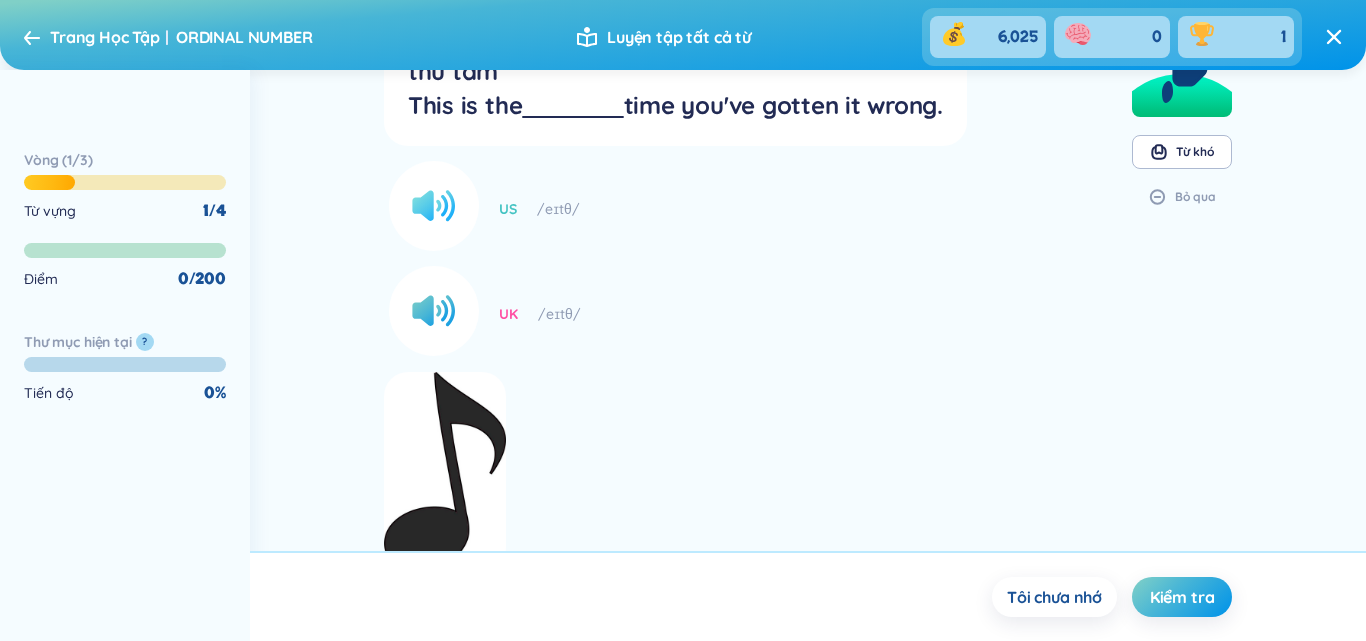 click 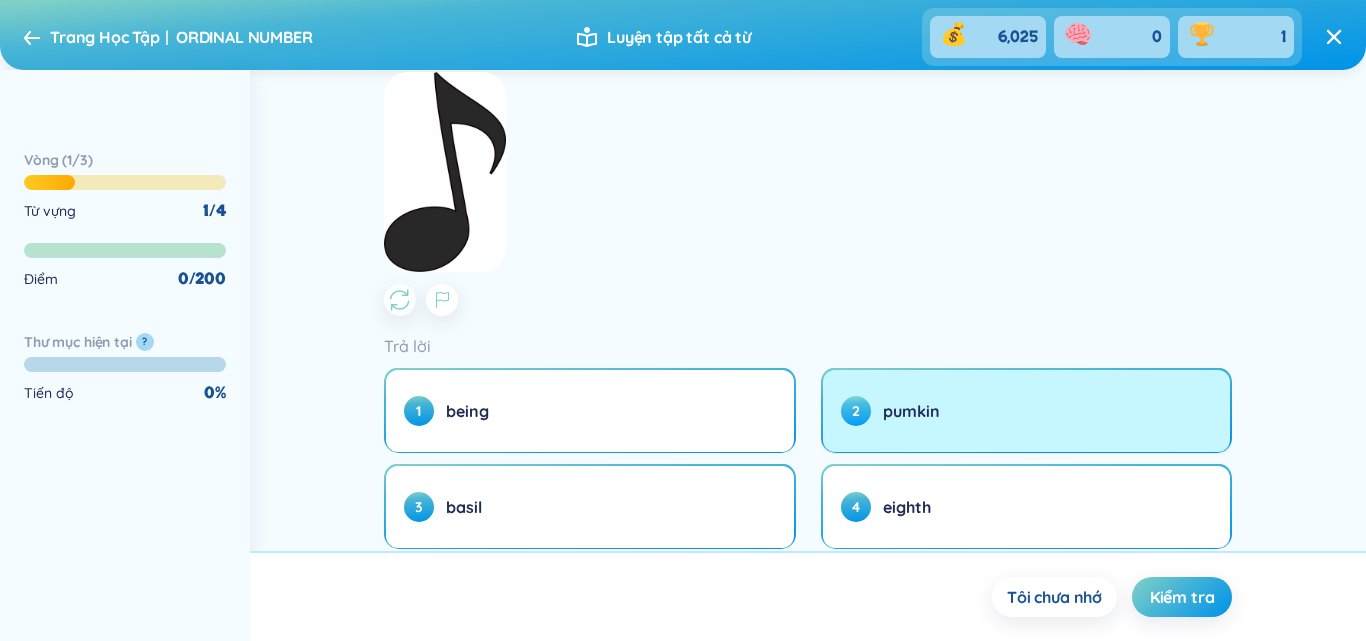 scroll, scrollTop: 464, scrollLeft: 0, axis: vertical 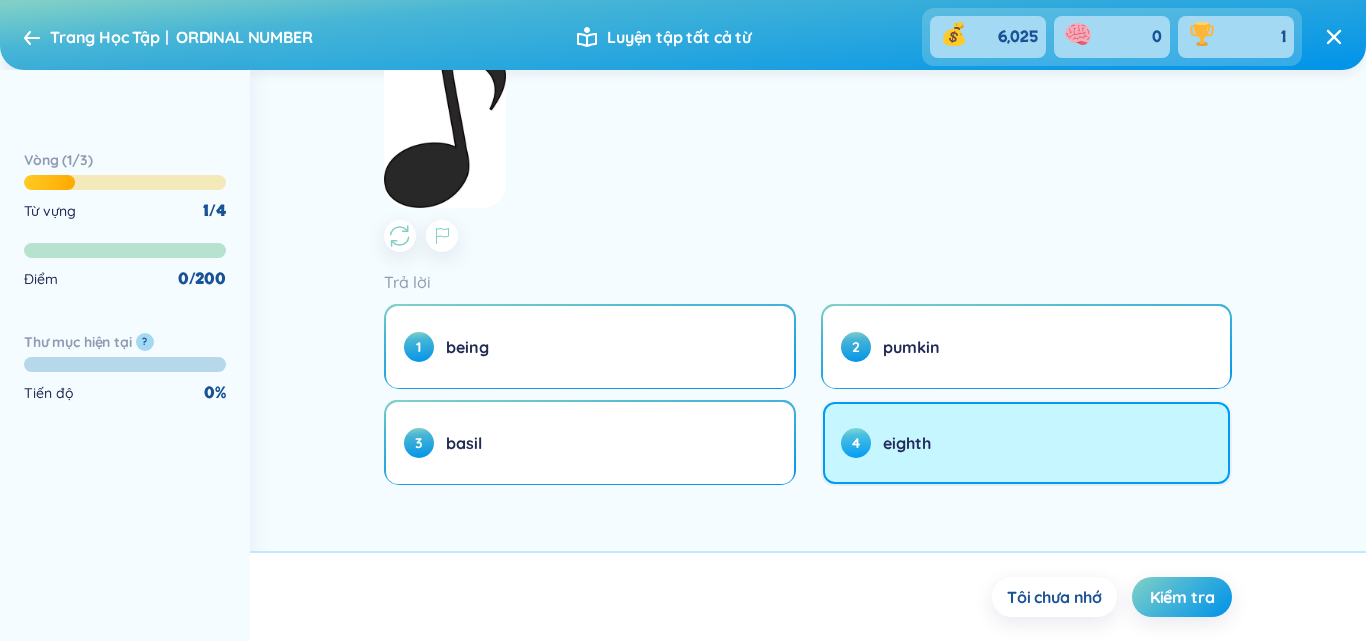 click on "4 eighth" at bounding box center (1027, 443) 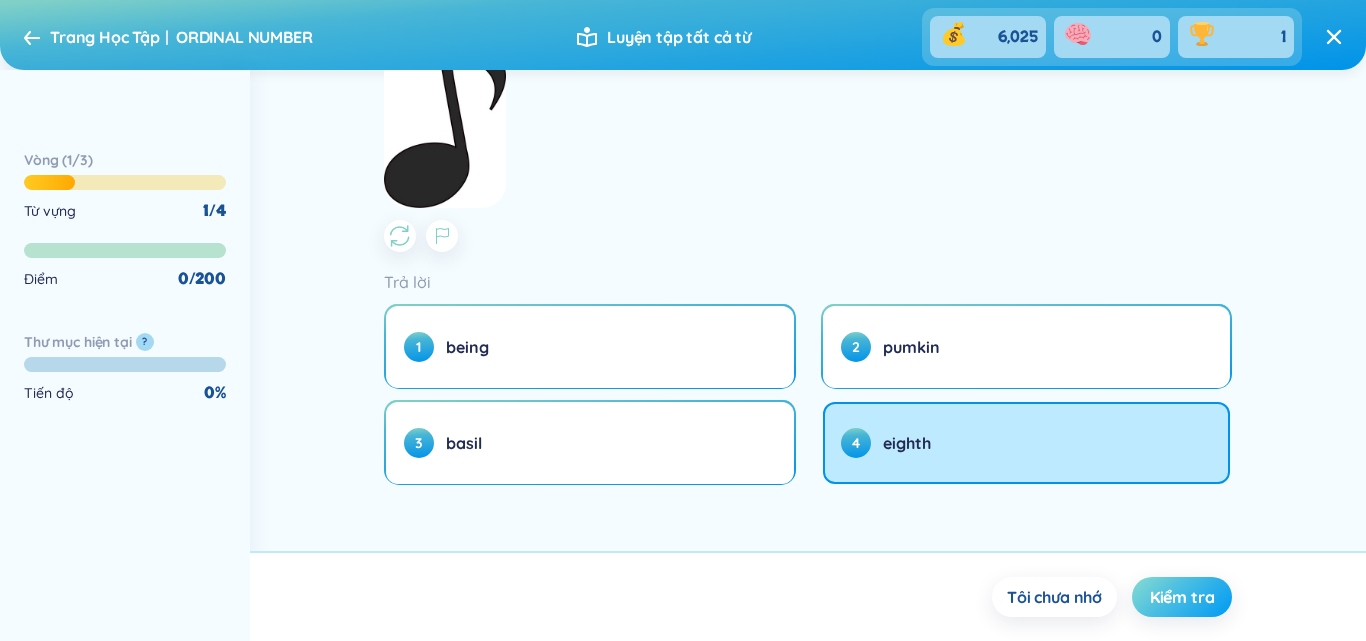 click on "Kiểm tra" at bounding box center [1182, 597] 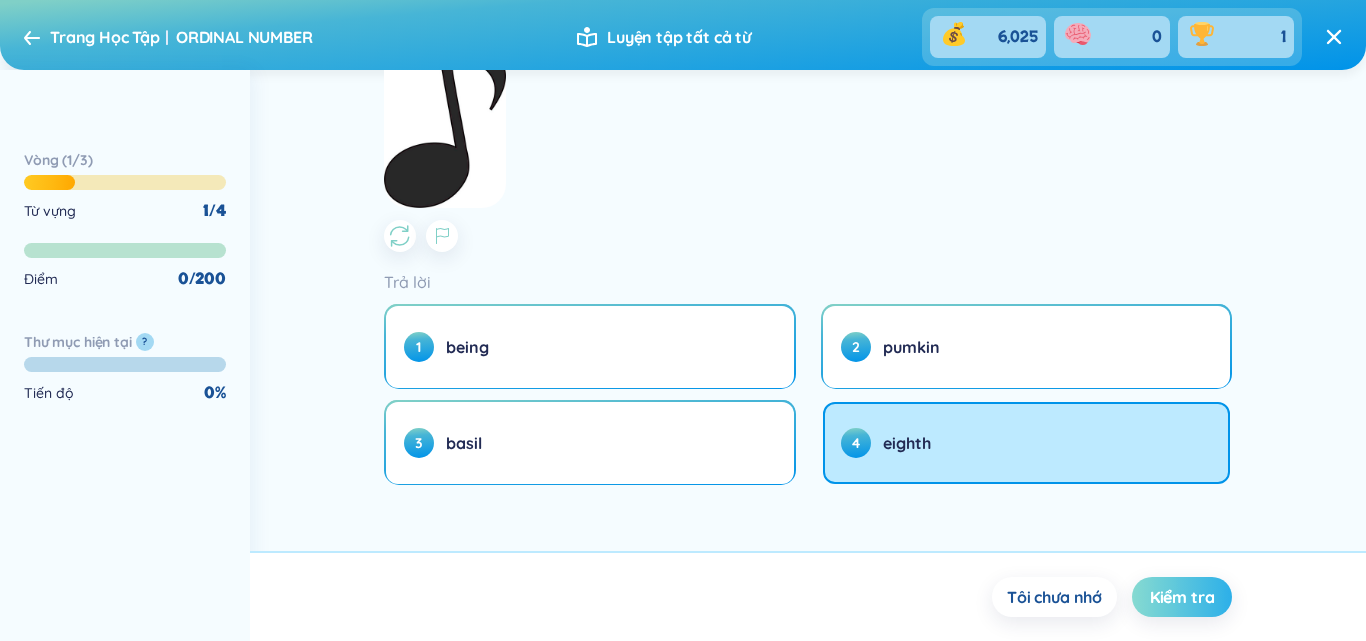 scroll, scrollTop: 0, scrollLeft: 0, axis: both 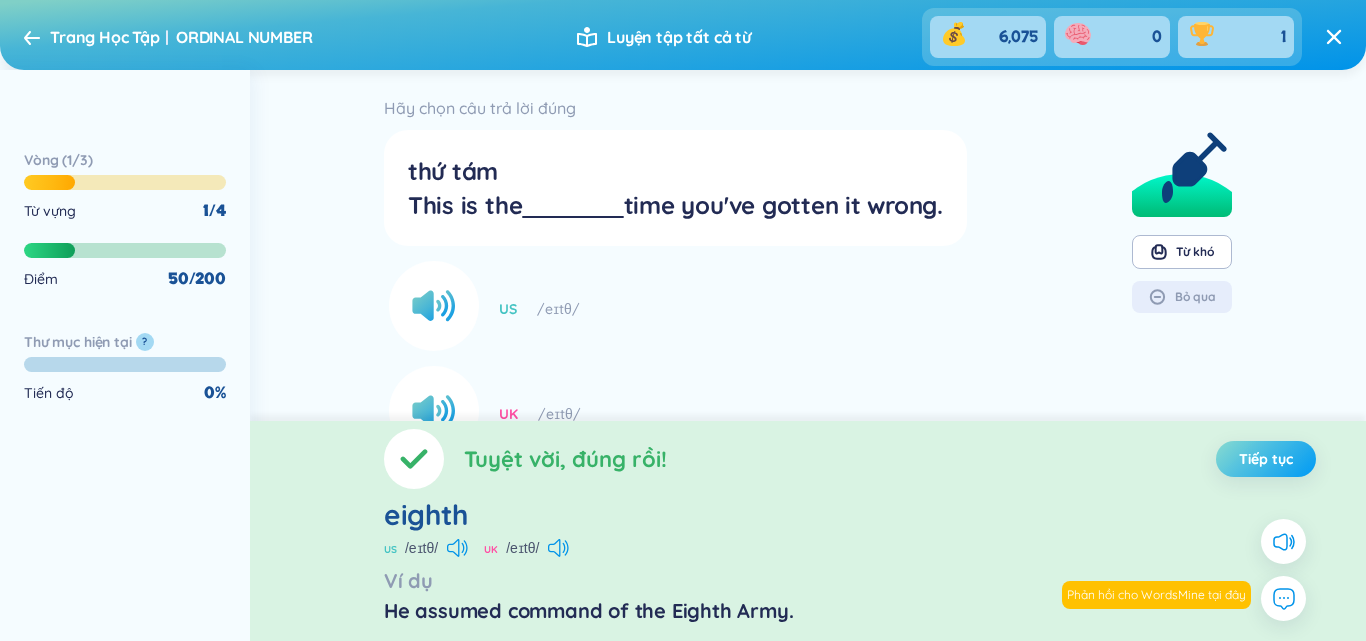 click on "Tiếp tục" at bounding box center [1266, 459] 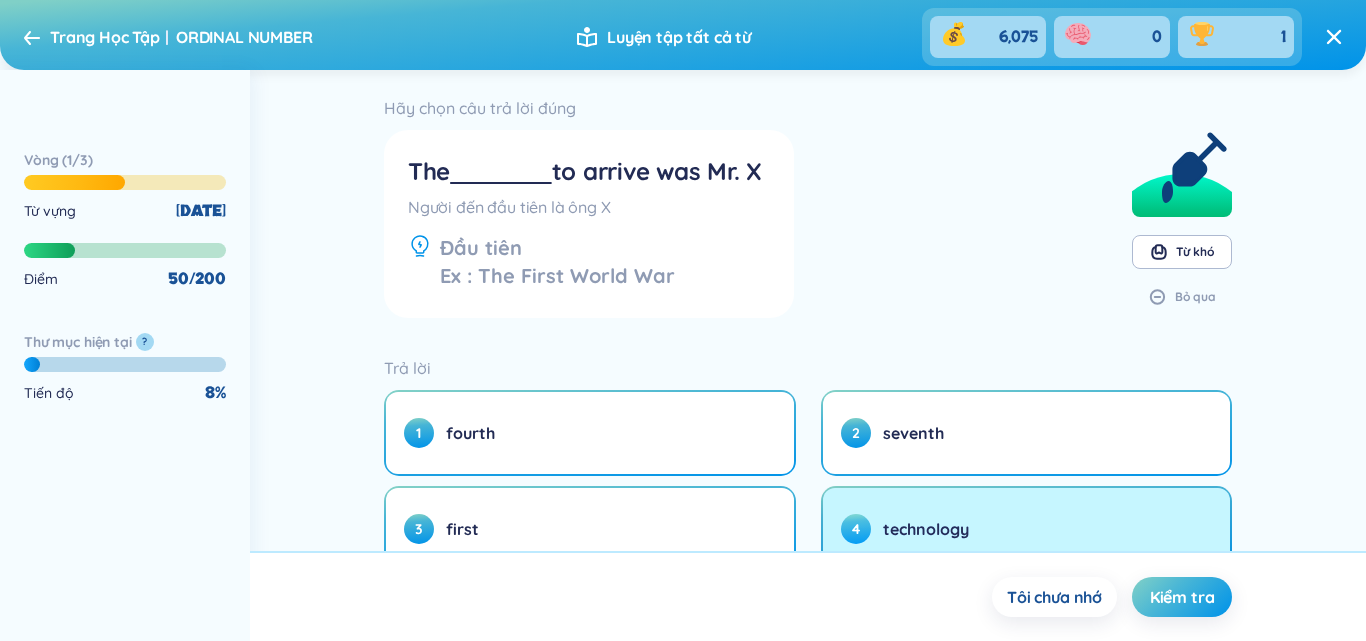 scroll, scrollTop: 86, scrollLeft: 0, axis: vertical 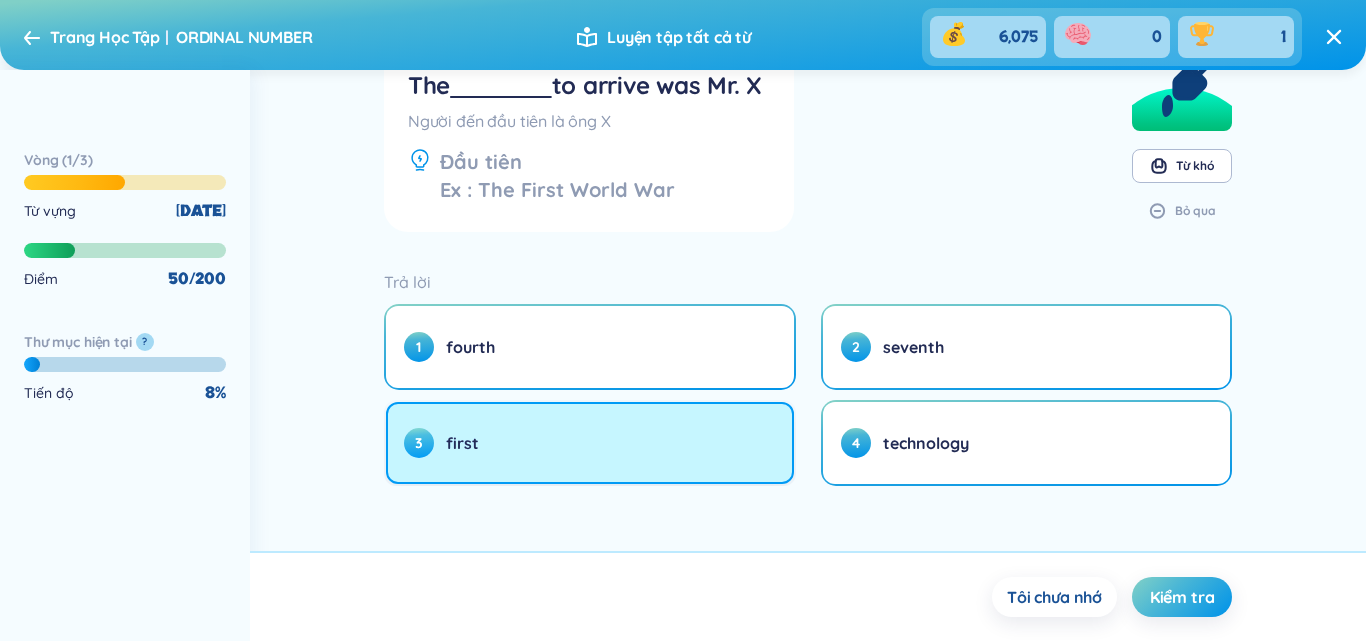 click on "3 first" at bounding box center [590, 443] 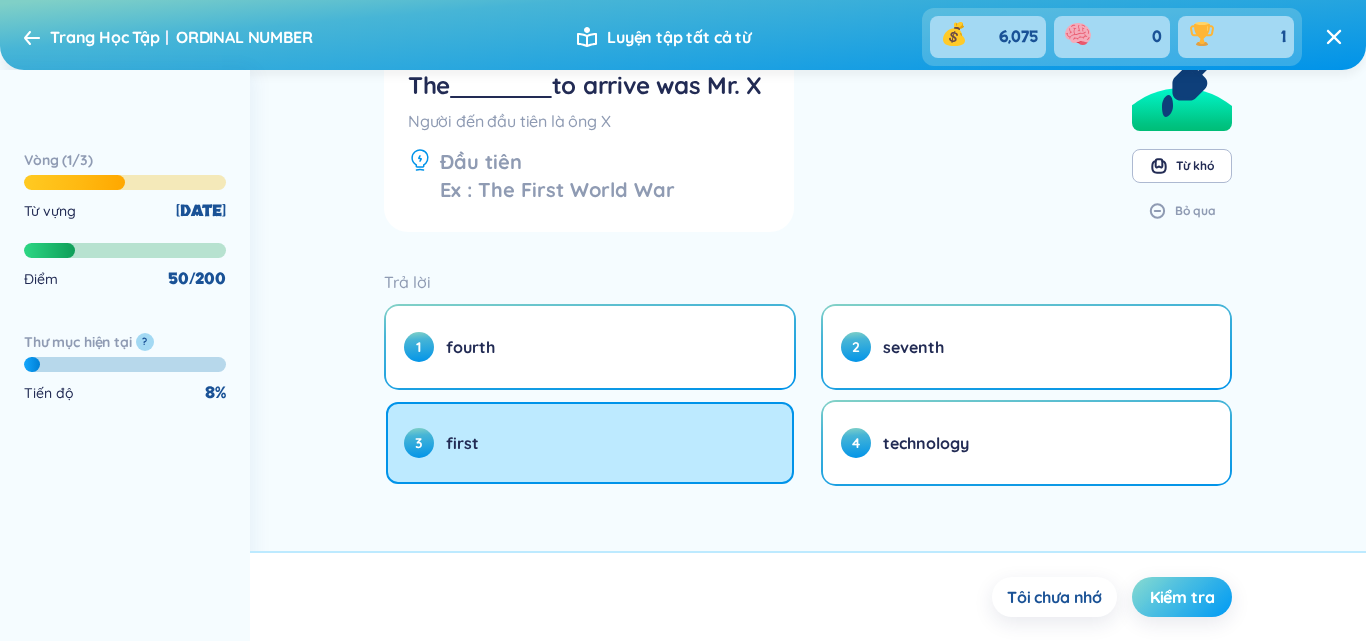 click on "Kiểm tra" at bounding box center [1182, 597] 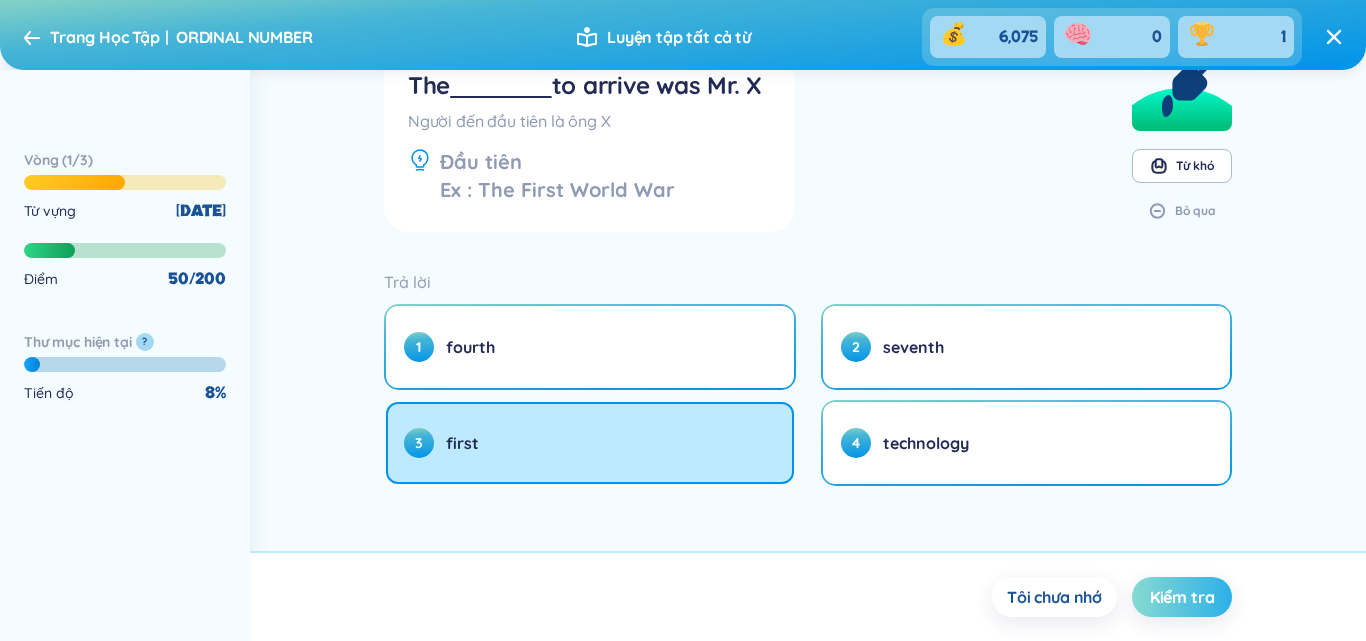 scroll, scrollTop: 0, scrollLeft: 0, axis: both 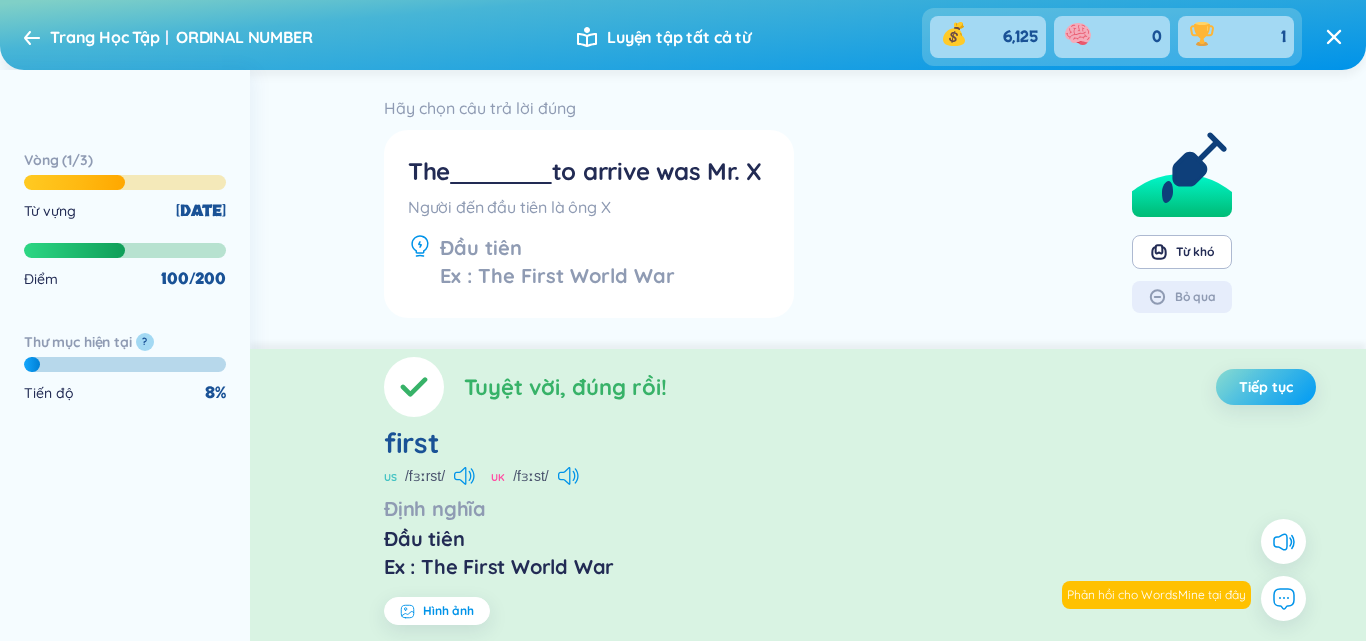 click on "Tiếp tục" at bounding box center [1266, 387] 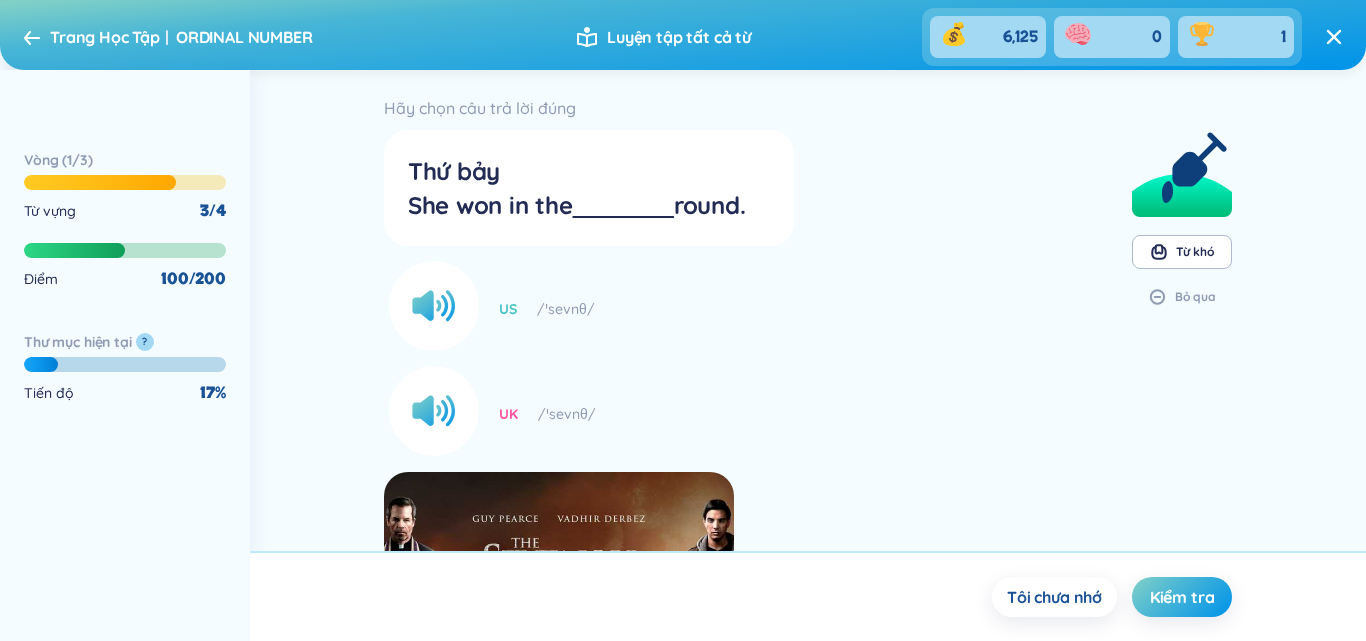 scroll, scrollTop: 461, scrollLeft: 0, axis: vertical 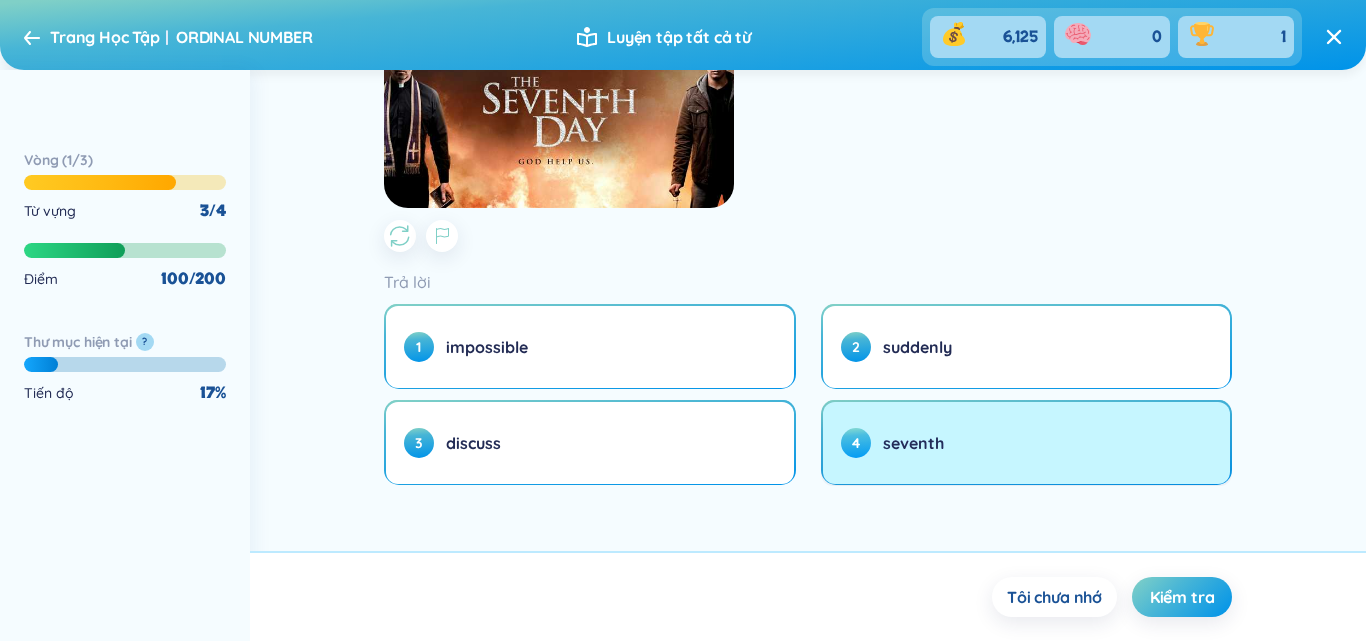 click on "4 seventh" at bounding box center (1027, 443) 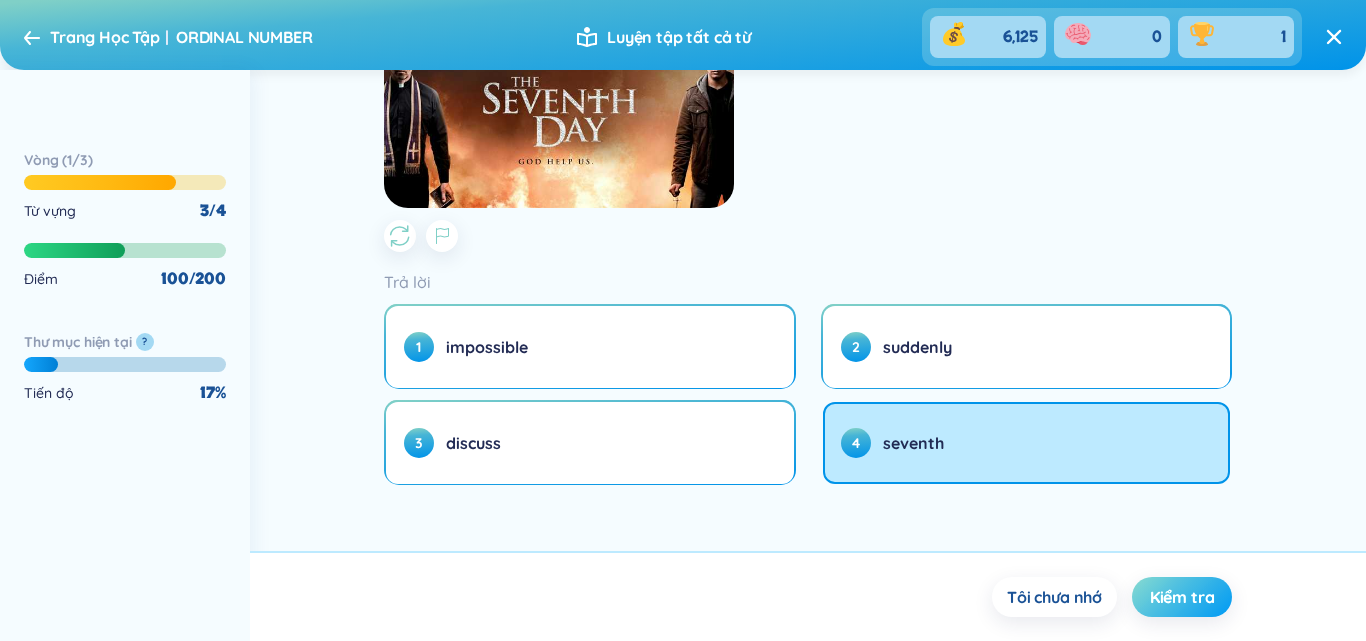 click on "Kiểm tra" at bounding box center (1182, 597) 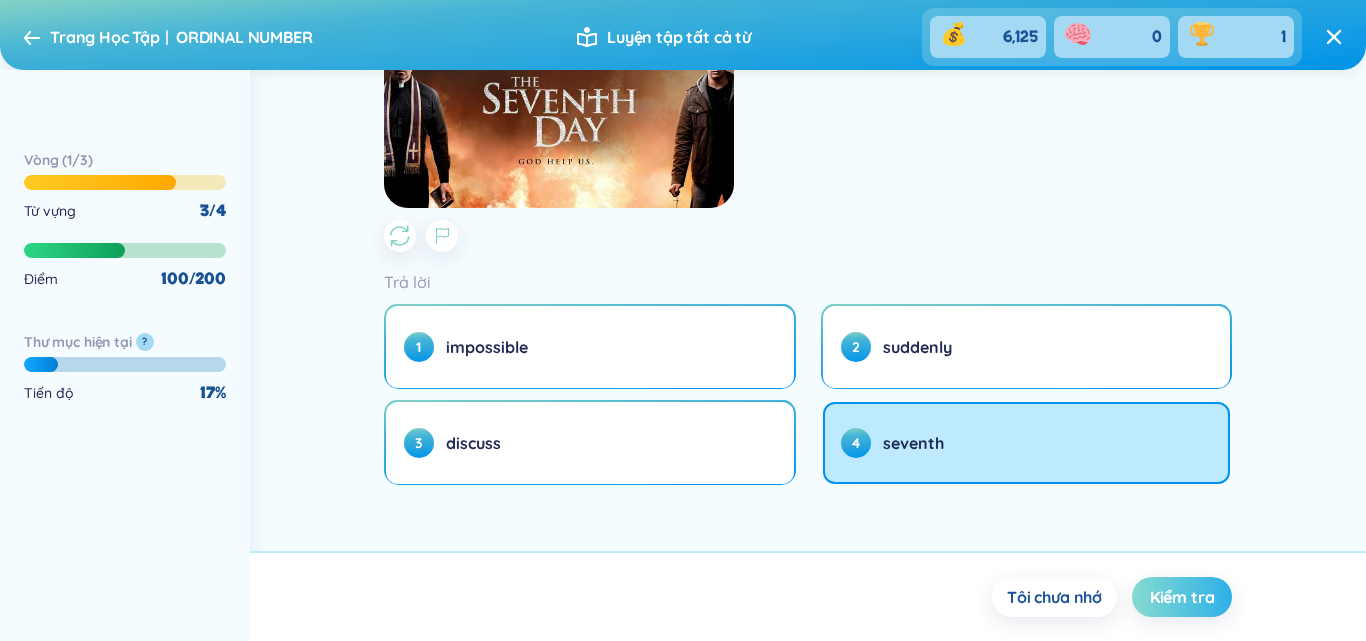scroll, scrollTop: 0, scrollLeft: 0, axis: both 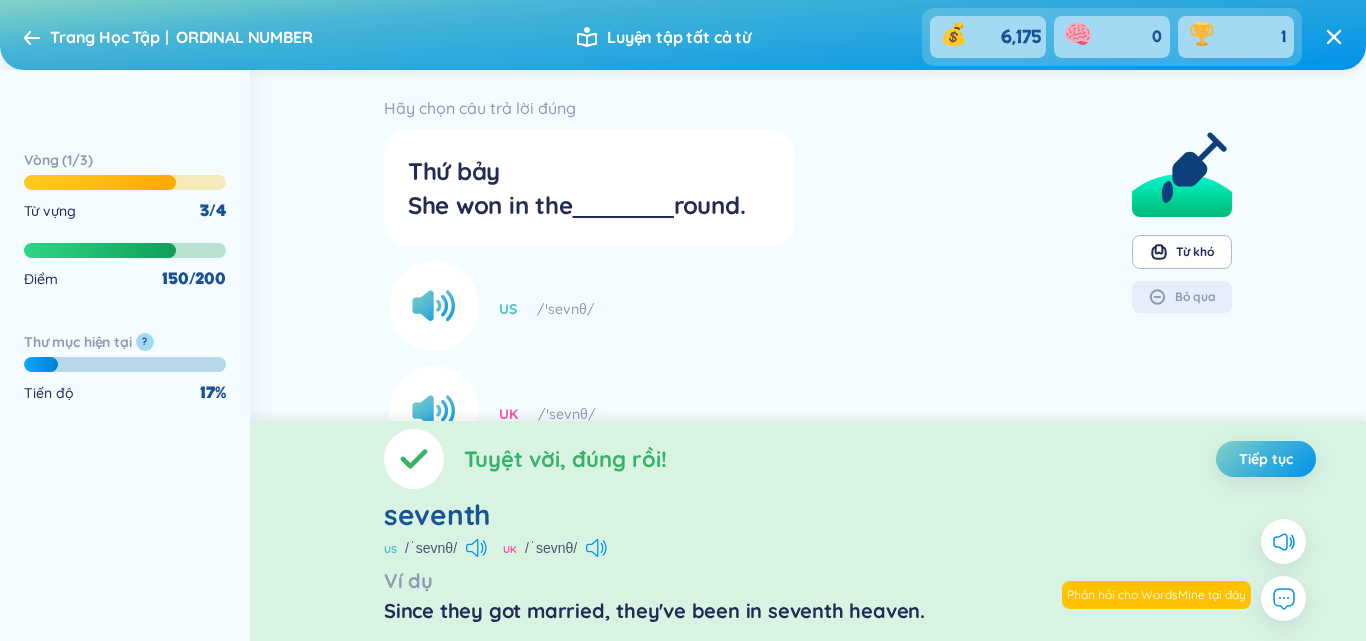 click on "Tiếp tục" at bounding box center [1266, 459] 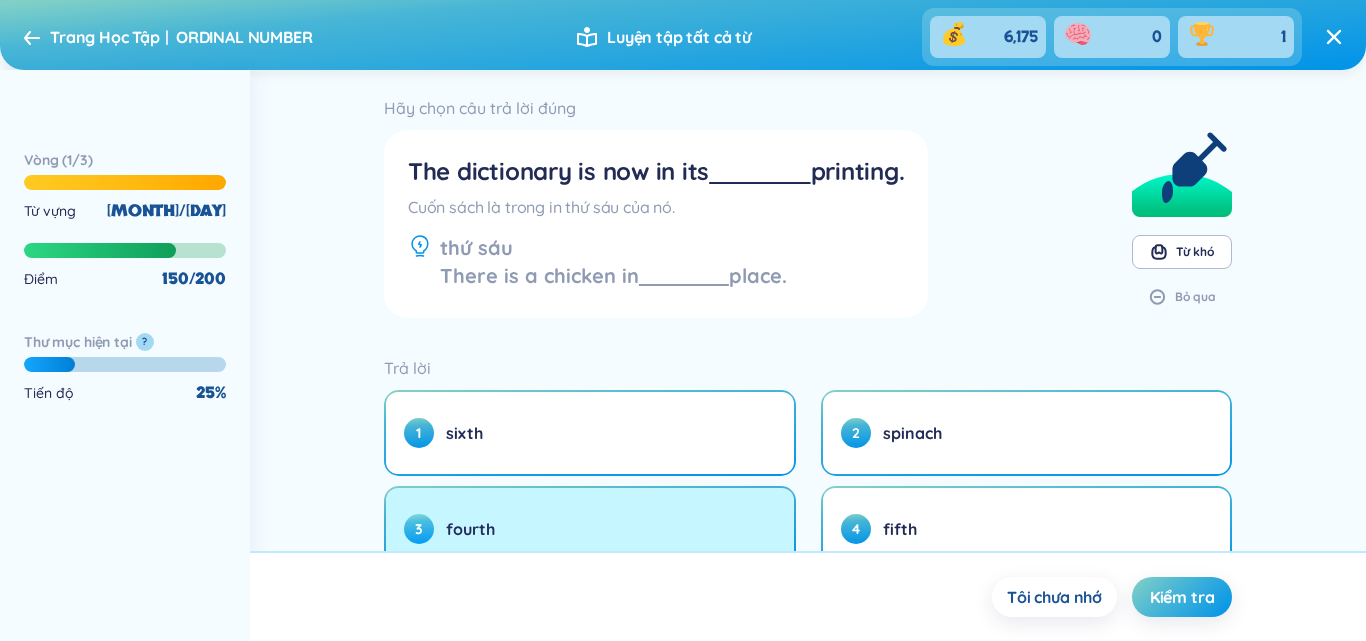 scroll, scrollTop: 86, scrollLeft: 0, axis: vertical 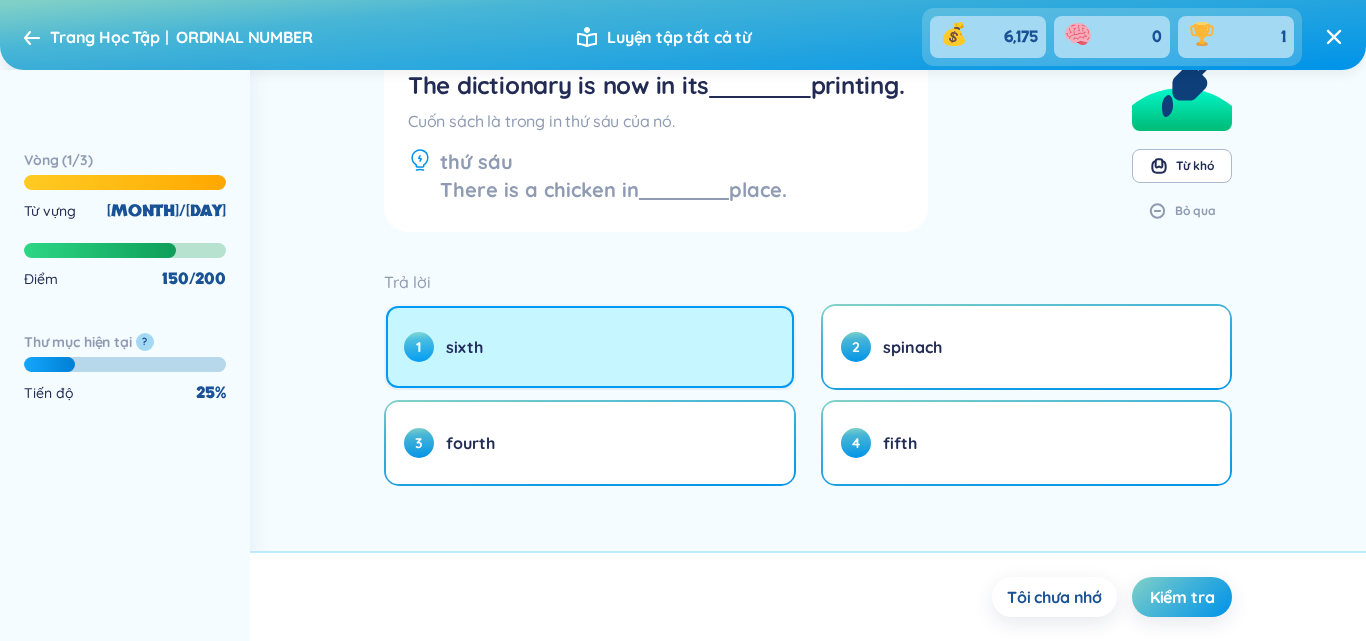 click on "1 sixth" at bounding box center [590, 347] 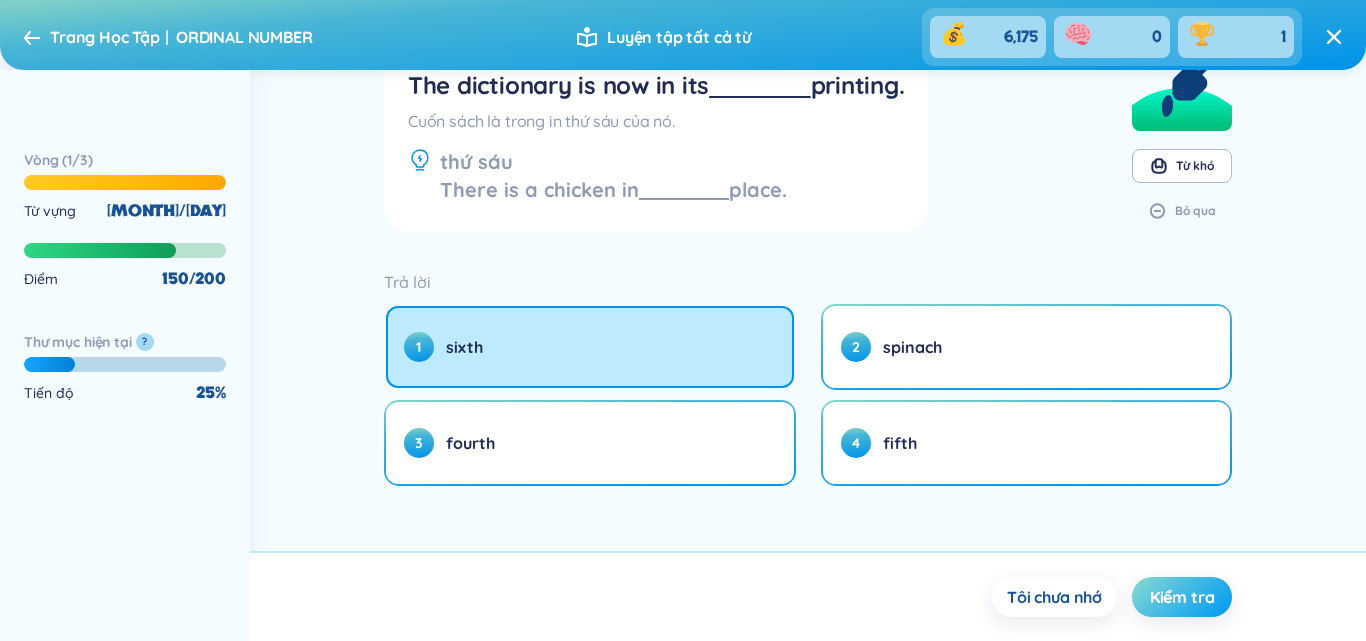 click on "Kiểm tra" at bounding box center [1182, 597] 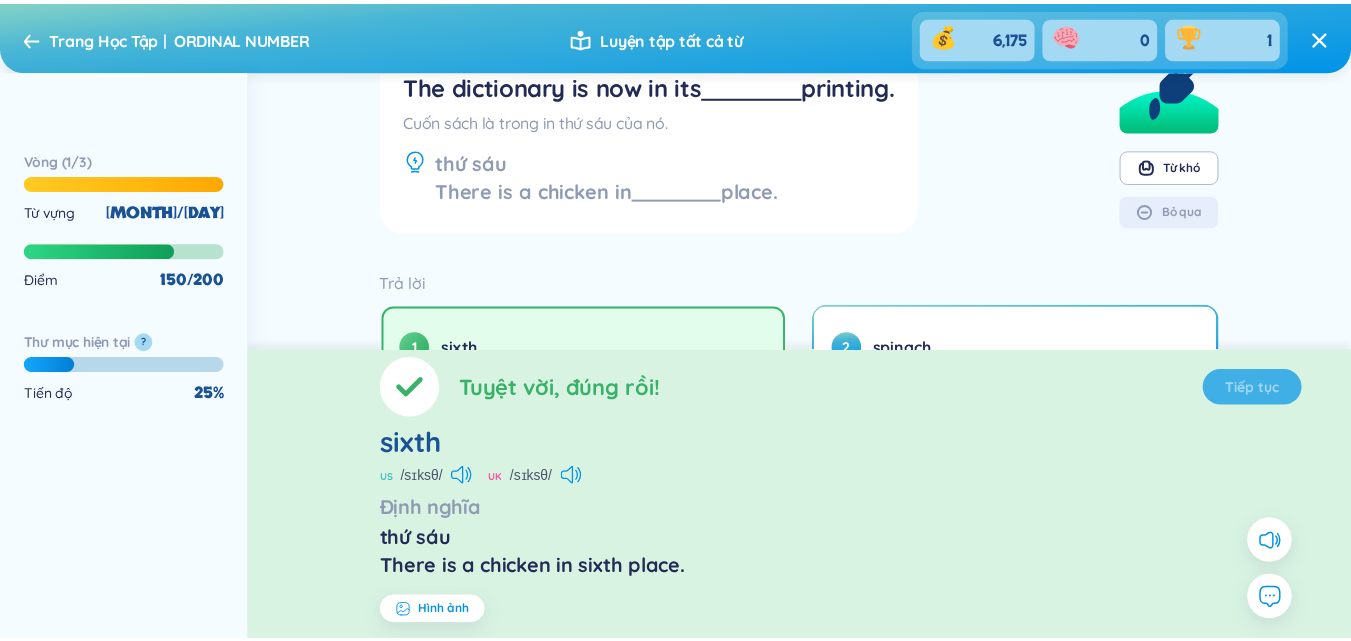 scroll, scrollTop: 0, scrollLeft: 0, axis: both 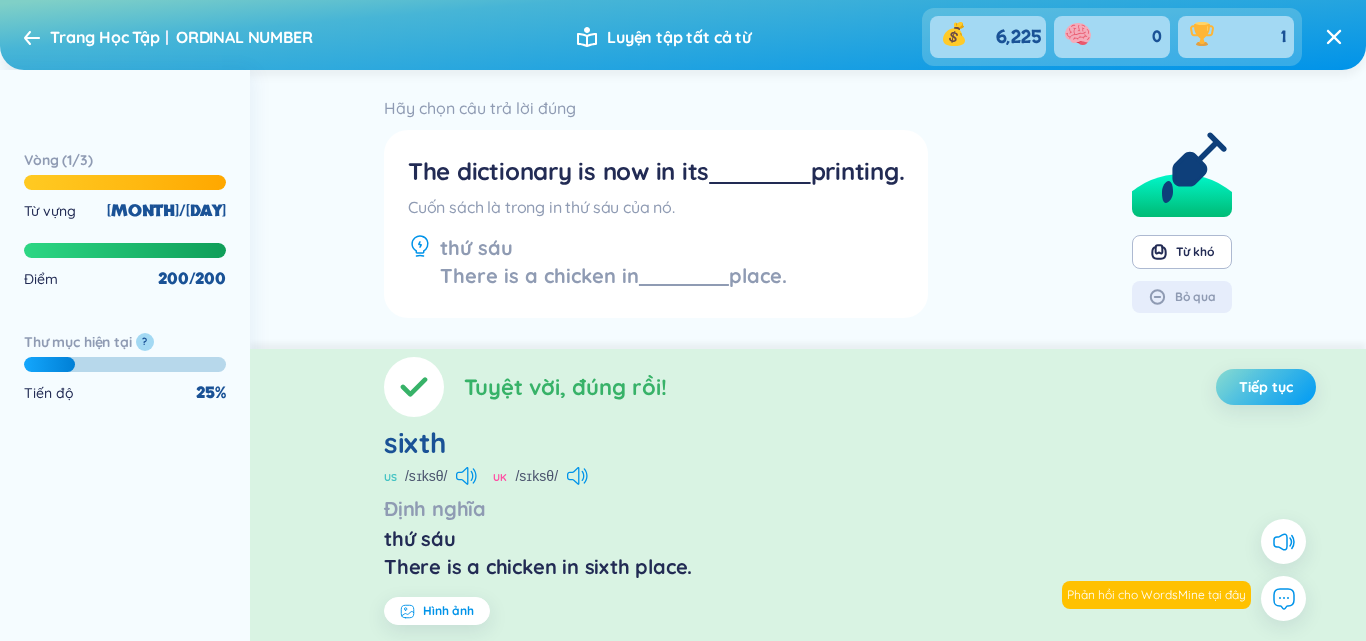 click on "Tiếp tục" at bounding box center (1266, 387) 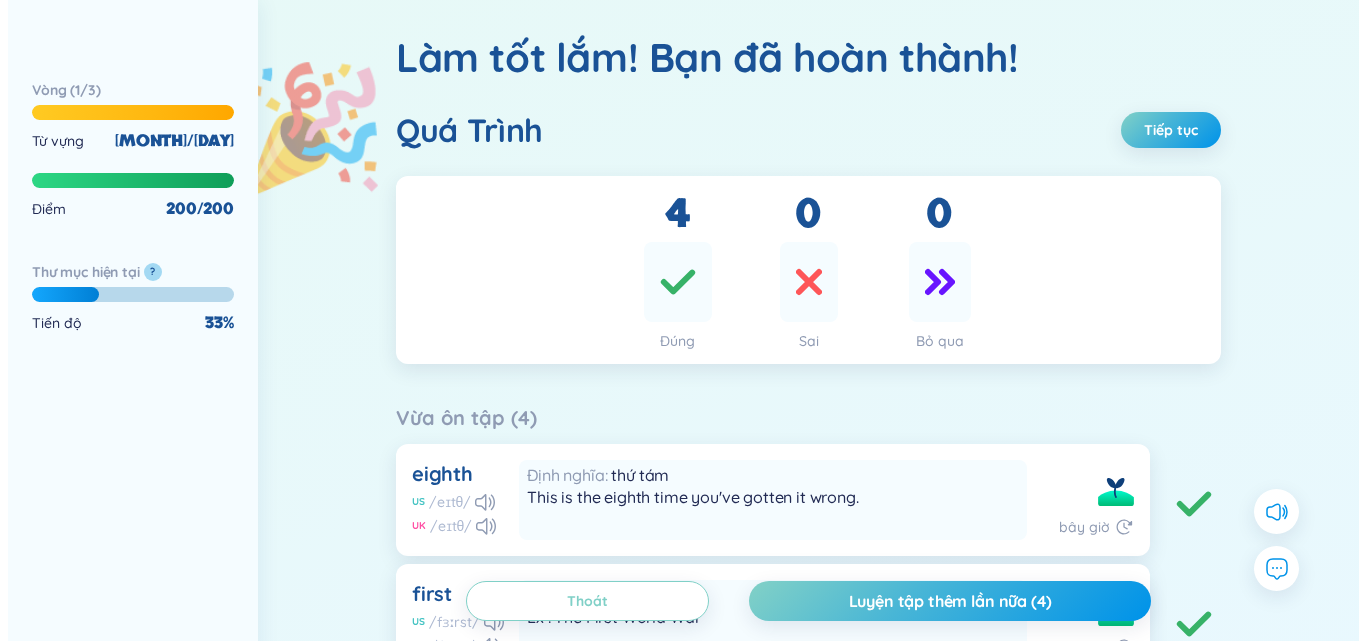 scroll, scrollTop: 0, scrollLeft: 0, axis: both 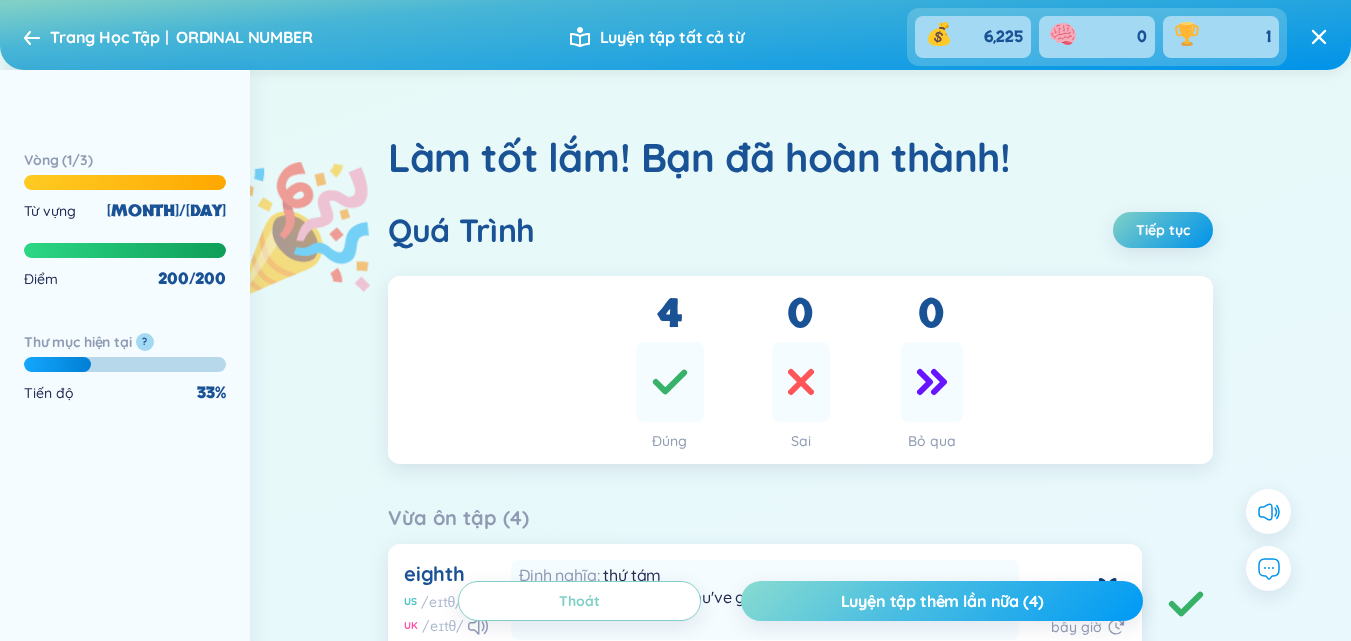 click on "Luyện tập thêm lần nữa (4)" at bounding box center [942, 601] 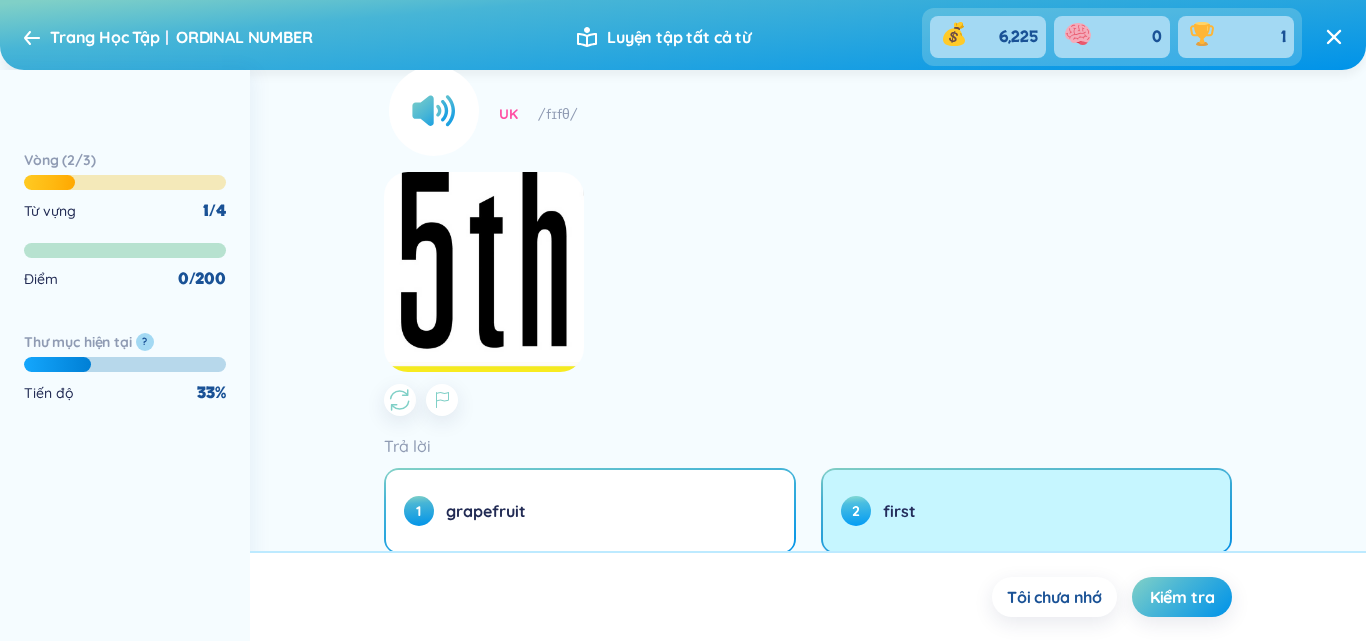 scroll, scrollTop: 464, scrollLeft: 0, axis: vertical 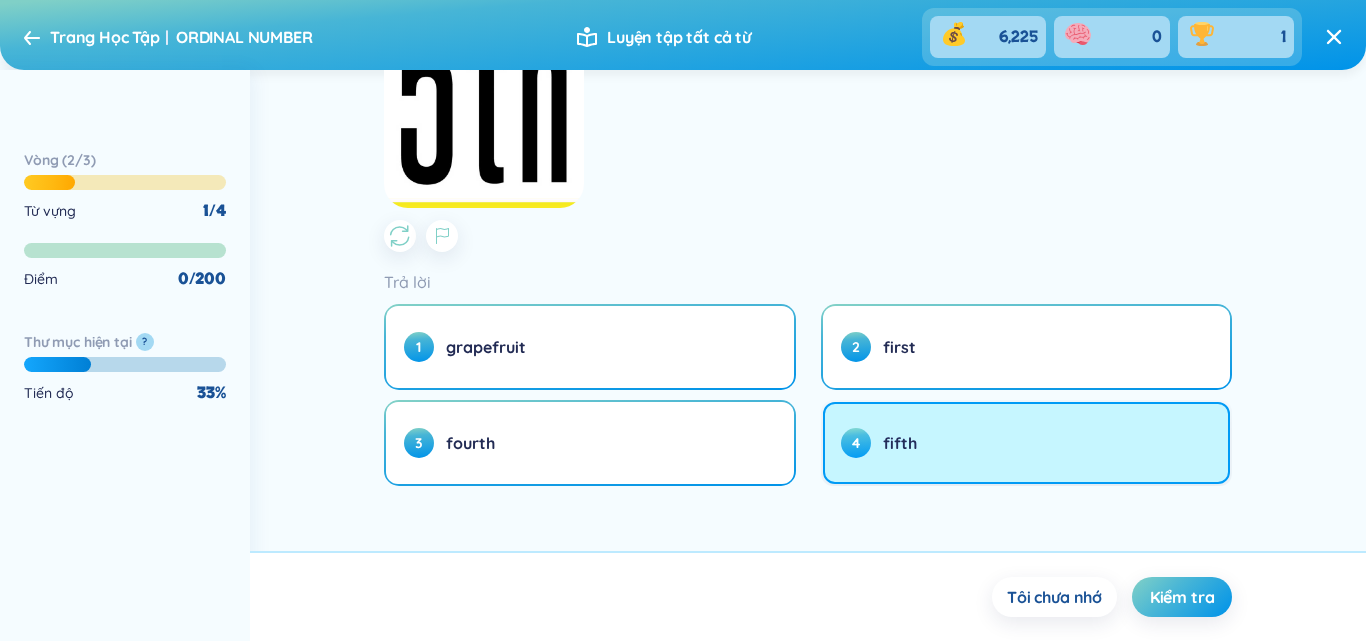 click on "4 fifth" at bounding box center [1027, 443] 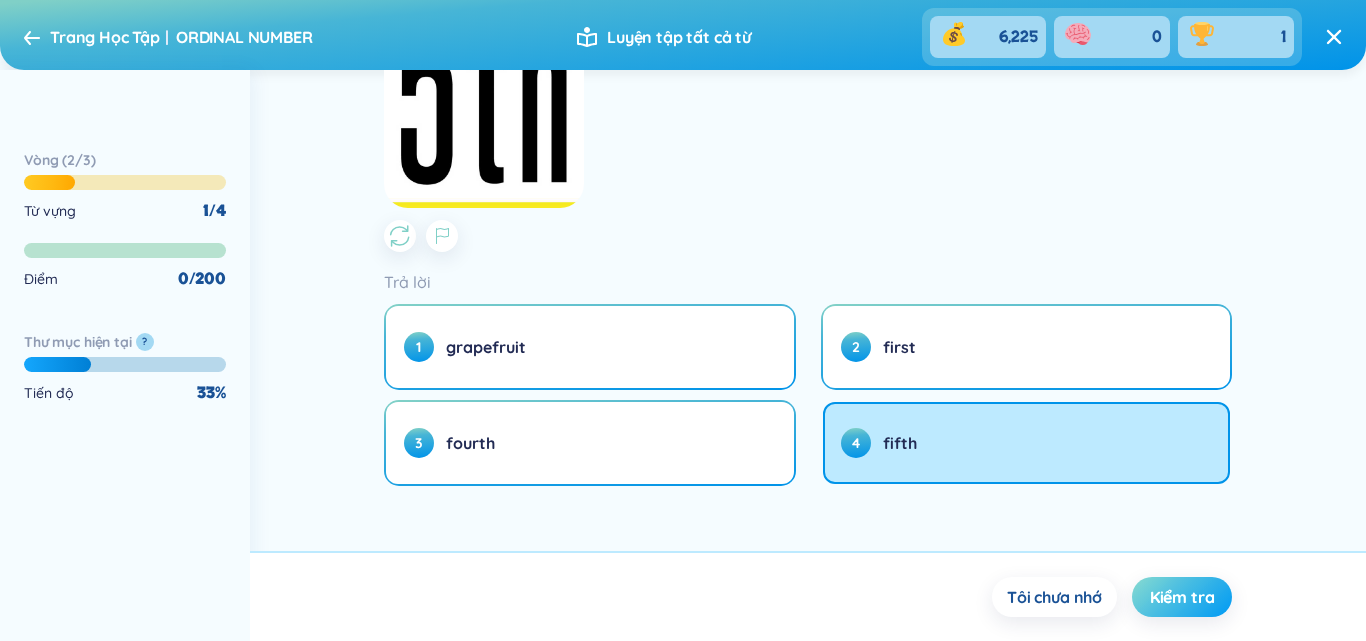 click on "Kiểm tra" at bounding box center [1182, 597] 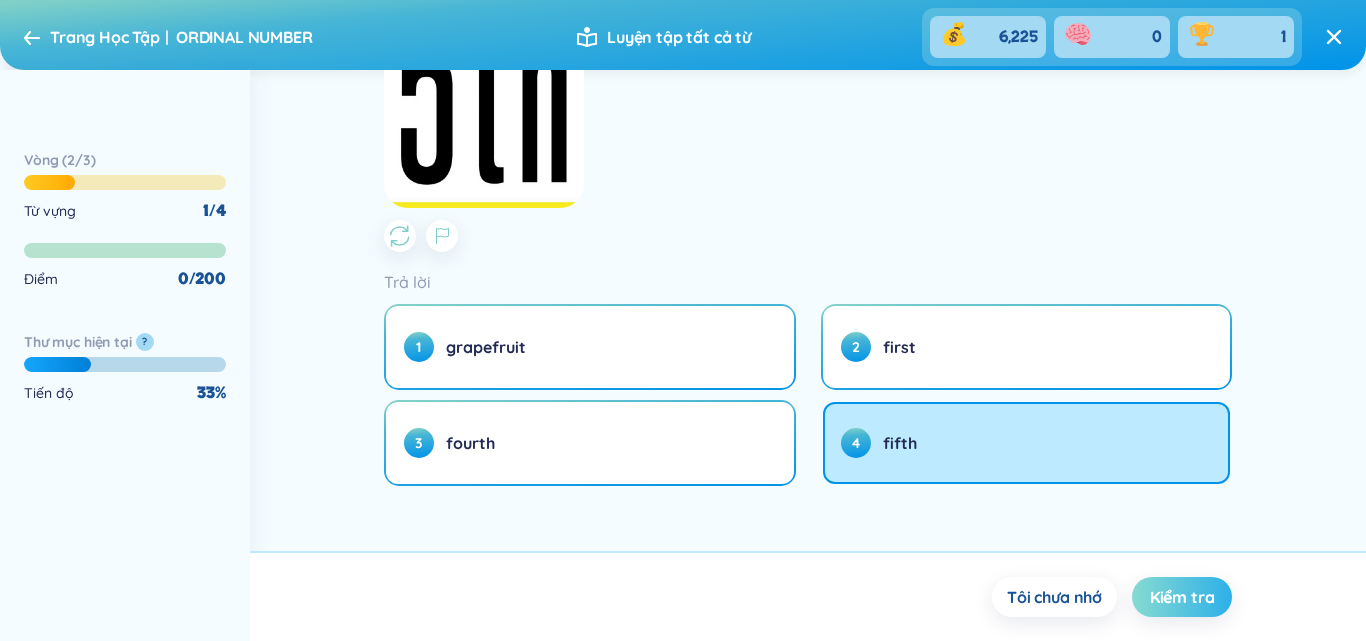 scroll, scrollTop: 0, scrollLeft: 0, axis: both 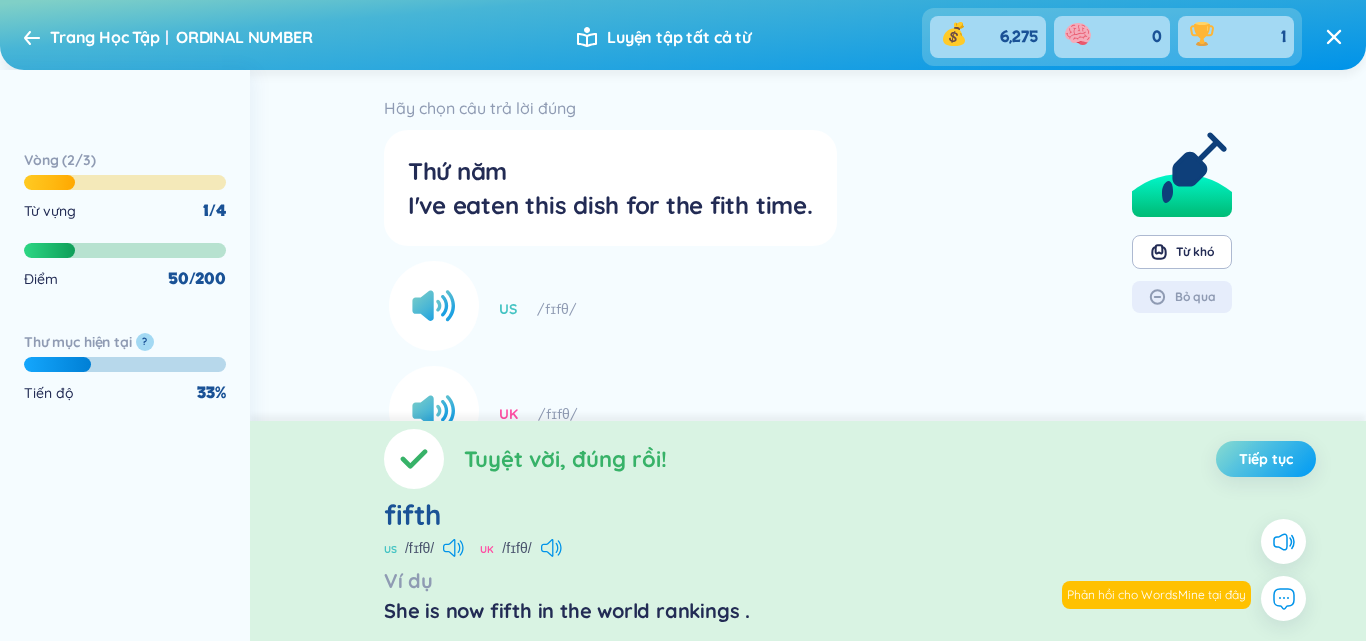 click on "Tiếp tục" at bounding box center (1266, 459) 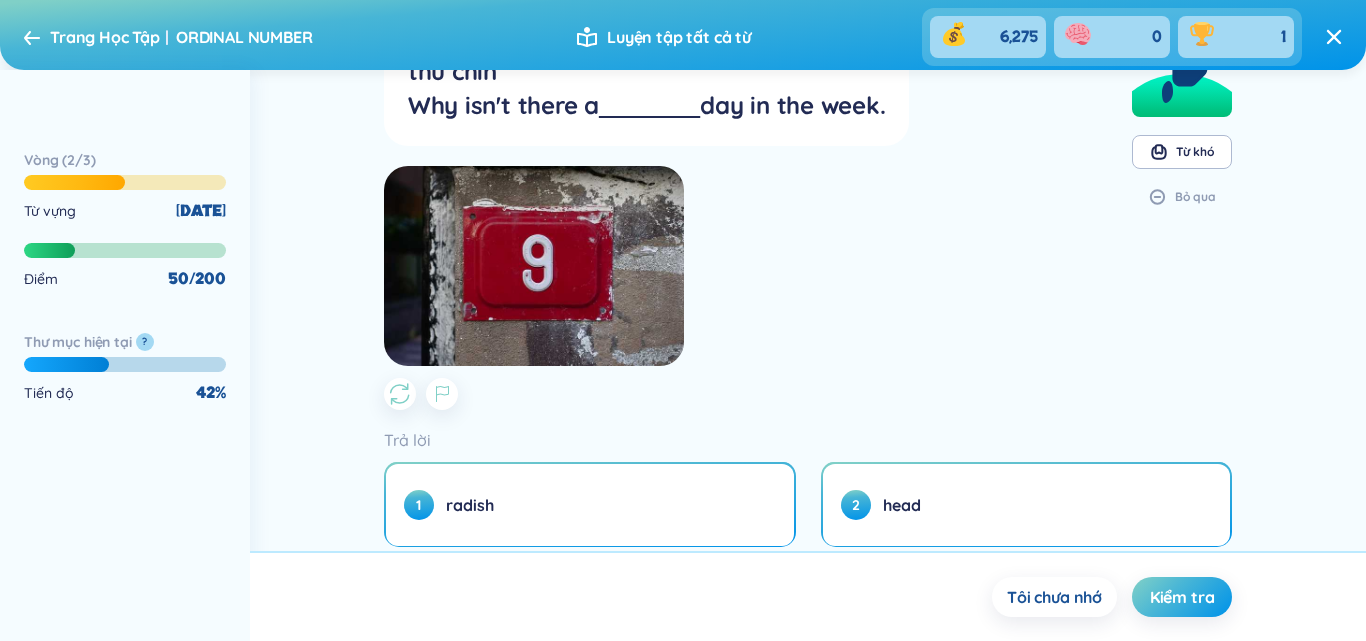 scroll, scrollTop: 200, scrollLeft: 0, axis: vertical 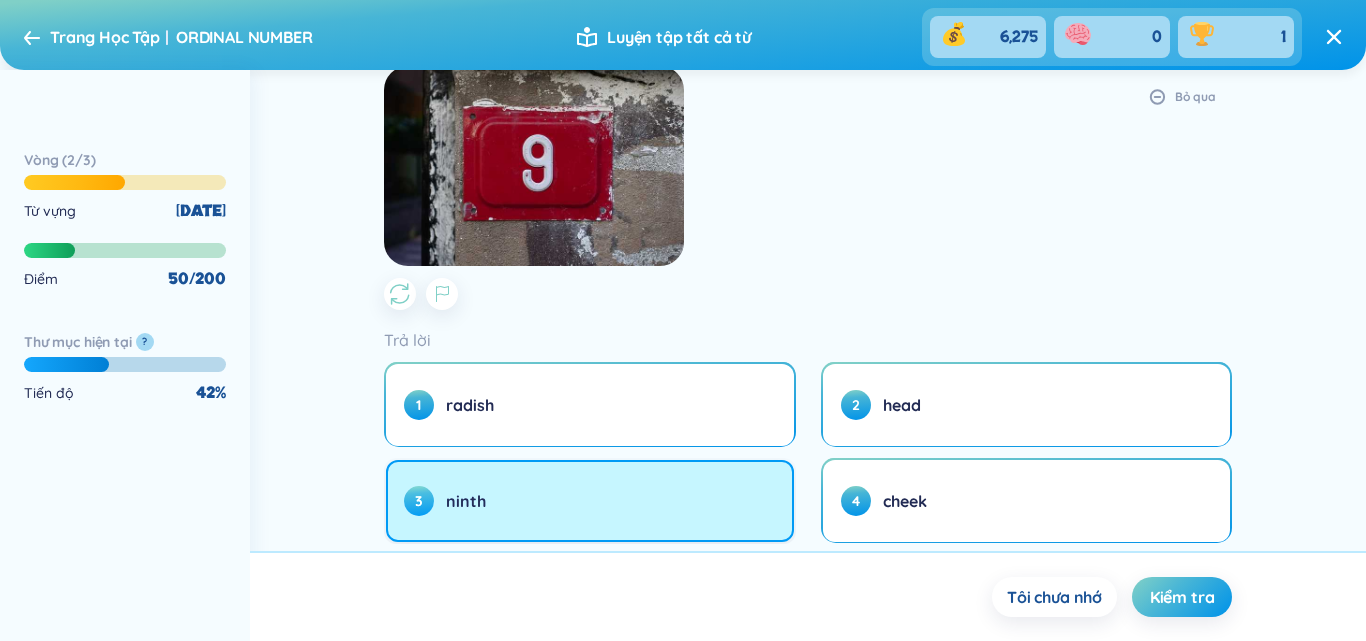click on "3 ninth" at bounding box center (590, 501) 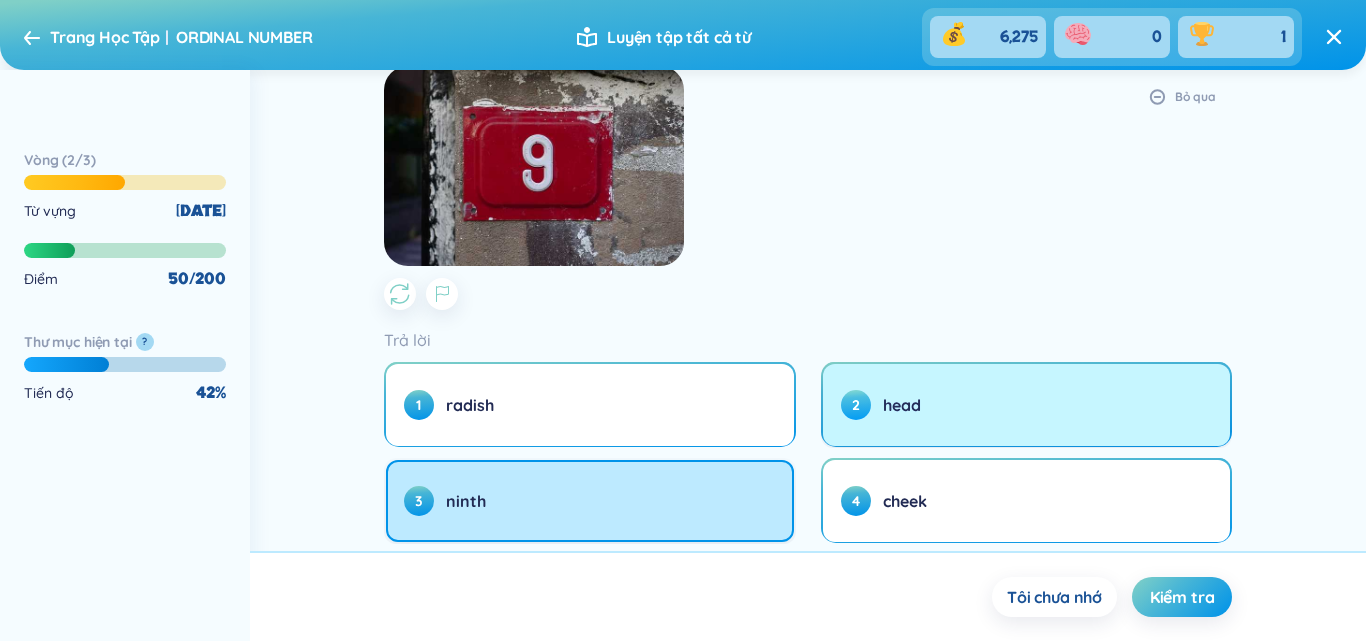 scroll, scrollTop: 0, scrollLeft: 0, axis: both 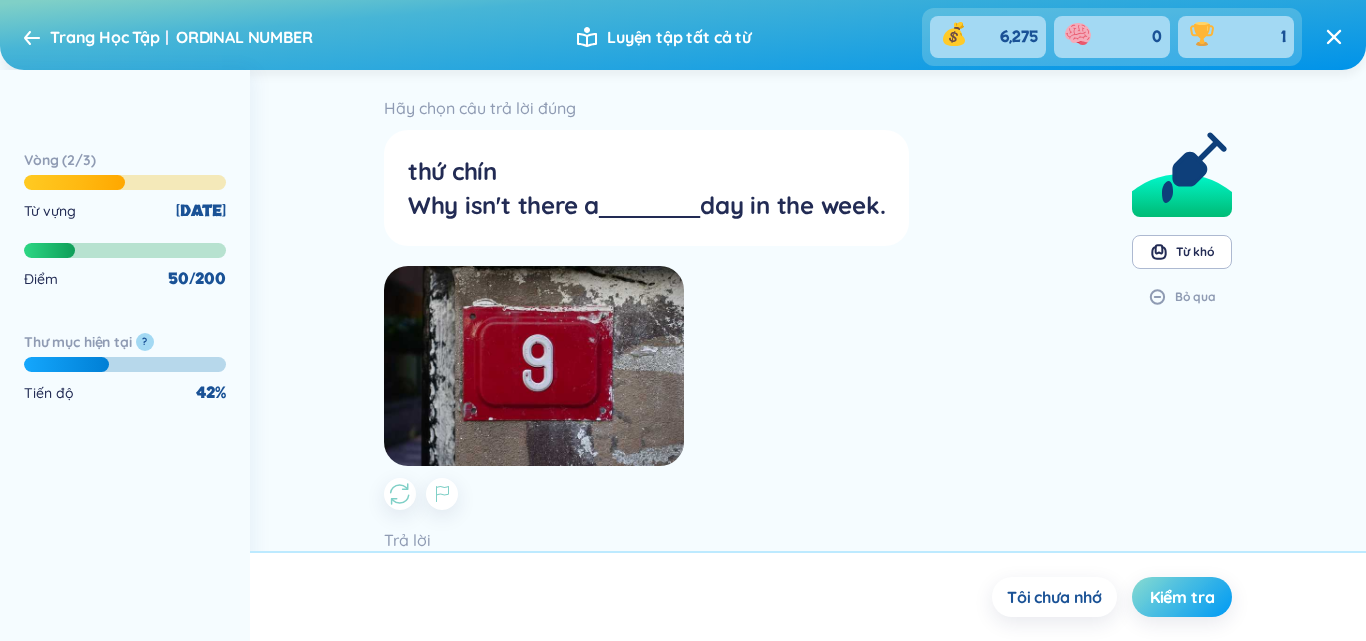 click on "Kiểm tra" at bounding box center [1182, 597] 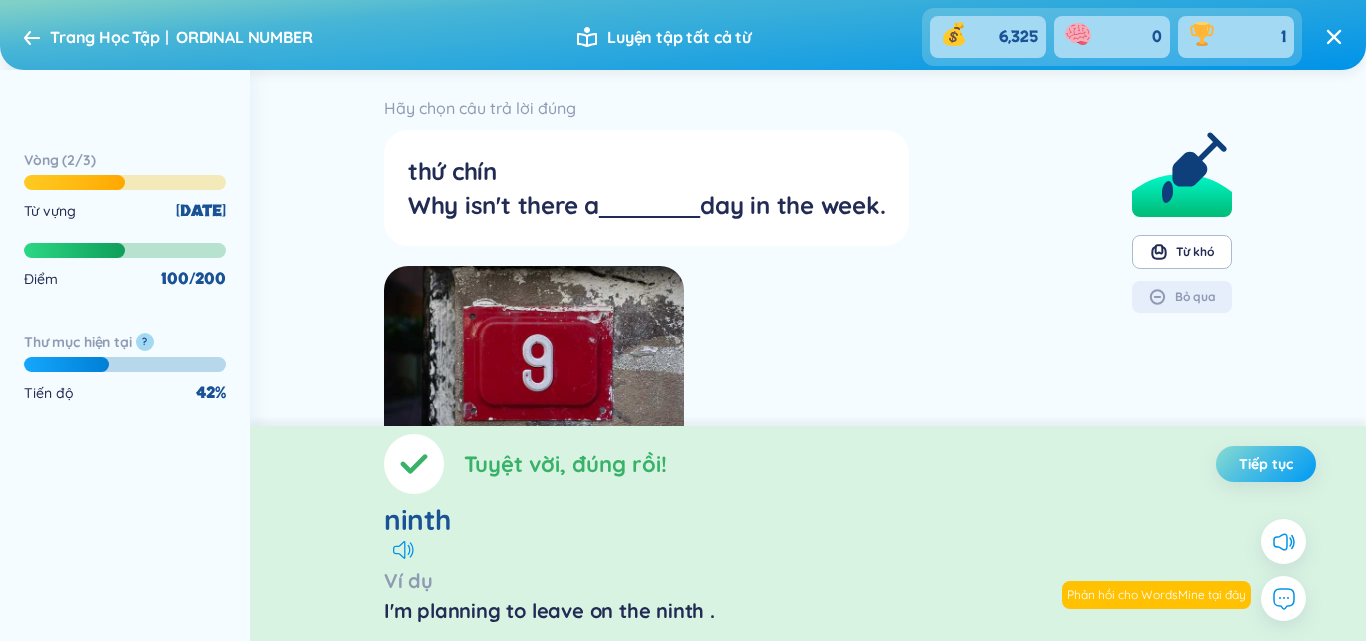 click on "Tiếp tục" at bounding box center [1266, 464] 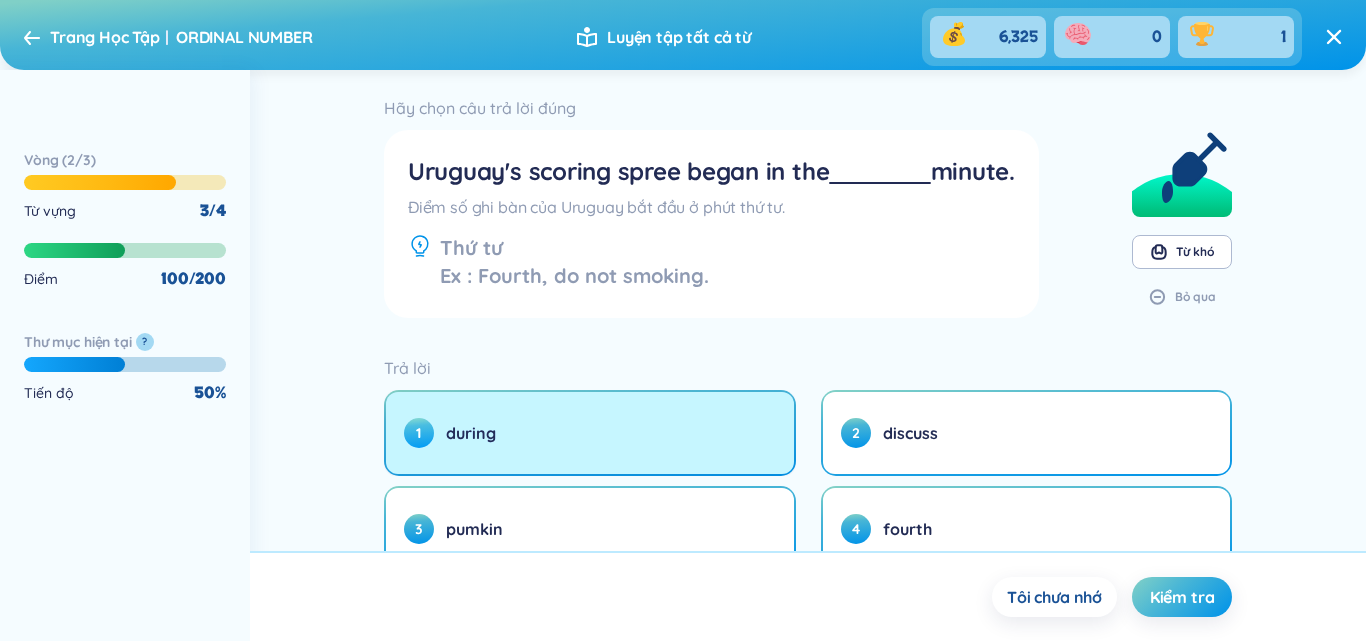 scroll, scrollTop: 86, scrollLeft: 0, axis: vertical 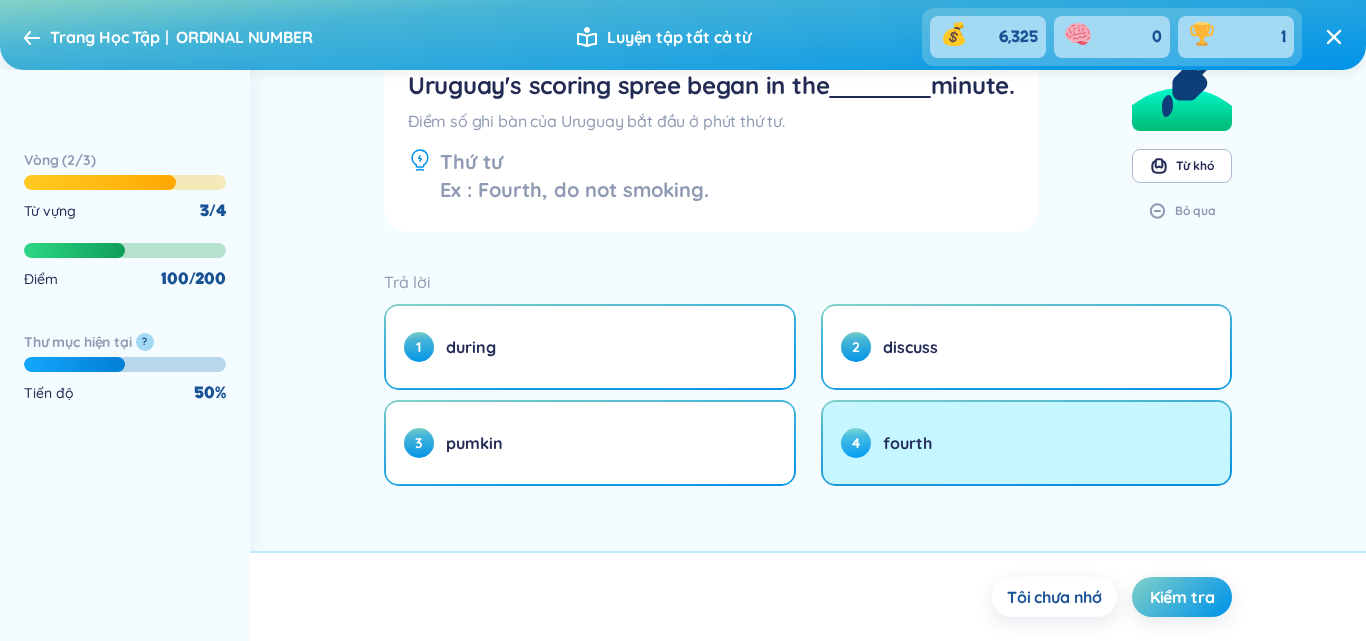click on "4 fourth" at bounding box center [1027, 443] 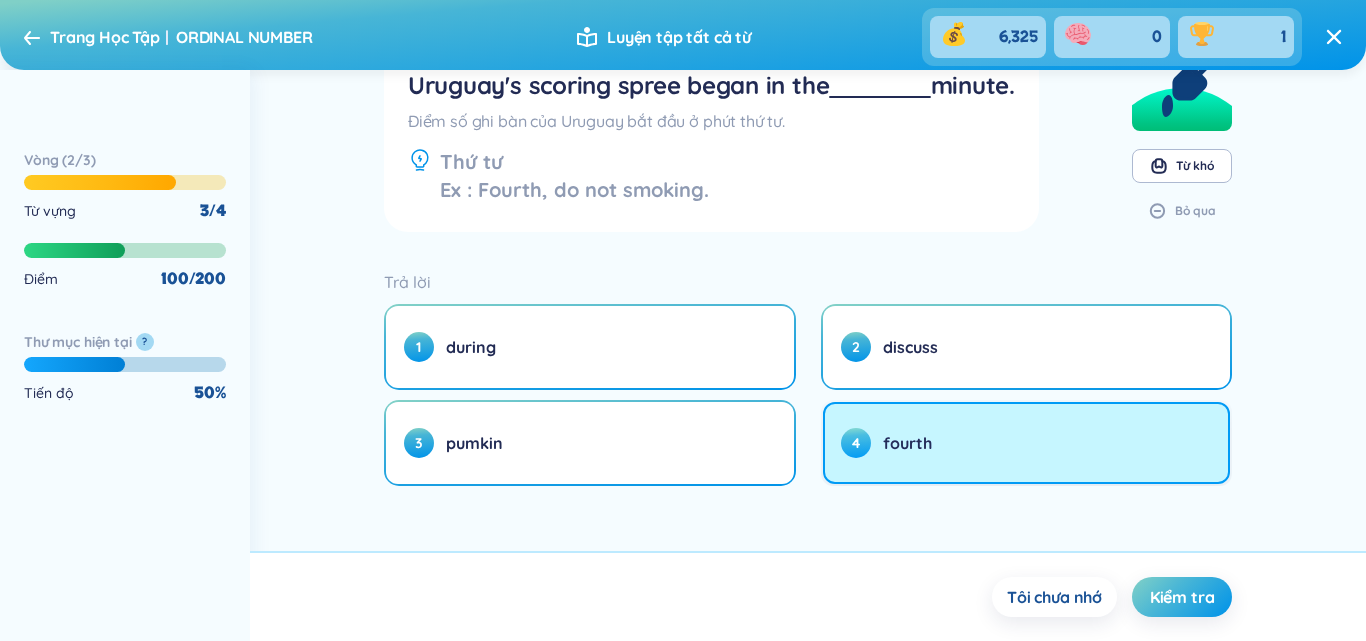 scroll, scrollTop: 0, scrollLeft: 0, axis: both 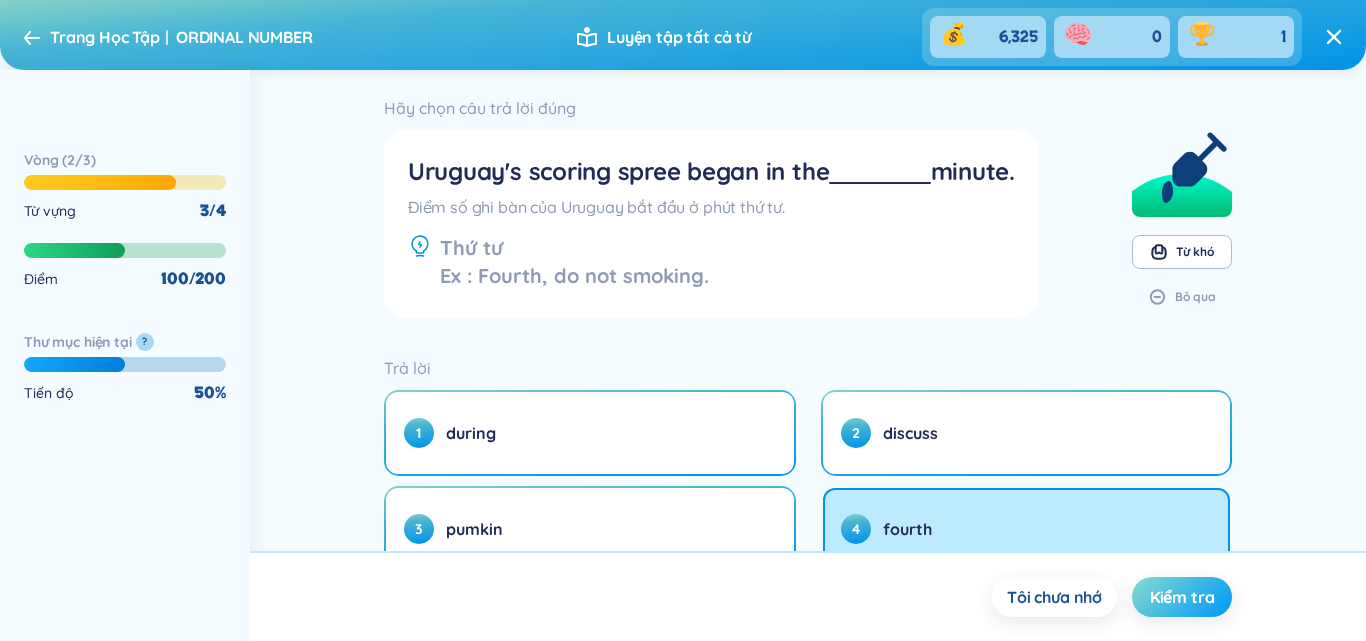 click on "Kiểm tra" at bounding box center (1182, 597) 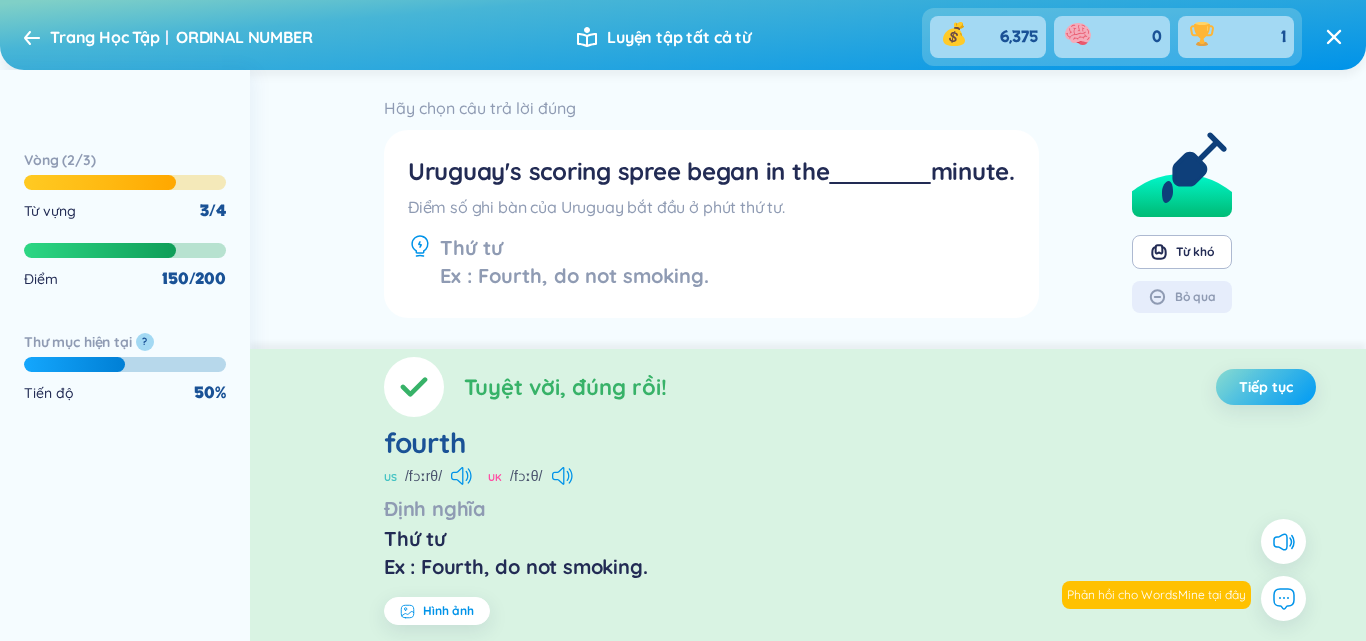 click on "Tiếp tục" at bounding box center [1266, 387] 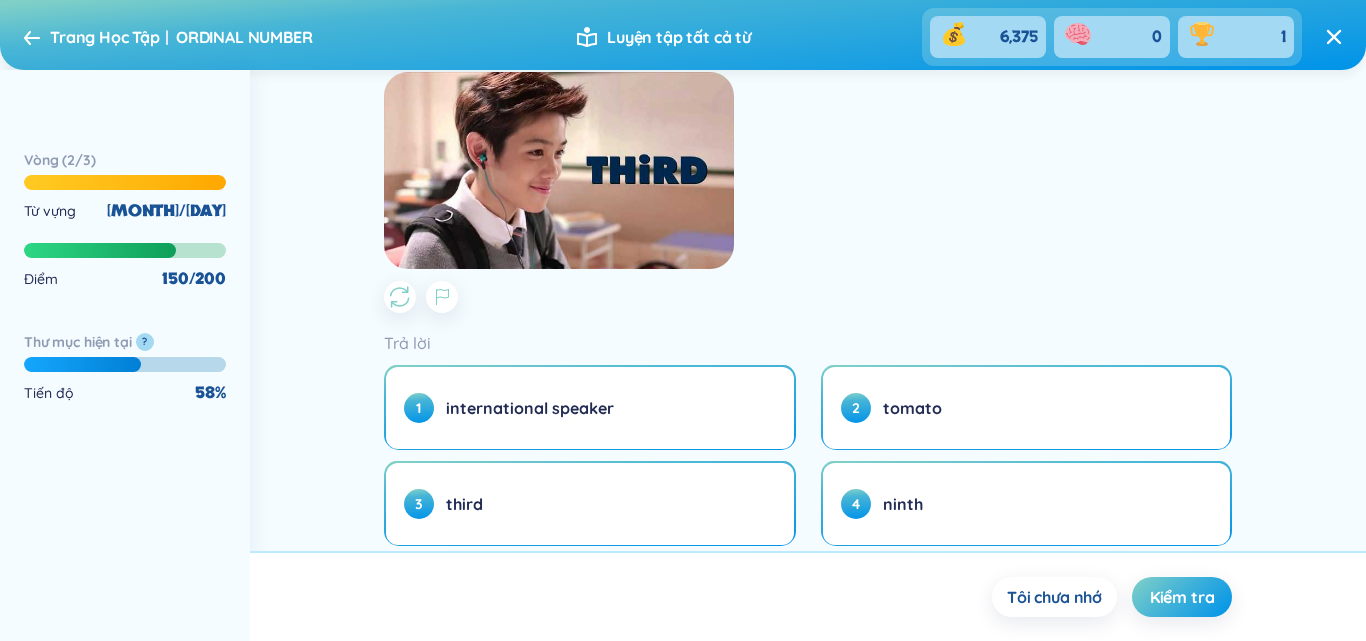 scroll, scrollTop: 461, scrollLeft: 0, axis: vertical 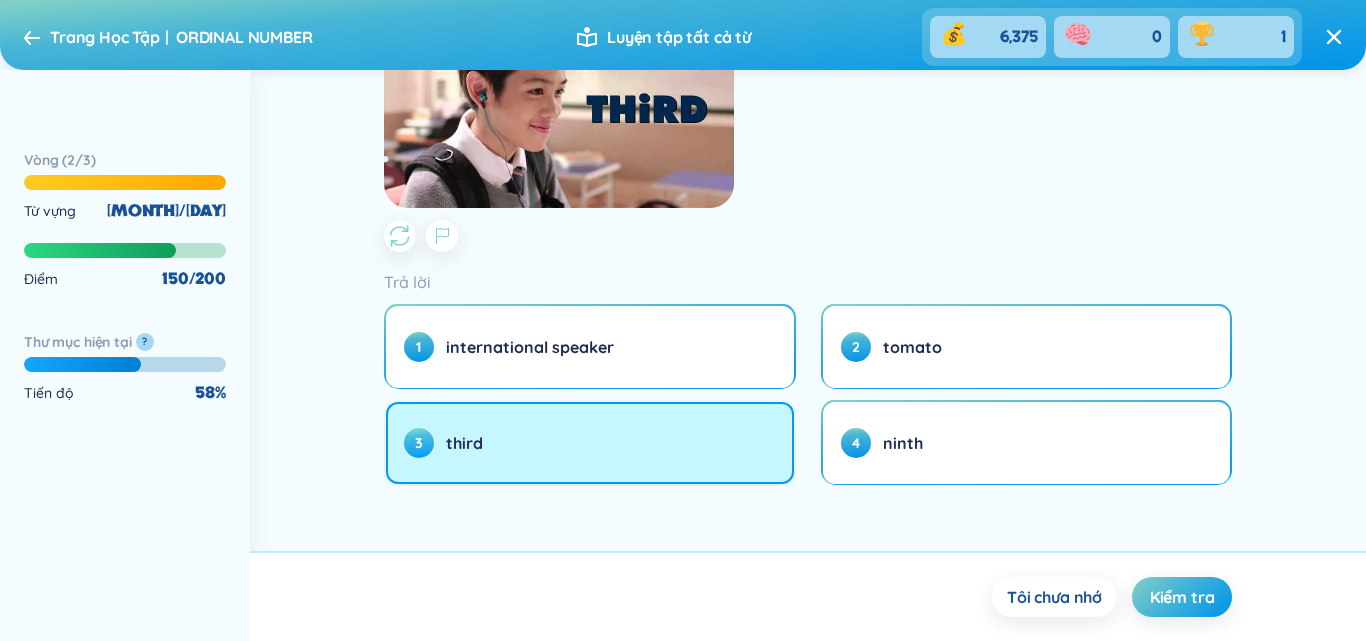 click on "3 third" at bounding box center [590, 443] 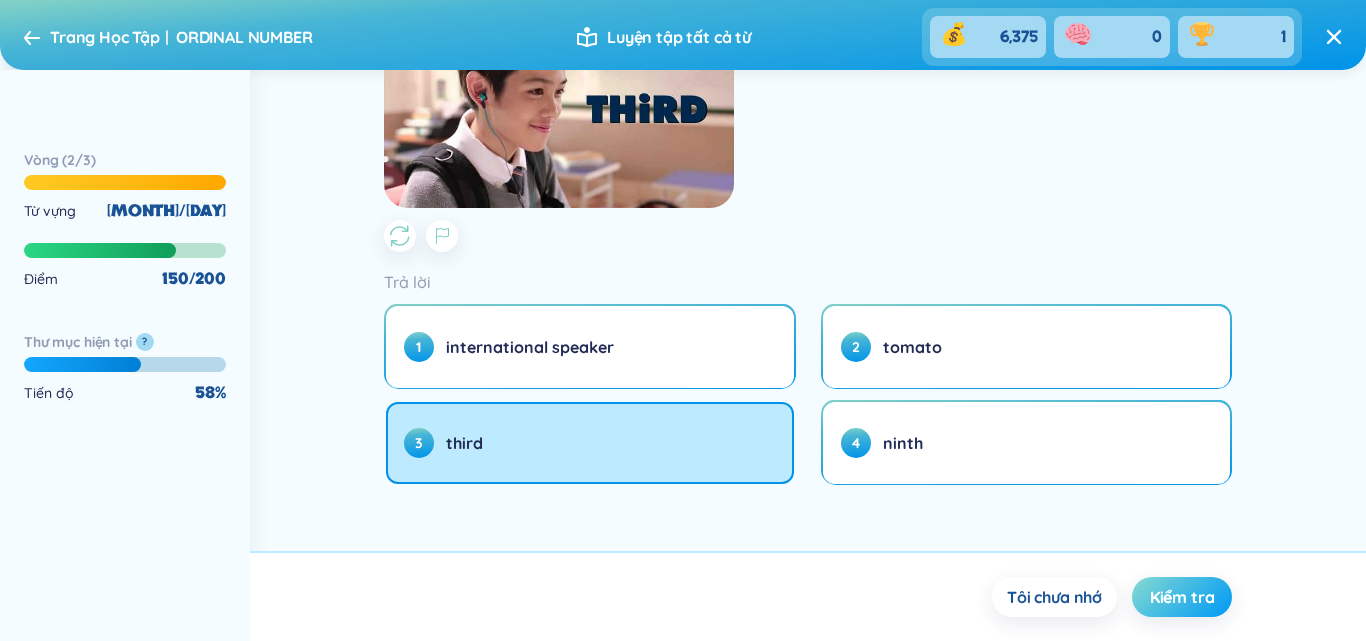 click on "Kiểm tra" at bounding box center [1182, 597] 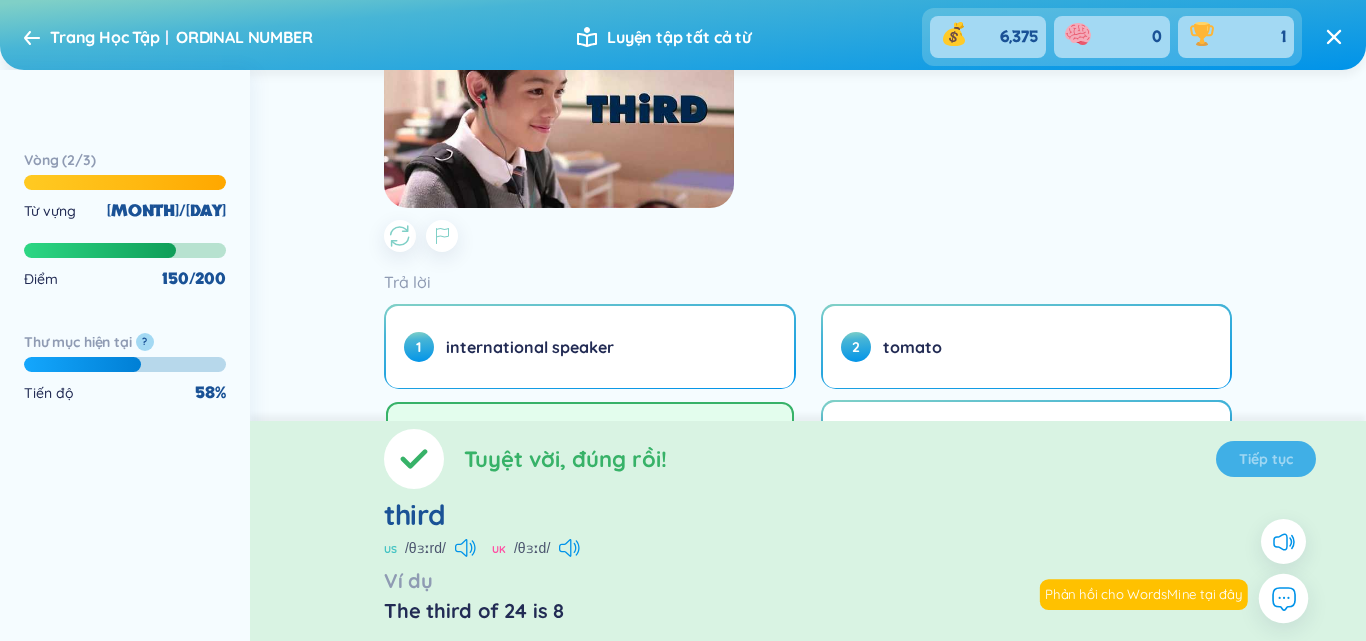 scroll, scrollTop: 0, scrollLeft: 0, axis: both 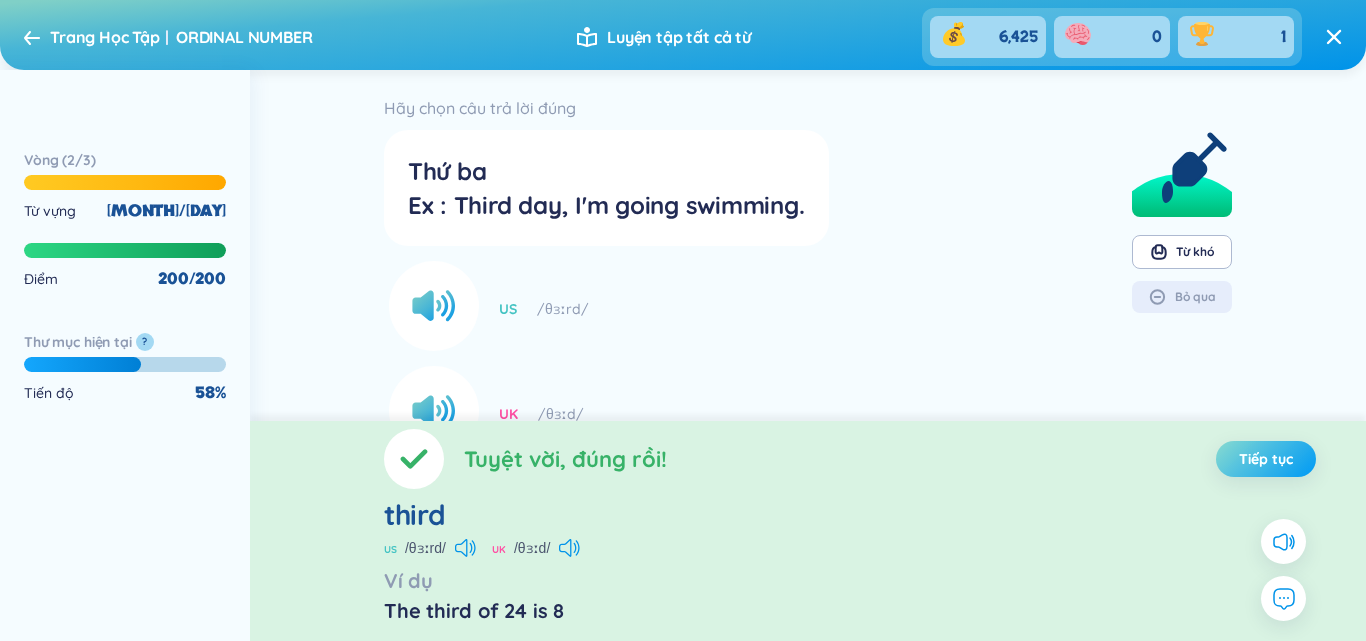 click on "Tiếp tục" at bounding box center (1266, 459) 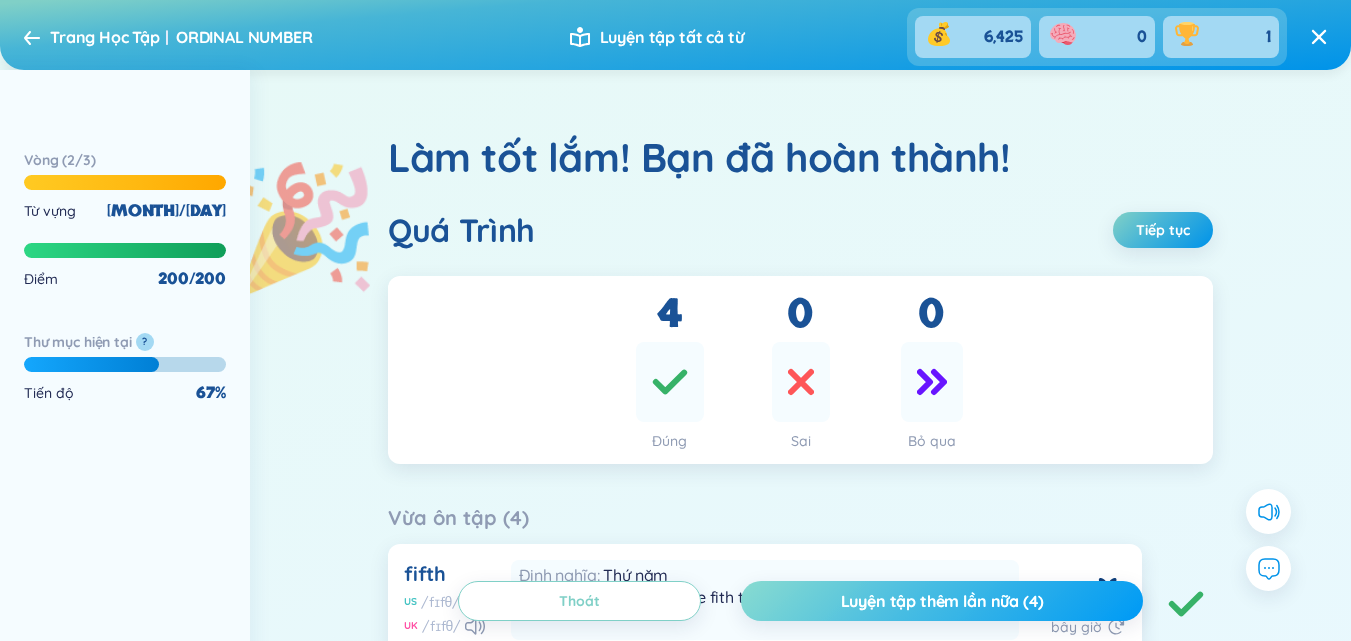 click on "Luyện tập thêm lần nữa (4)" at bounding box center (942, 601) 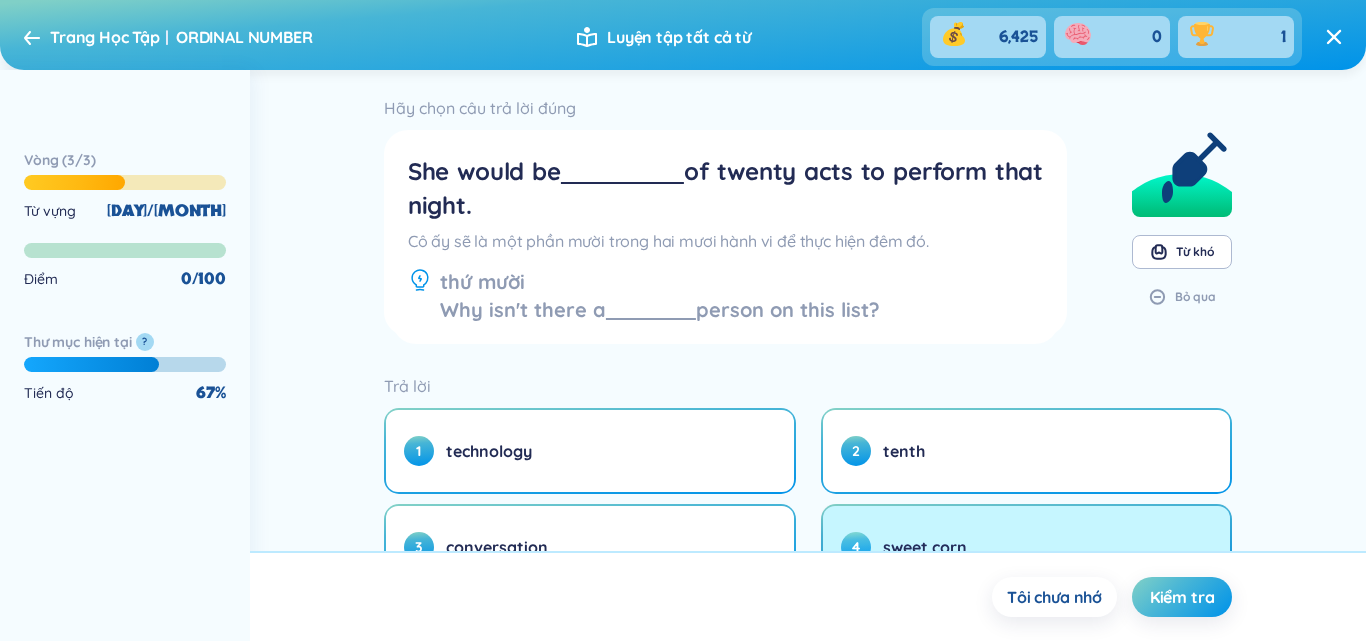 scroll, scrollTop: 100, scrollLeft: 0, axis: vertical 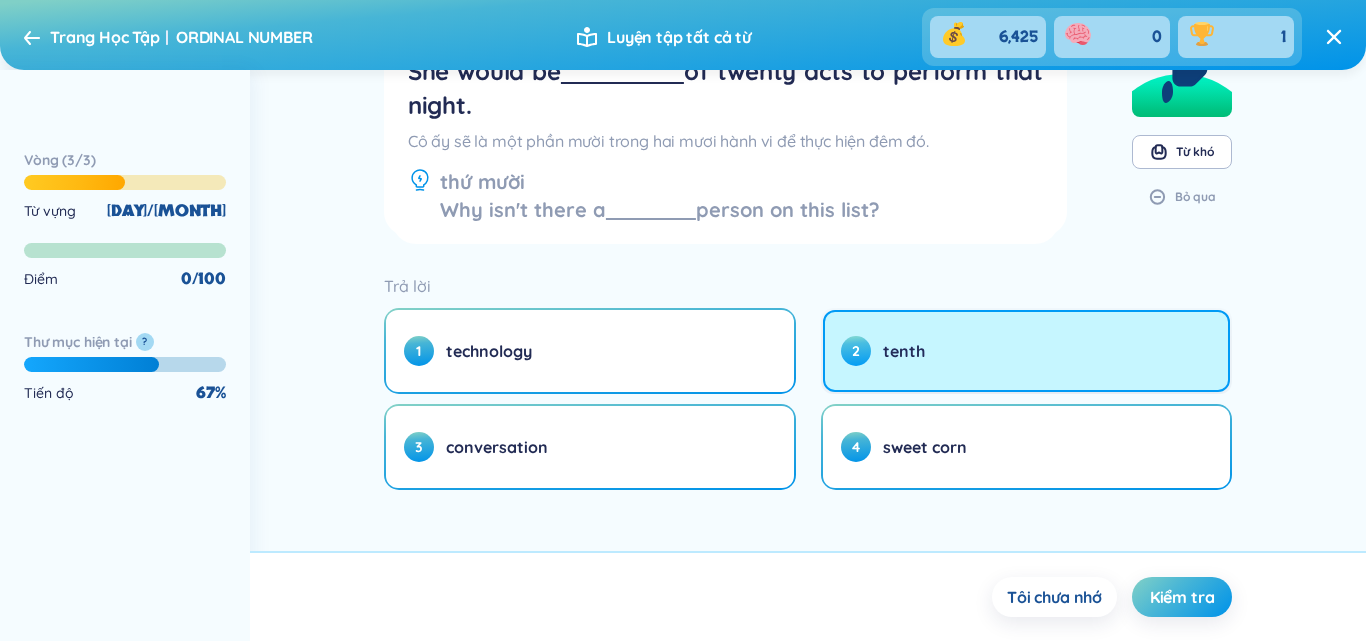 click on "2 tenth" at bounding box center (1027, 351) 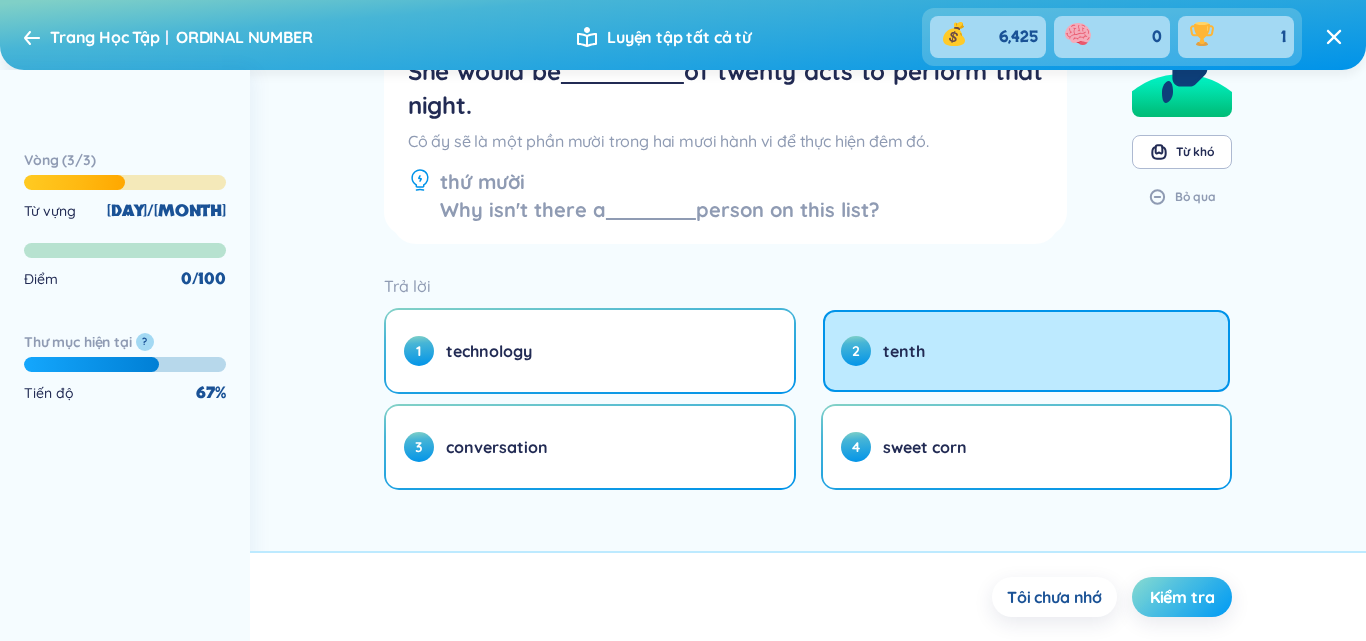 click on "Kiểm tra" at bounding box center (1182, 597) 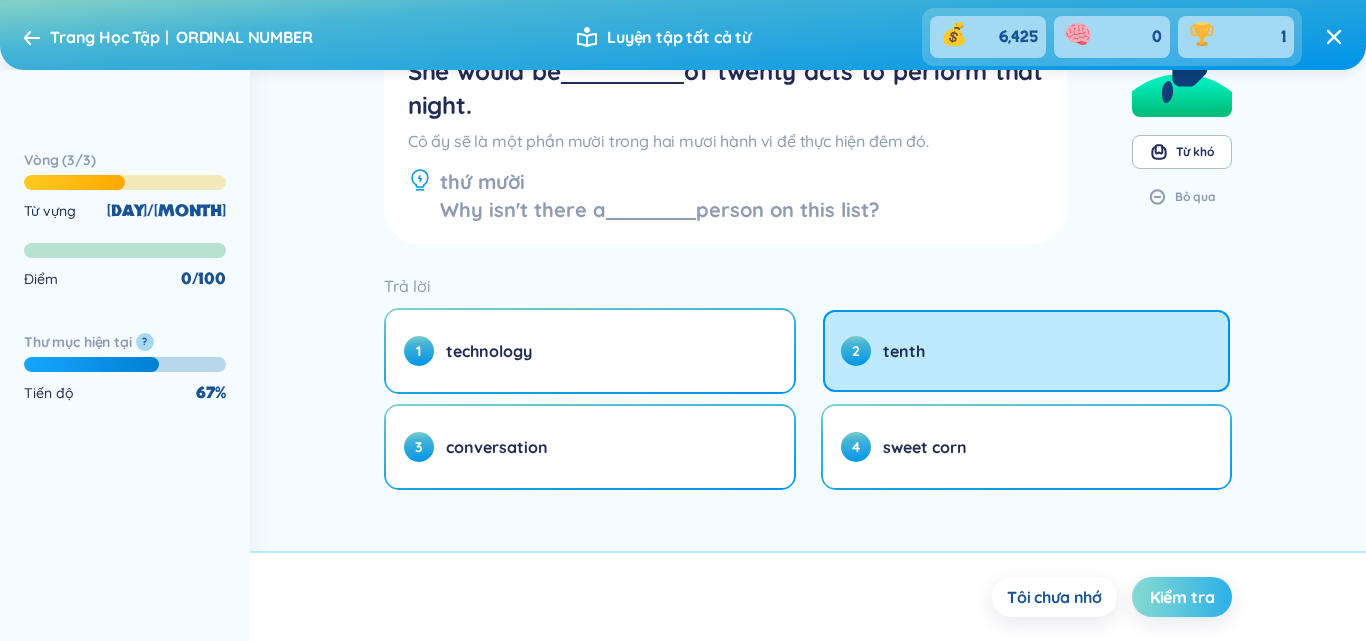 scroll, scrollTop: 0, scrollLeft: 0, axis: both 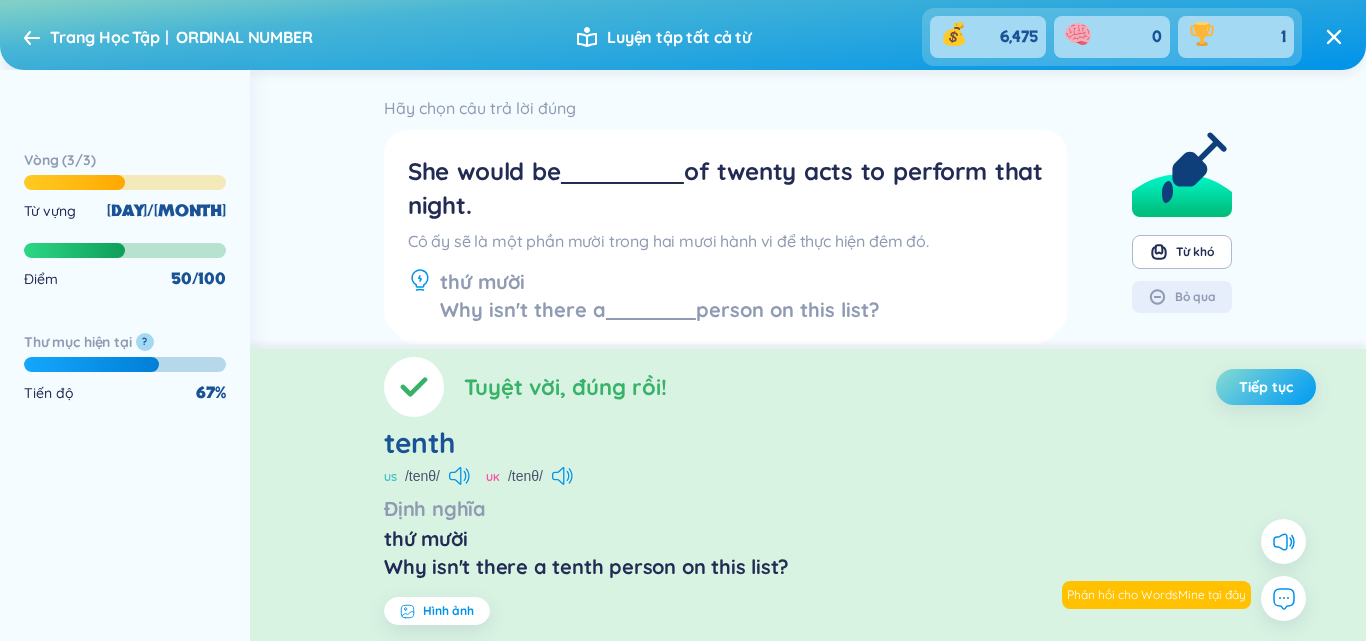 click on "Tiếp tục" at bounding box center [1266, 387] 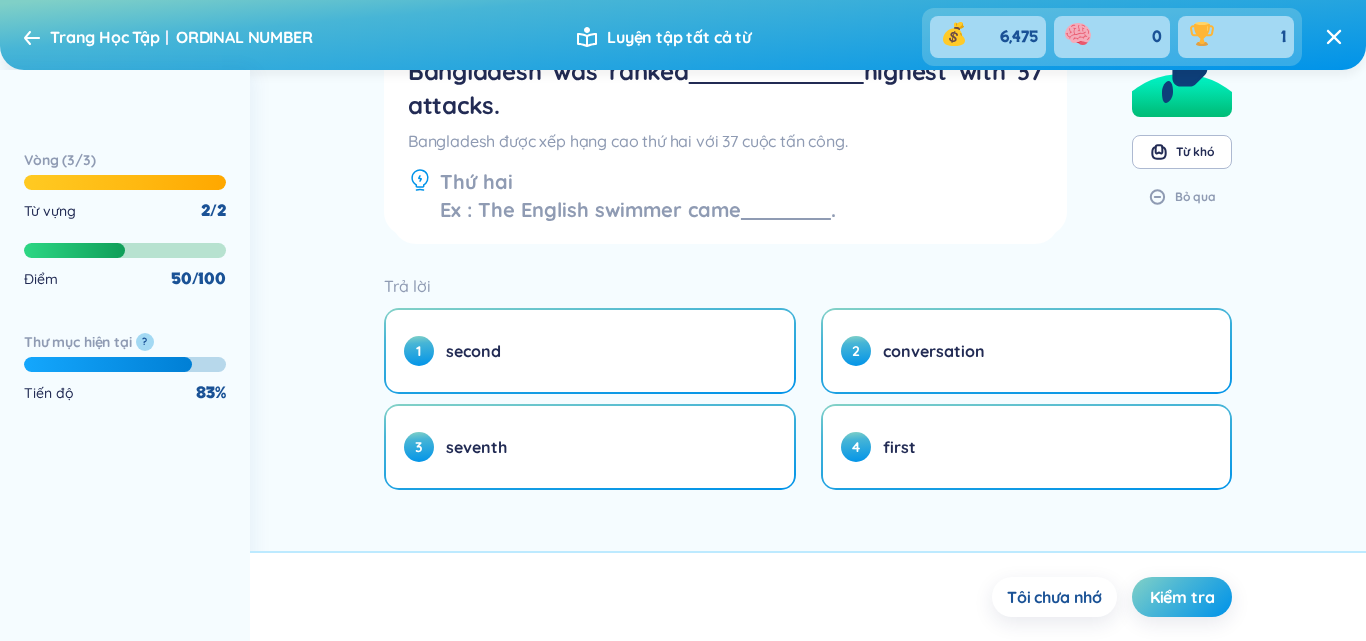 scroll, scrollTop: 0, scrollLeft: 0, axis: both 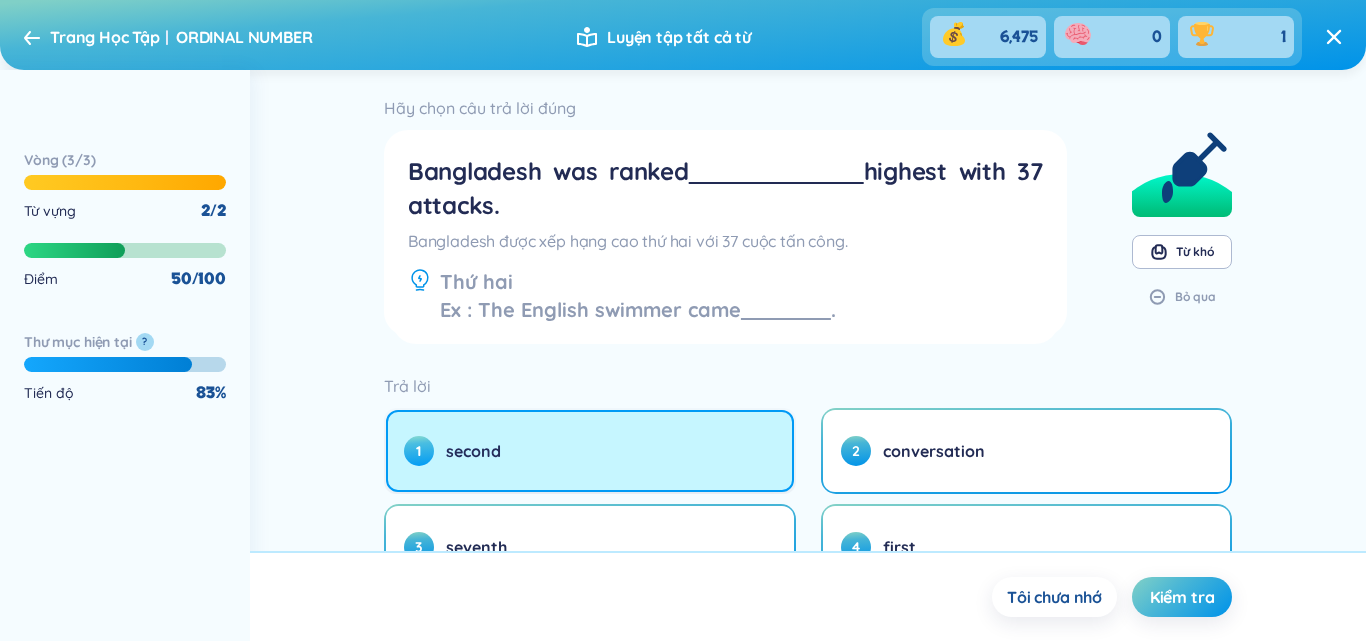 click on "1 second" at bounding box center (590, 451) 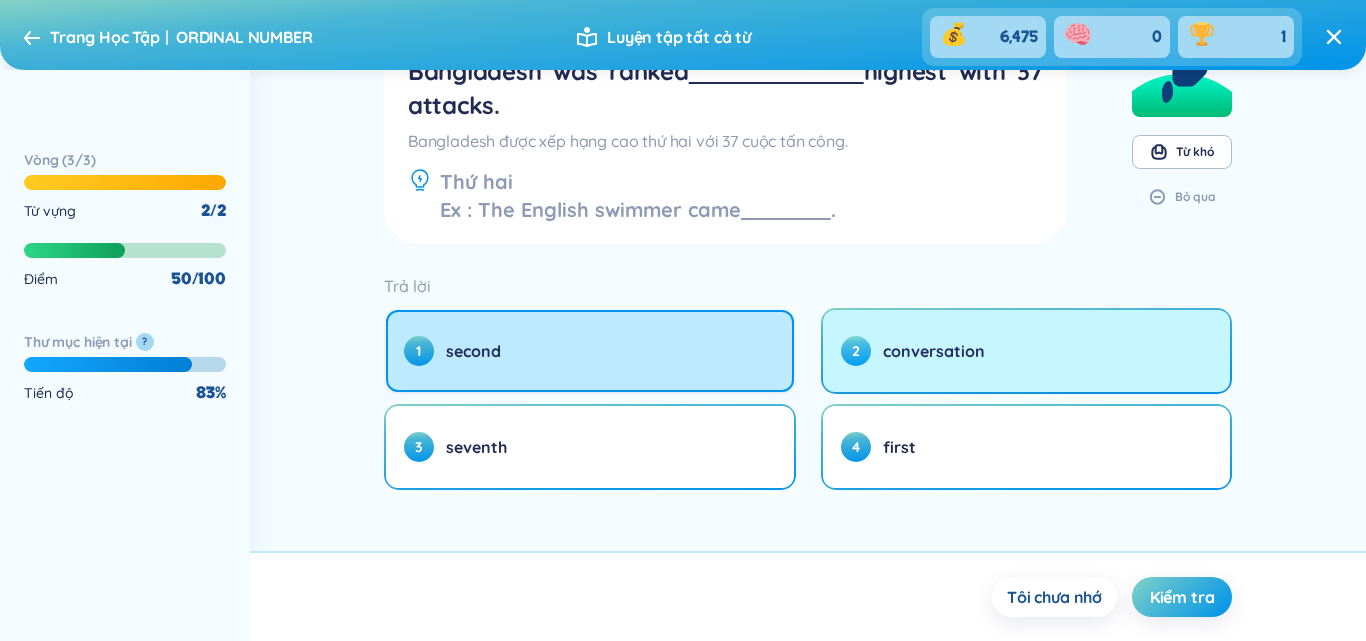 scroll, scrollTop: 104, scrollLeft: 0, axis: vertical 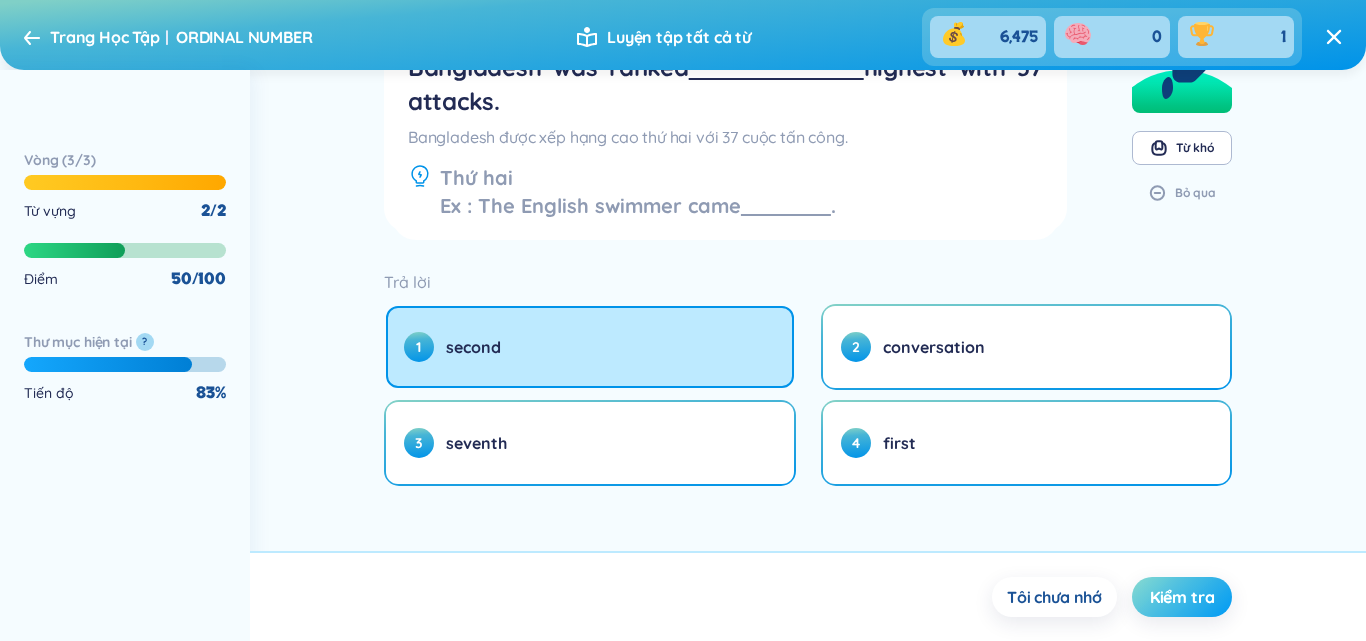 click on "Kiểm tra" at bounding box center [1182, 597] 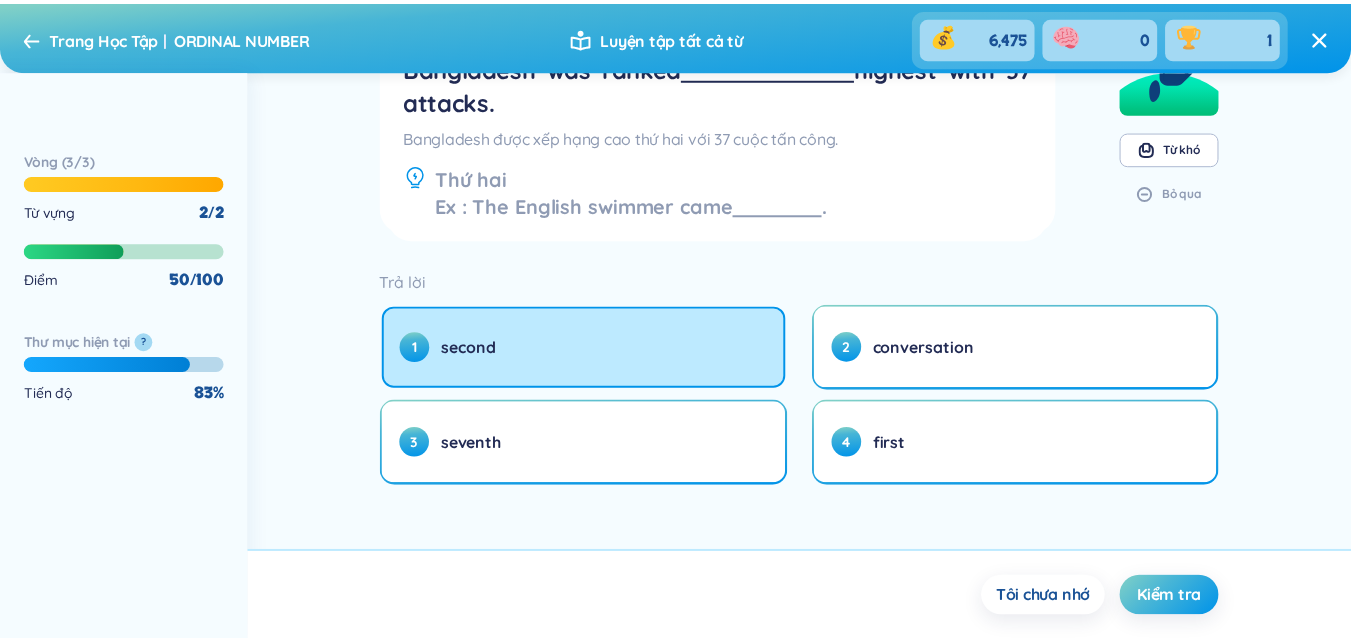 scroll, scrollTop: 0, scrollLeft: 0, axis: both 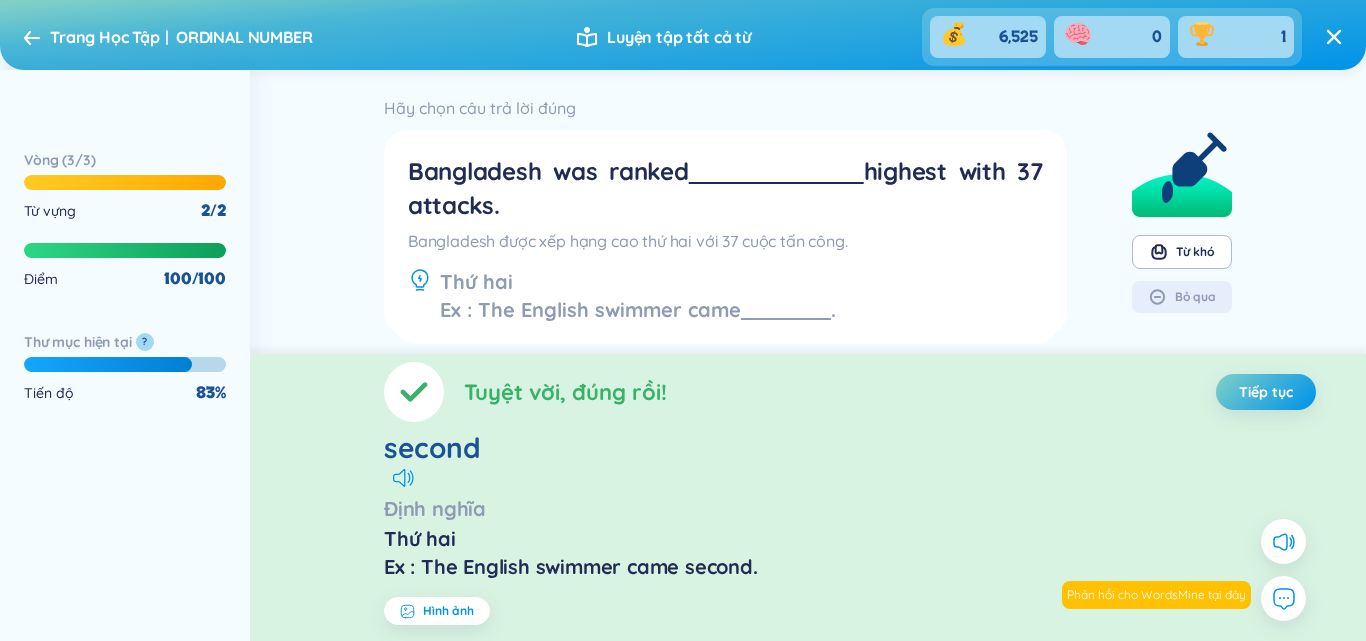 click on "Tiếp tục" at bounding box center (1266, 392) 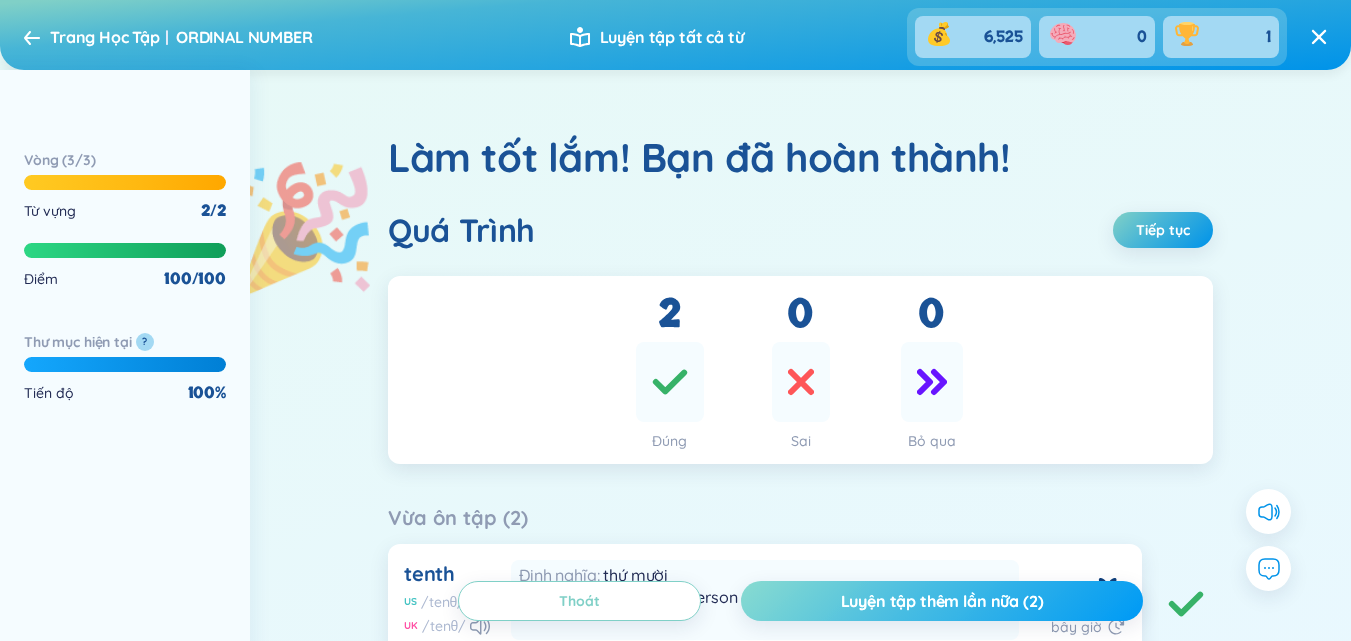 click on "Luyện tập thêm lần nữa (2)" at bounding box center (942, 601) 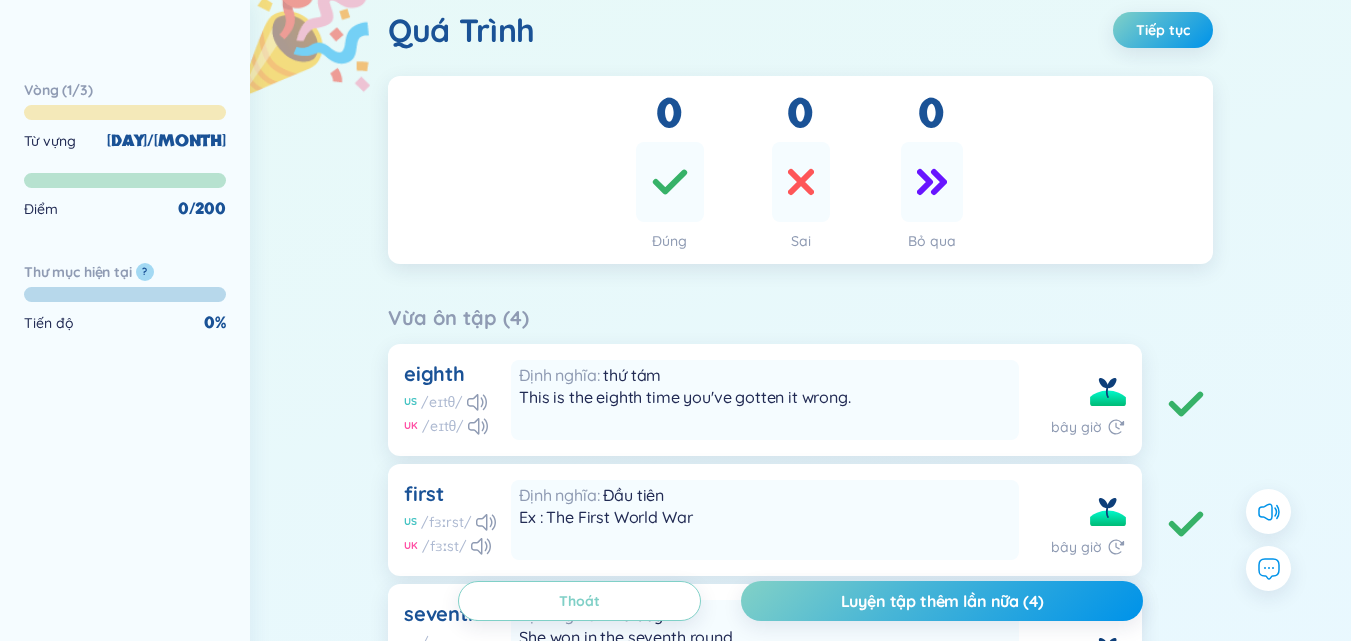 scroll, scrollTop: 0, scrollLeft: 0, axis: both 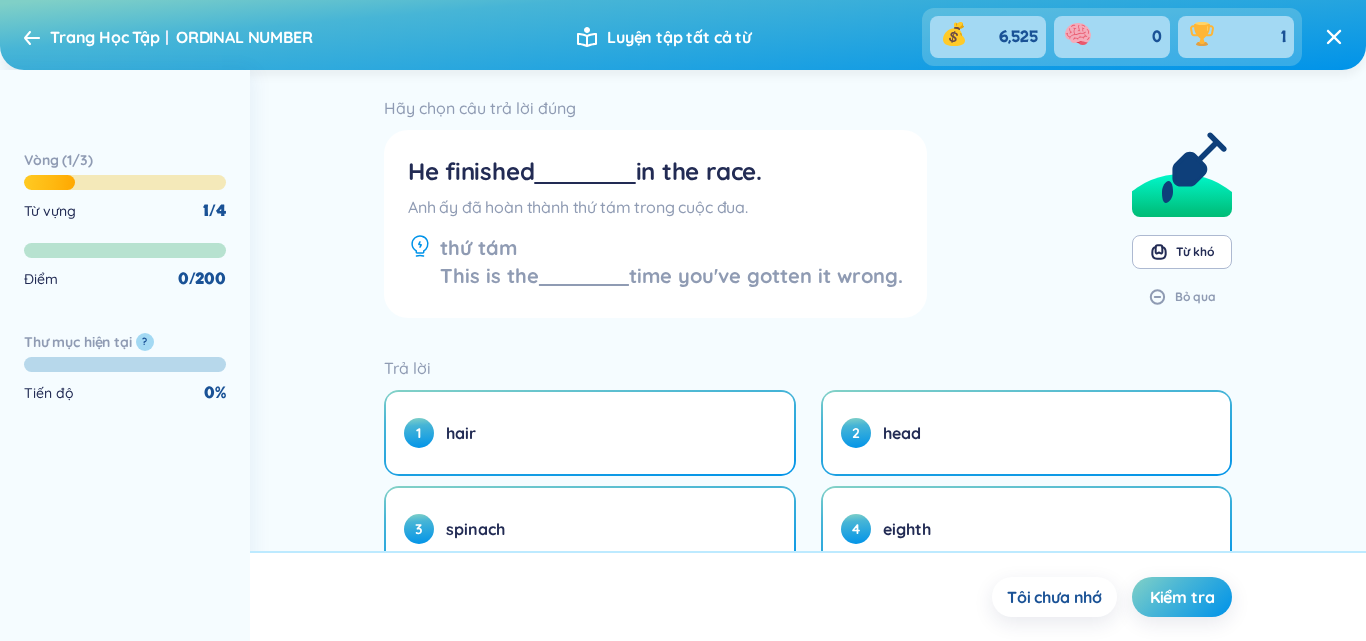 click on "Trang Học Tập ORDINAL NUMBER" at bounding box center [168, 37] 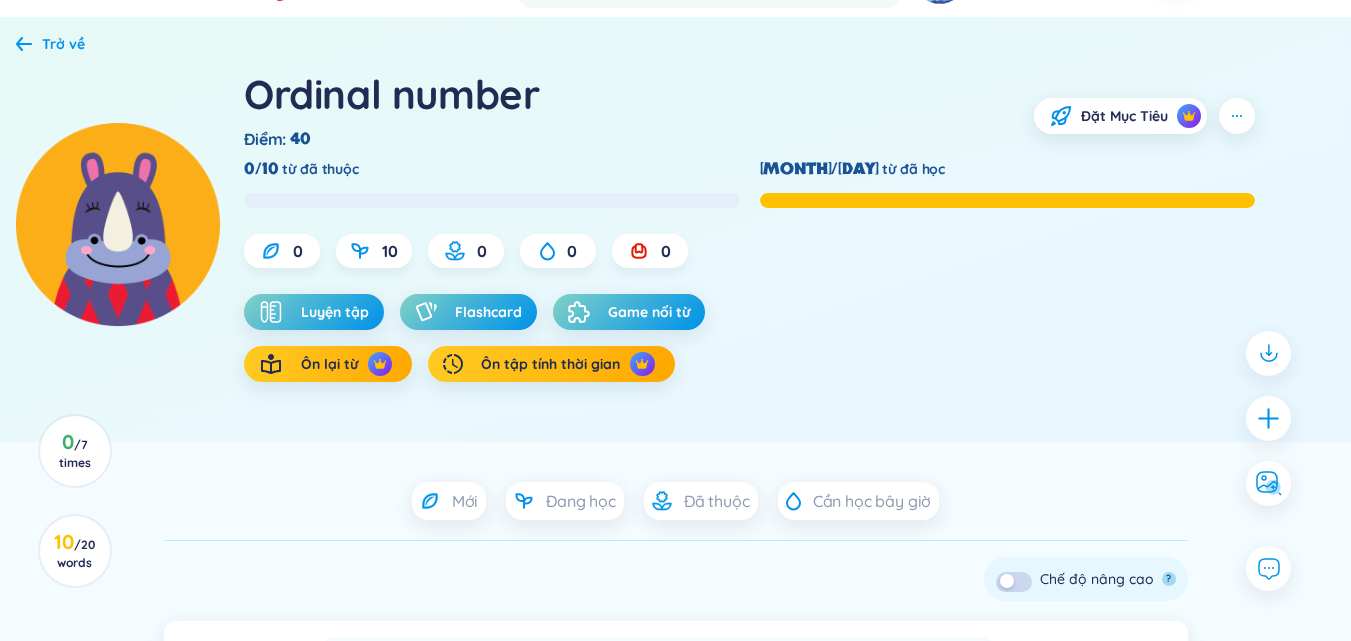 scroll, scrollTop: 0, scrollLeft: 0, axis: both 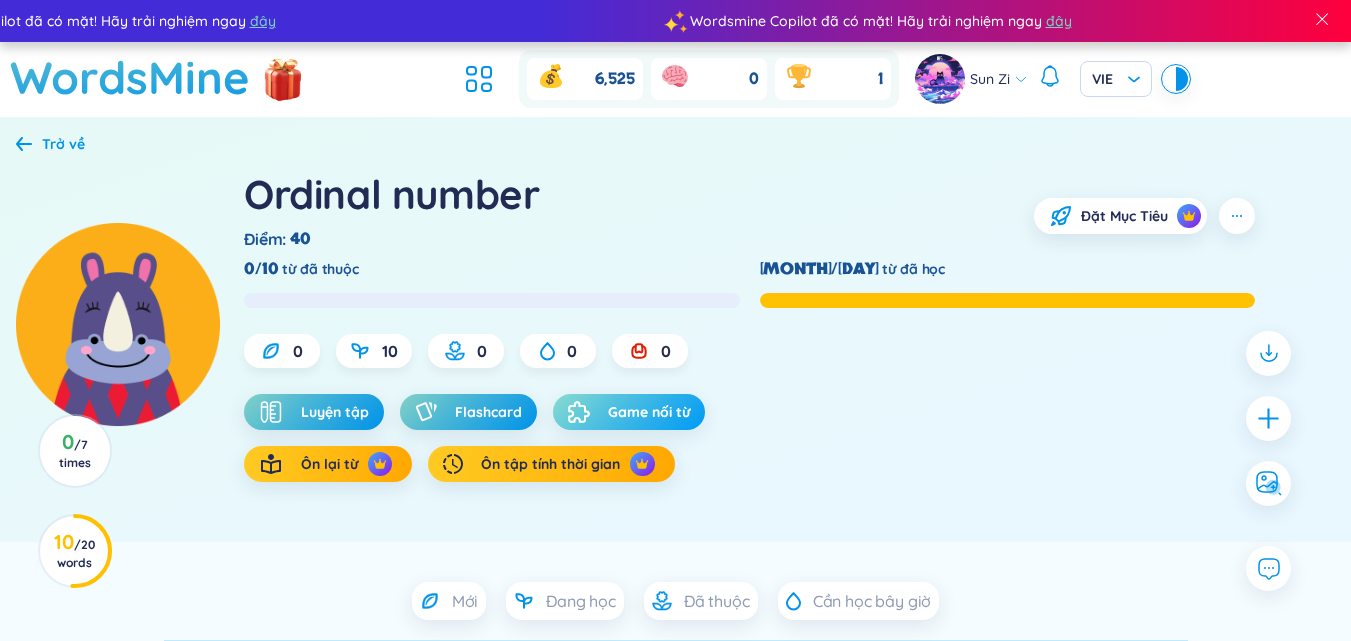 click on "Game nối từ" at bounding box center (649, 412) 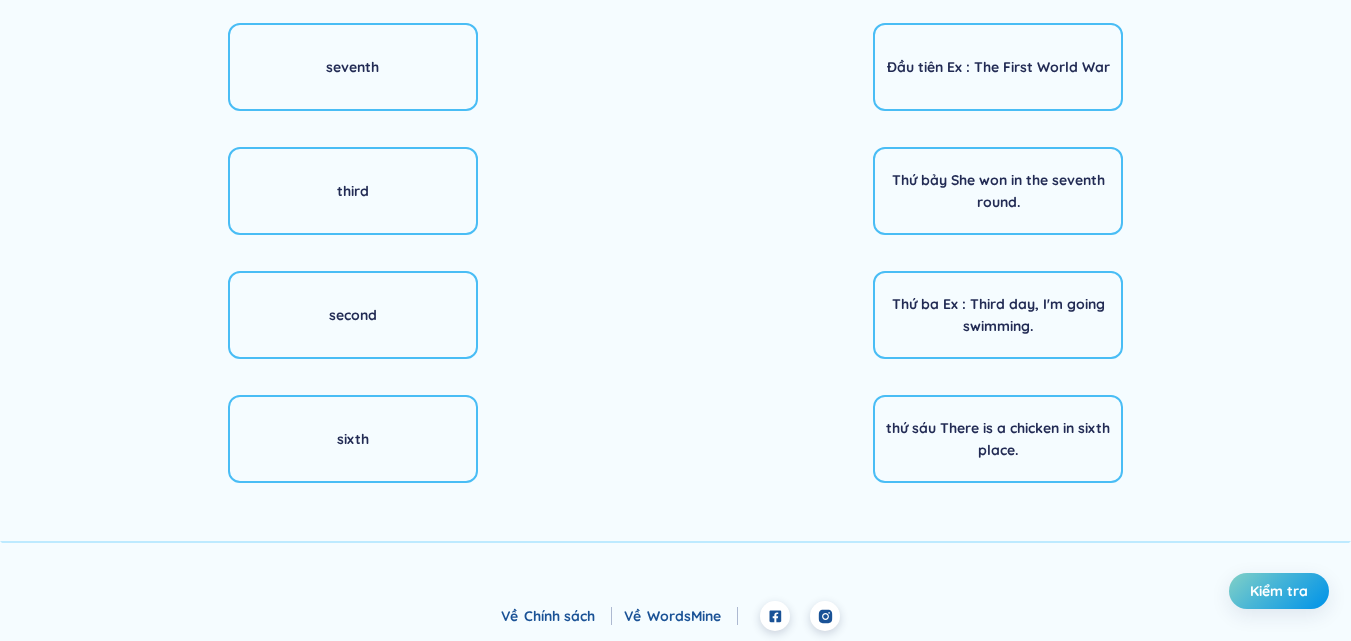 scroll, scrollTop: 162, scrollLeft: 0, axis: vertical 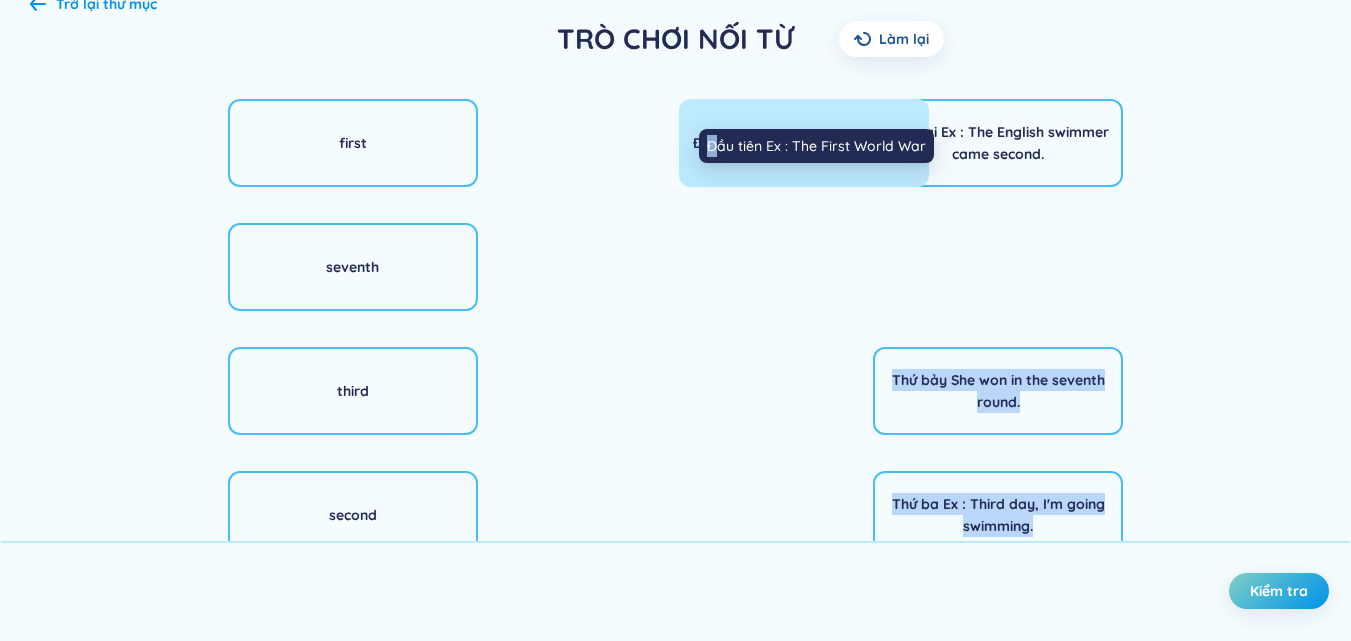 drag, startPoint x: 921, startPoint y: 264, endPoint x: 717, endPoint y: 131, distance: 243.52618 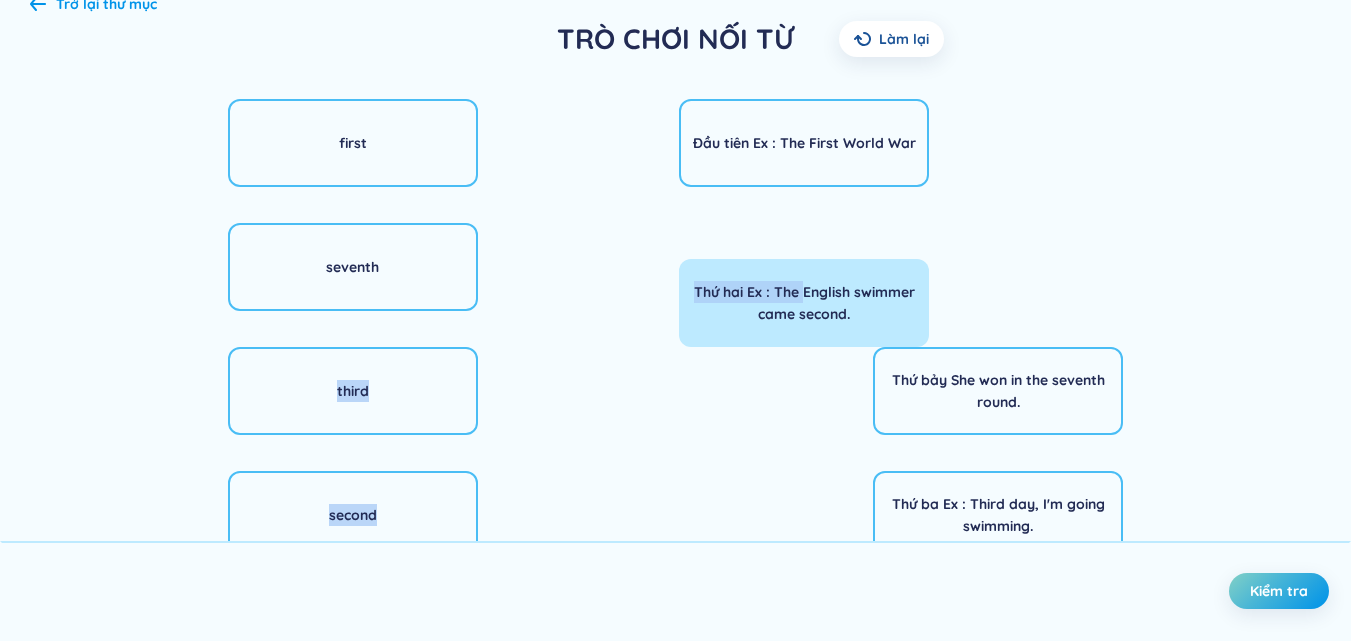 drag, startPoint x: 1007, startPoint y: 138, endPoint x: 638, endPoint y: 299, distance: 402.5941 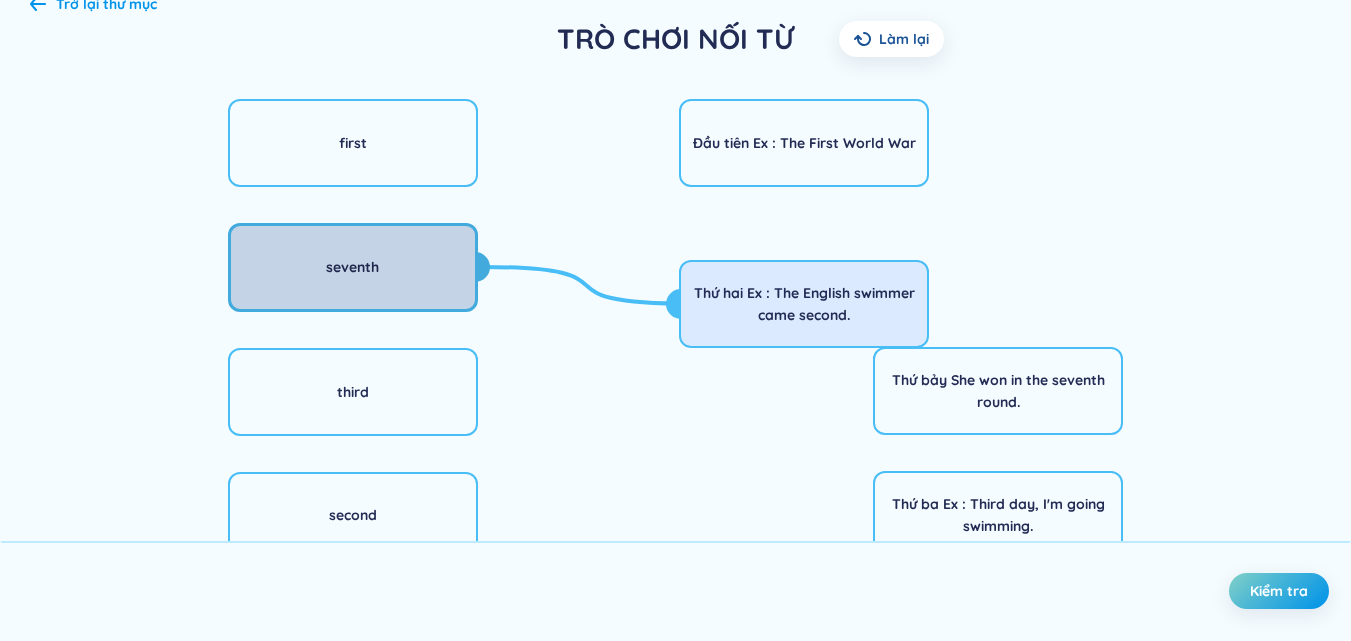 click on "seventh" at bounding box center [353, 267] 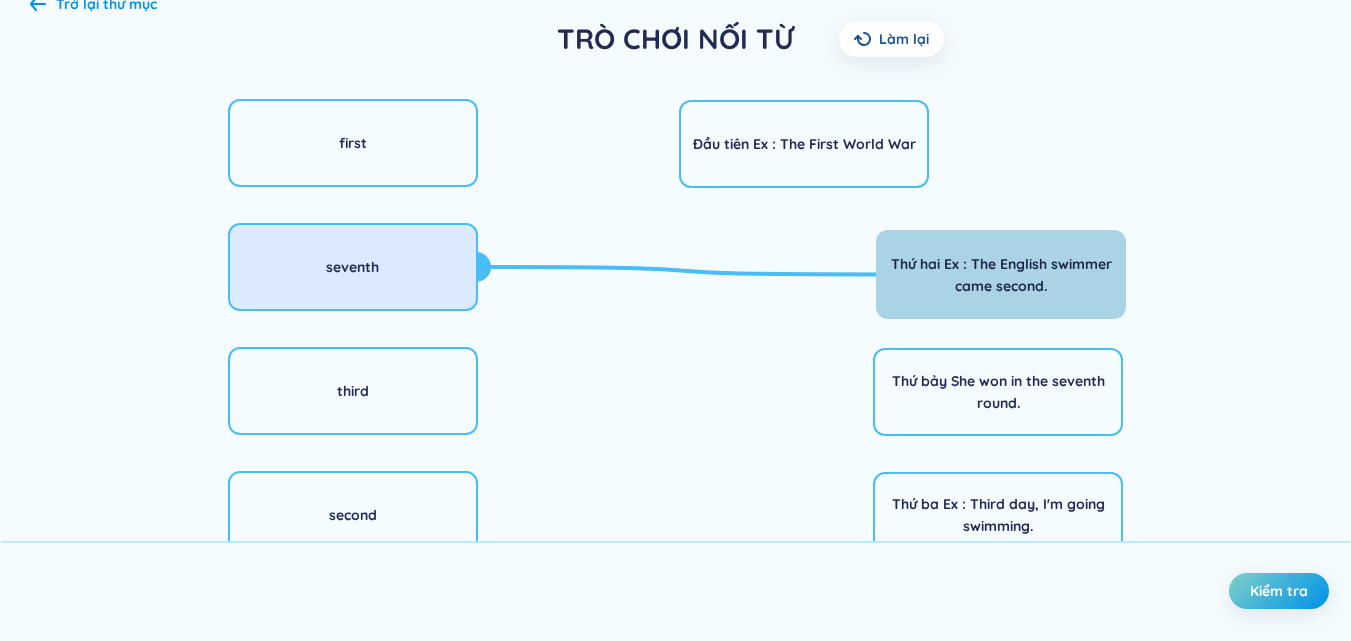 drag, startPoint x: 791, startPoint y: 276, endPoint x: 988, endPoint y: 246, distance: 199.27118 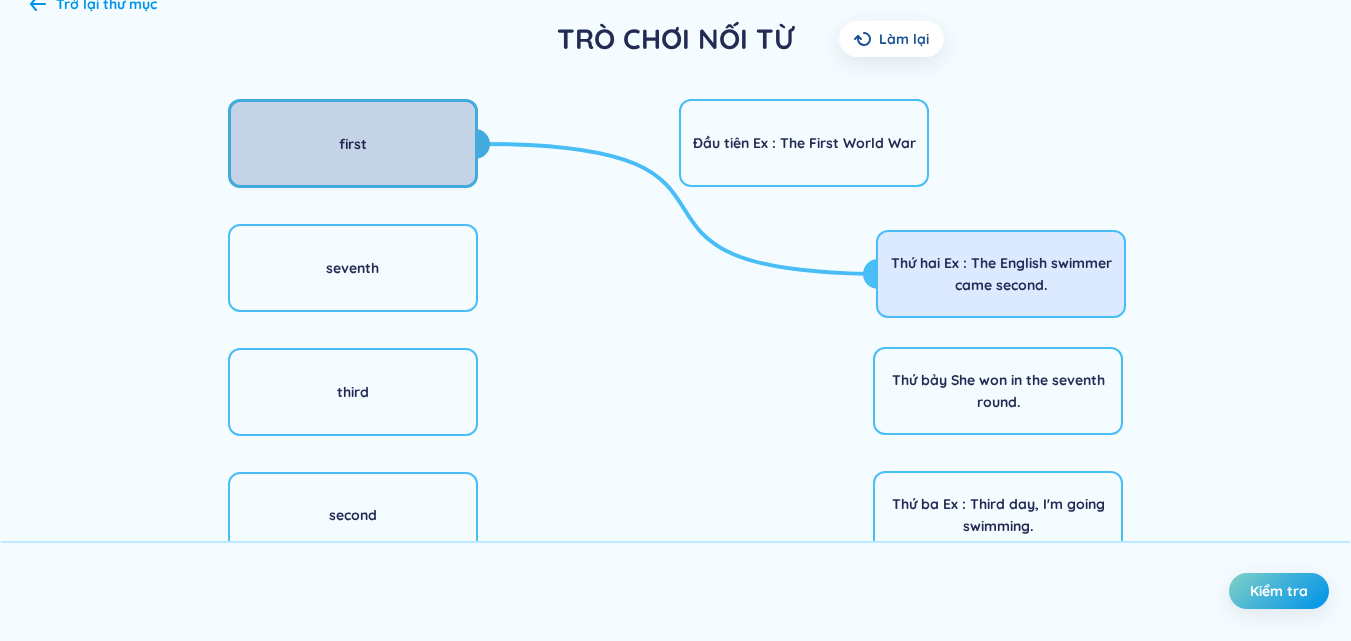 click on "first" at bounding box center [353, 143] 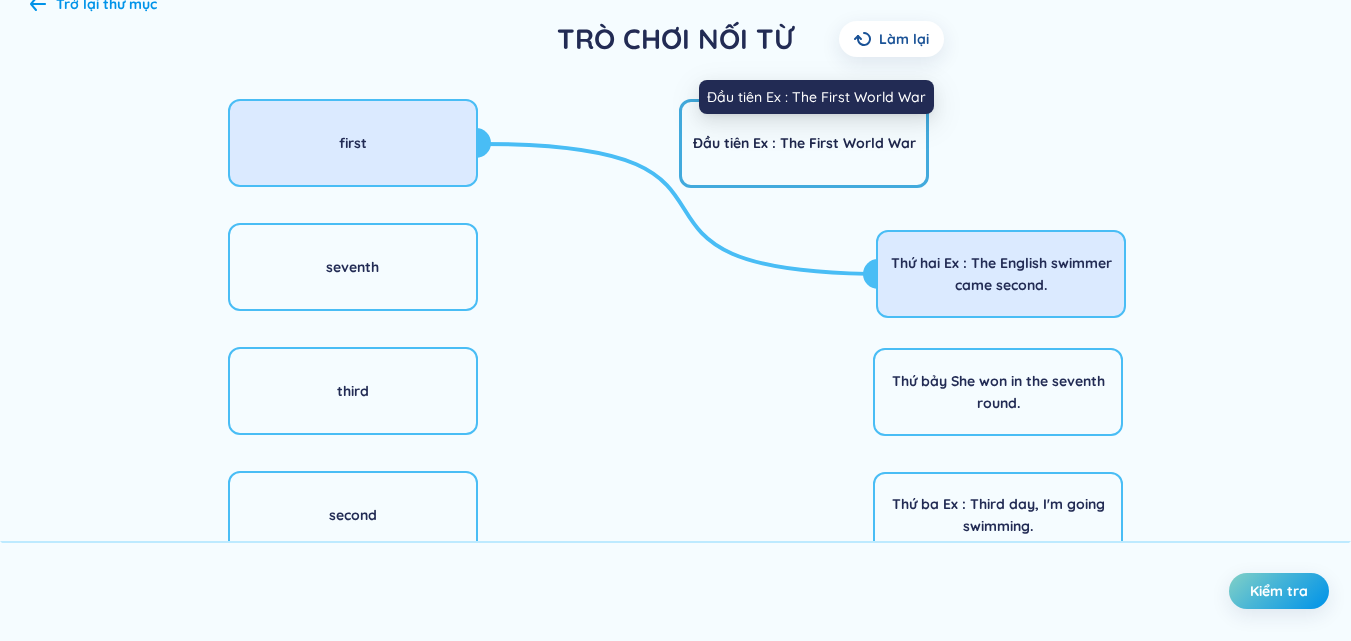 click on "Đầu tiên
Ex : The First World War" at bounding box center [804, 143] 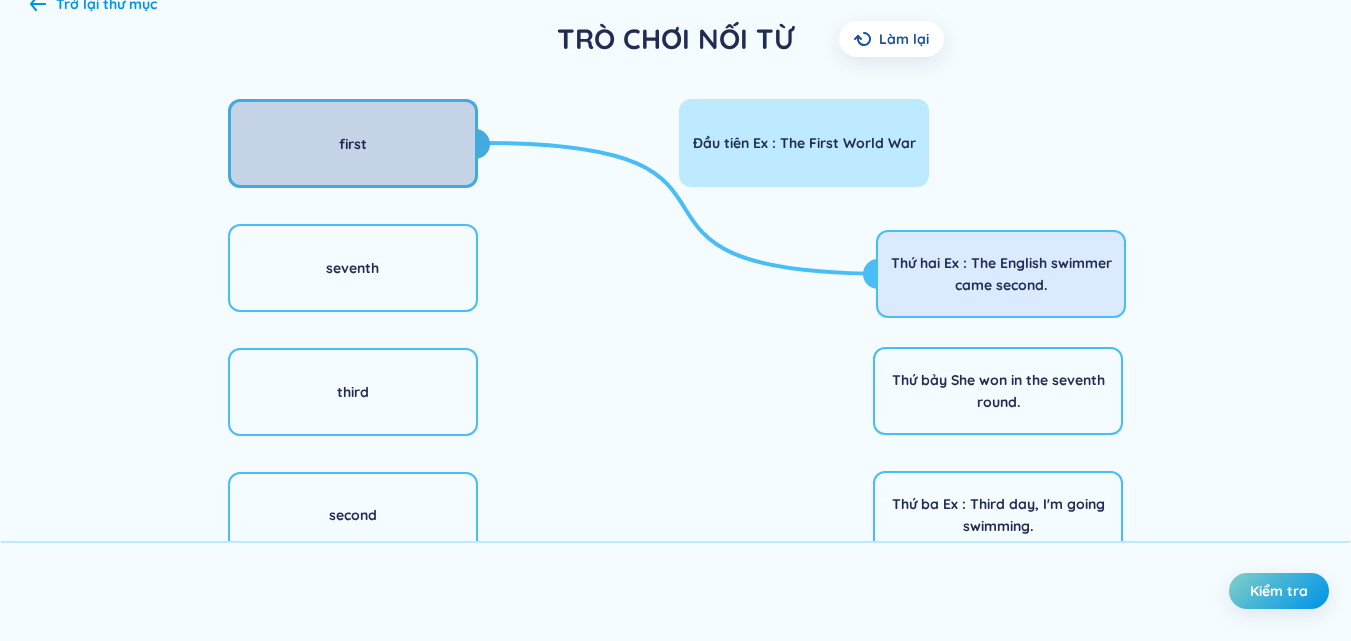 click on "first" at bounding box center [353, 143] 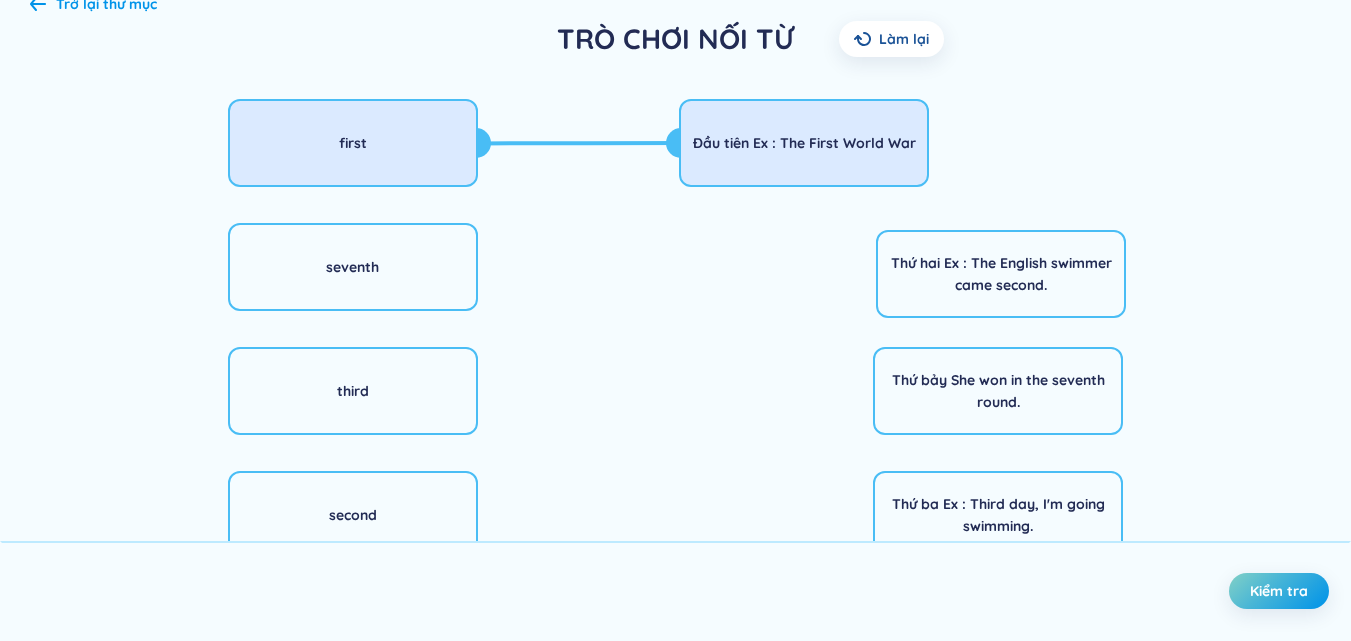 scroll, scrollTop: 262, scrollLeft: 0, axis: vertical 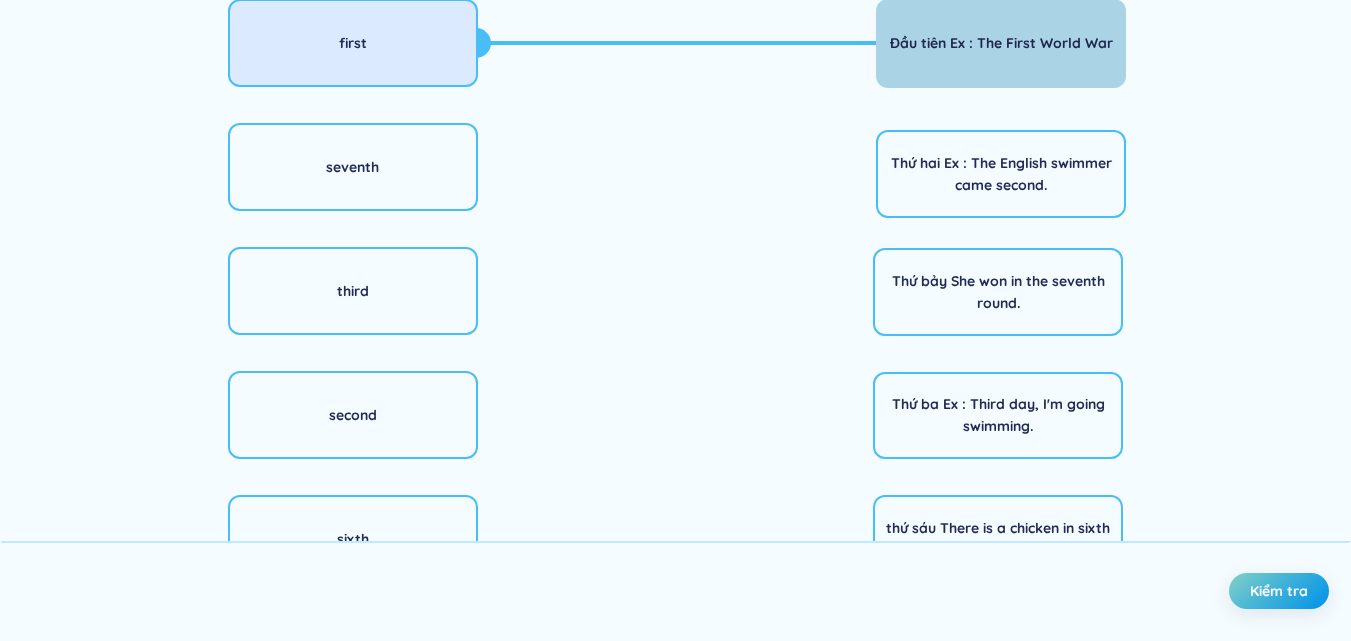 drag, startPoint x: 867, startPoint y: 28, endPoint x: 1064, endPoint y: 25, distance: 197.02284 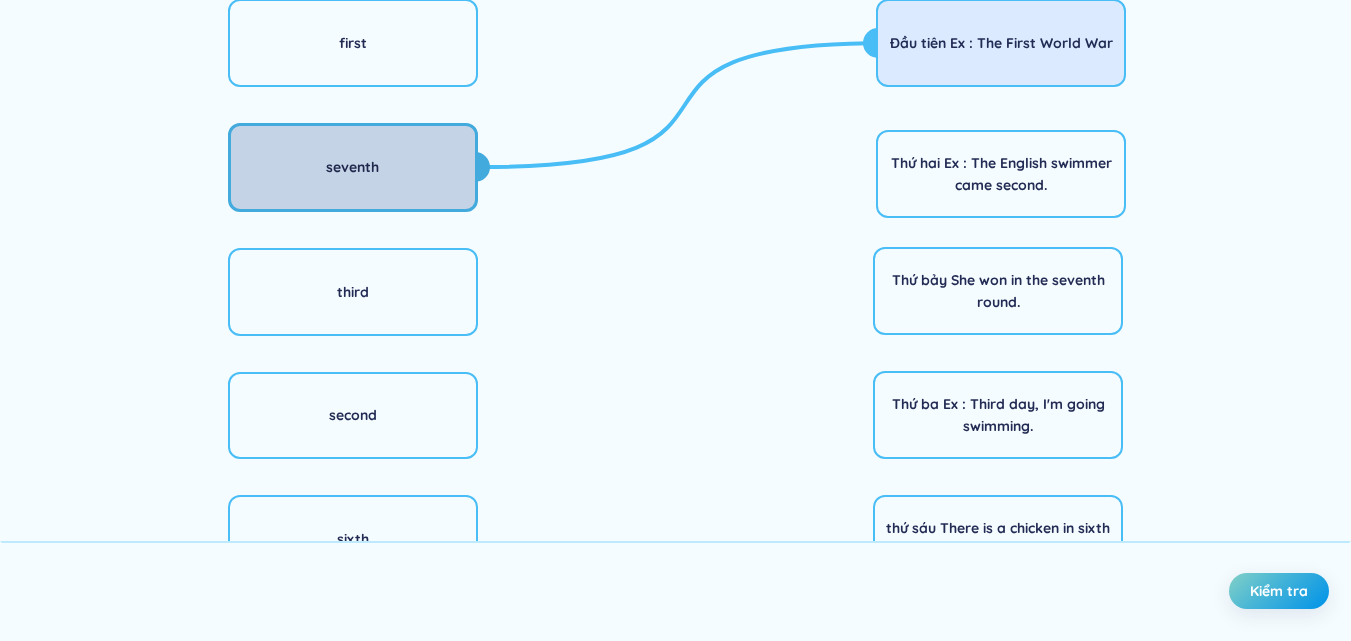click on "seventh" at bounding box center (353, 167) 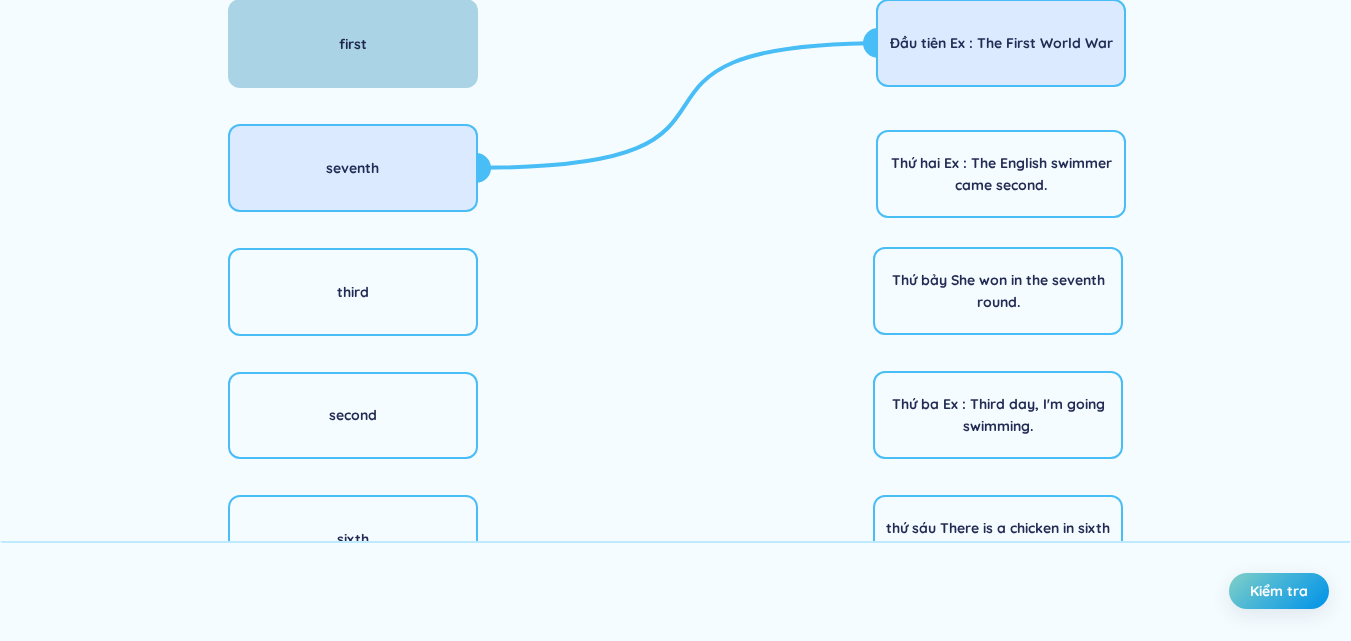 click on "first" at bounding box center (353, 43) 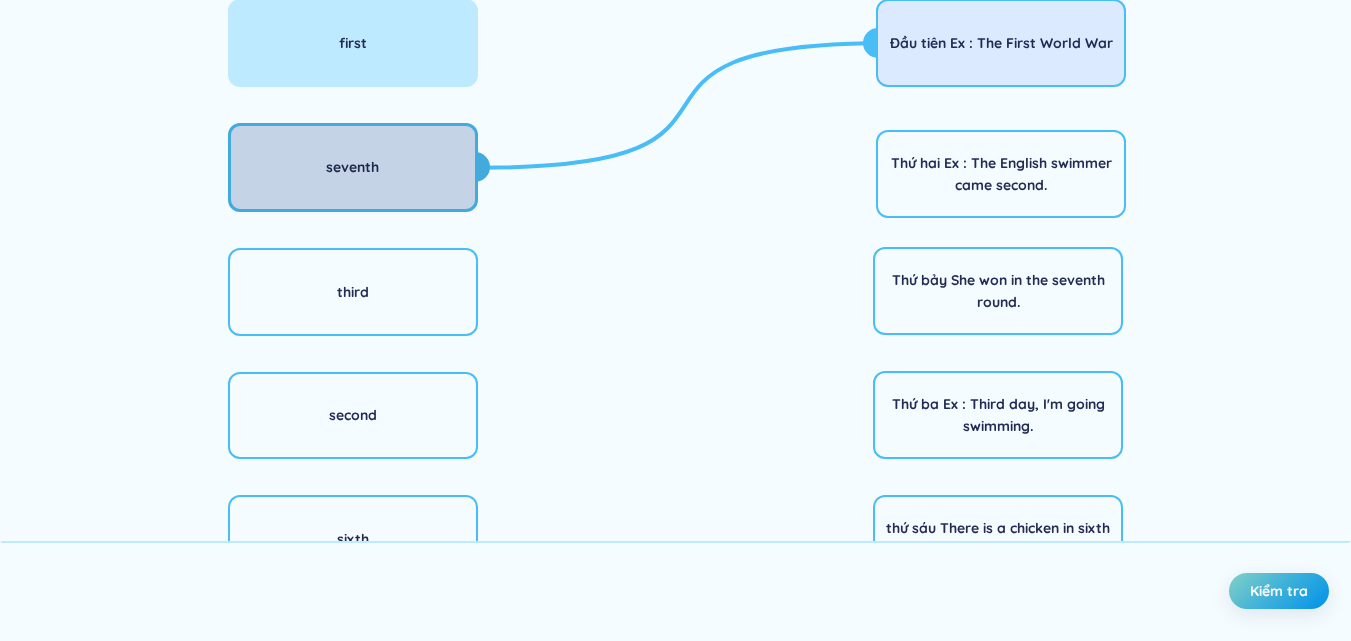 click on "seventh" at bounding box center (353, 167) 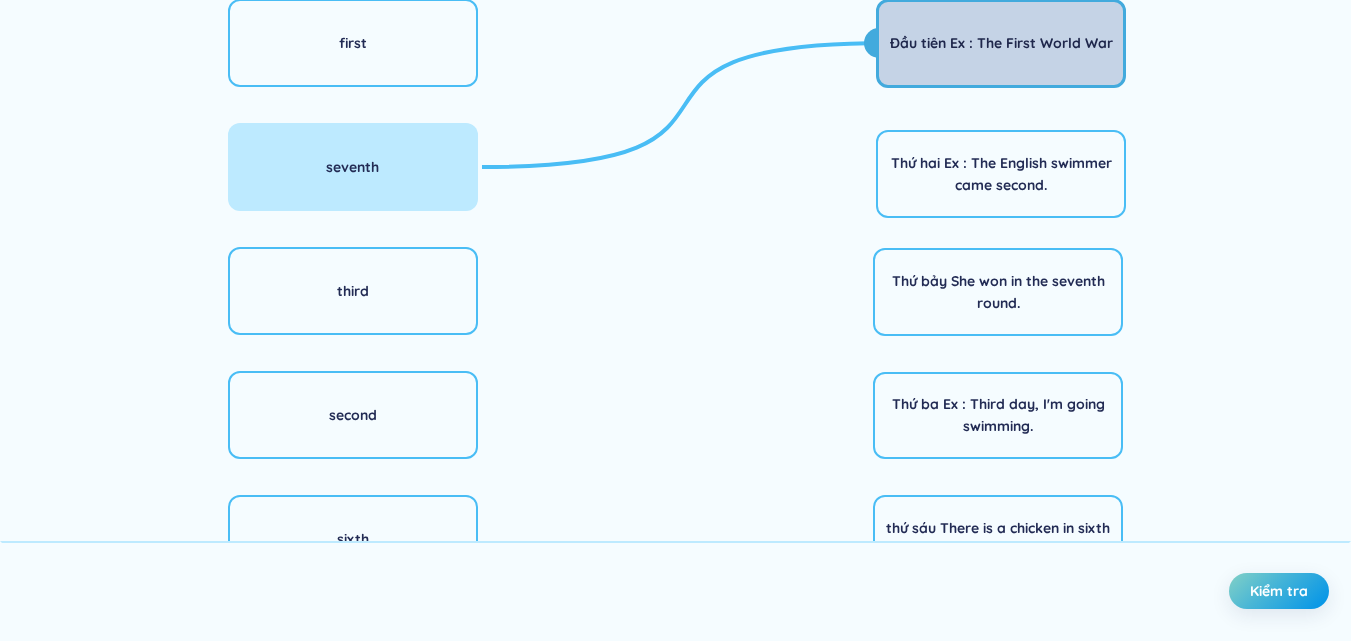 click on "Đầu tiên
Ex : The First World War" at bounding box center [1001, 43] 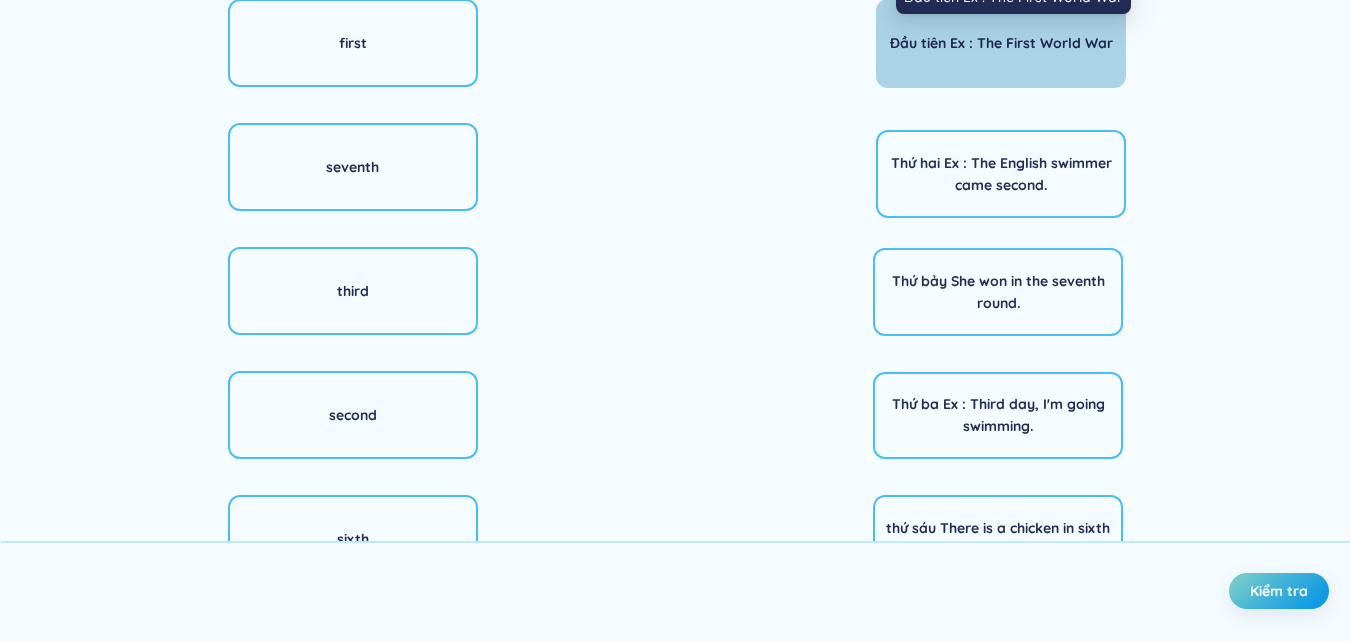 click on "Đầu tiên
Ex : The First World War" at bounding box center [1001, 43] 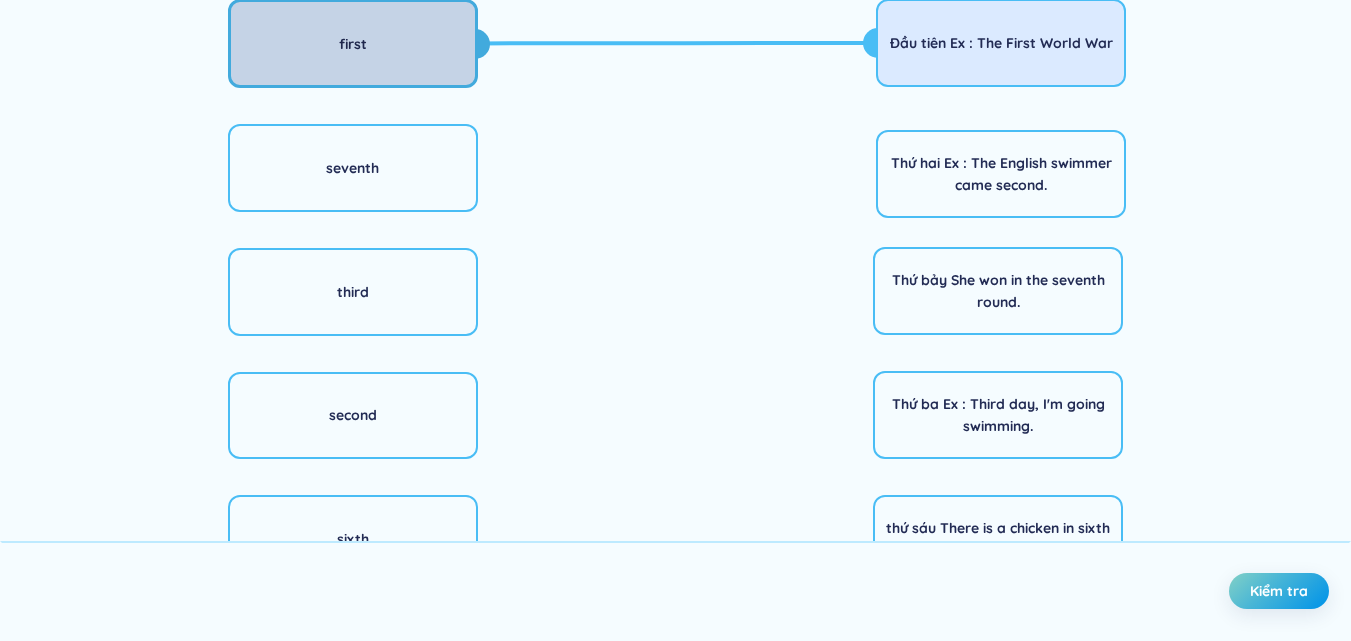 click on "first" at bounding box center [353, 43] 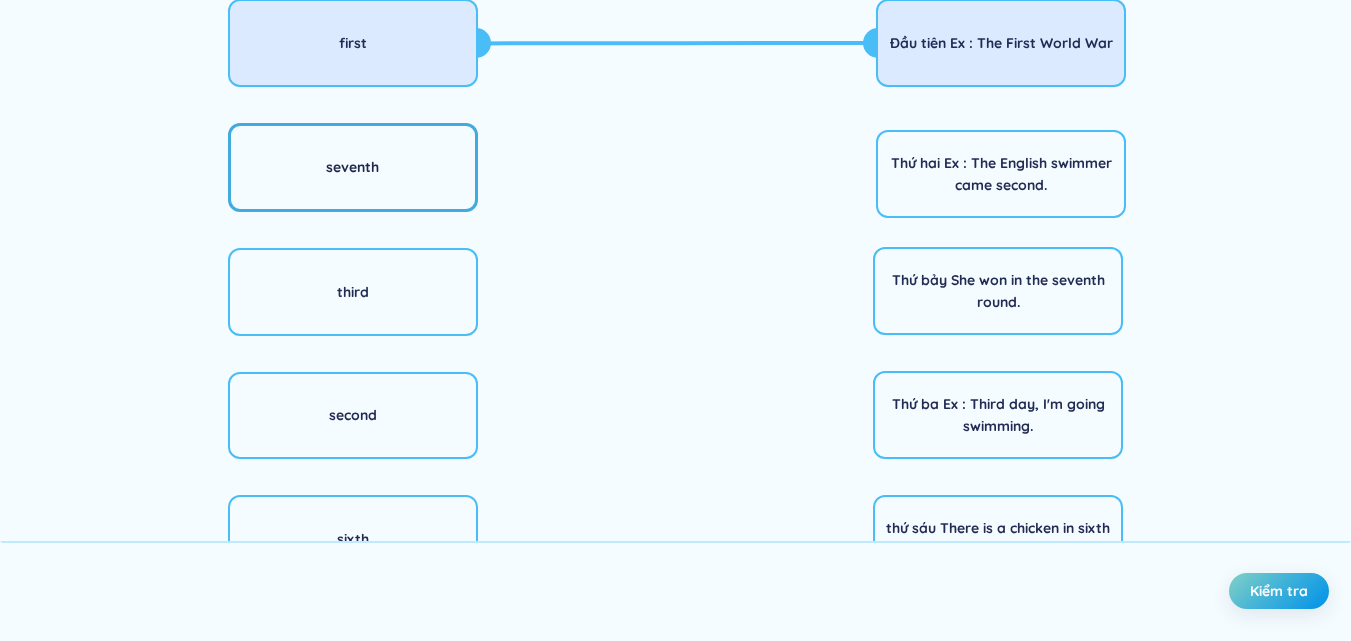 click on "seventh" at bounding box center (353, 167) 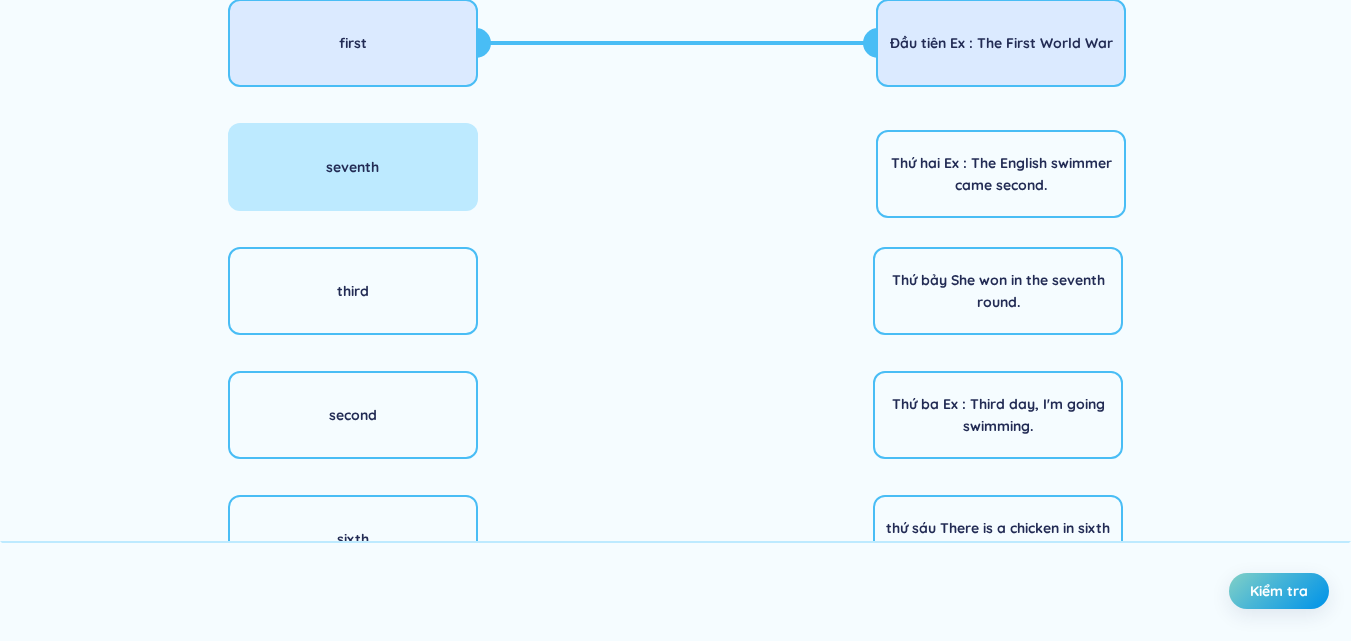 scroll, scrollTop: 362, scrollLeft: 0, axis: vertical 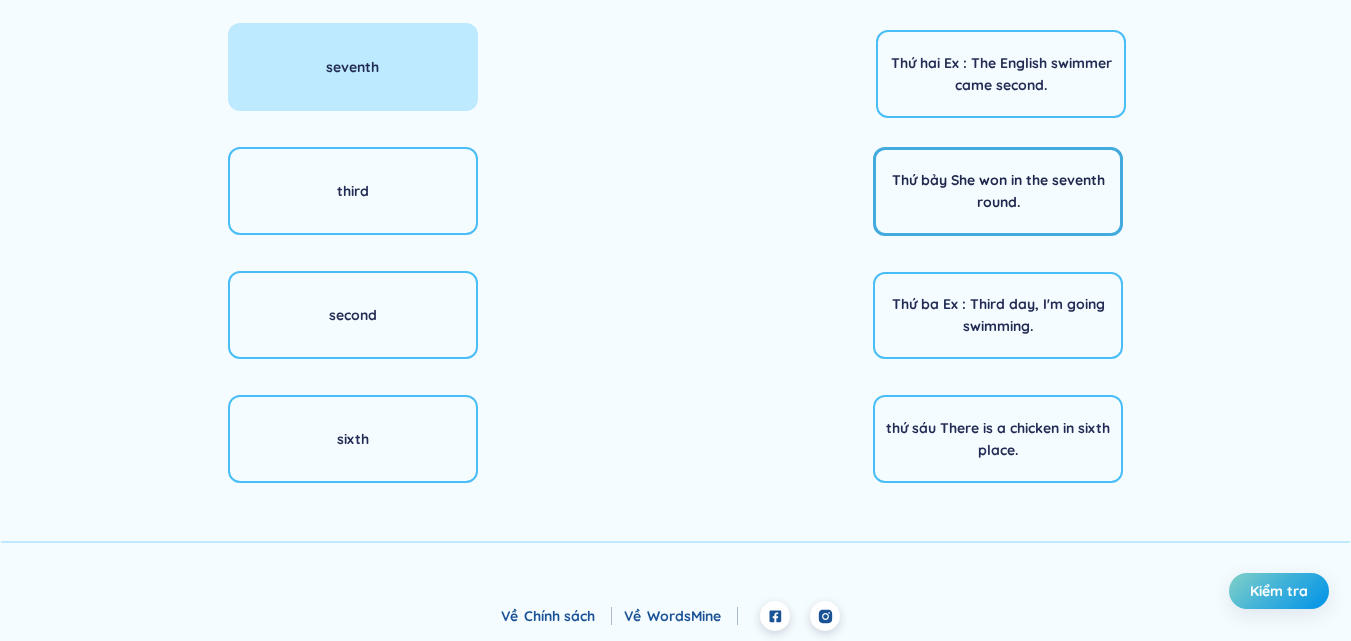 click on "Thứ bảy
She won in the seventh round." at bounding box center [998, 191] 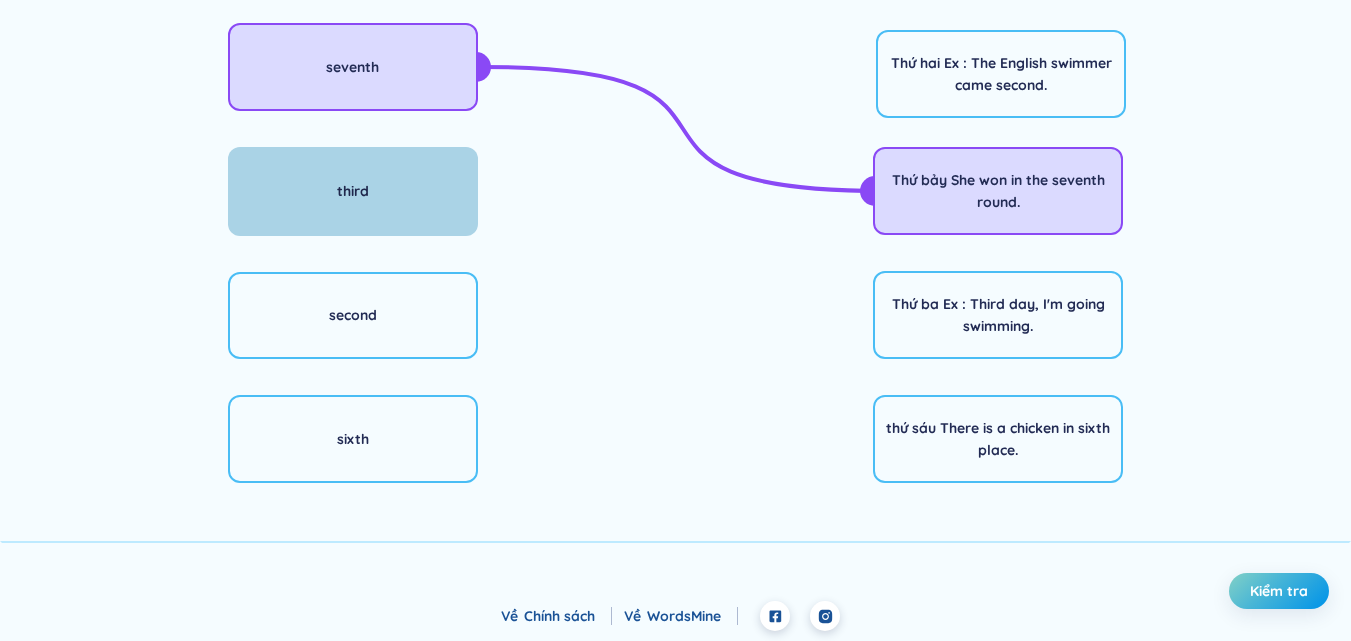 click on "third" at bounding box center (353, 191) 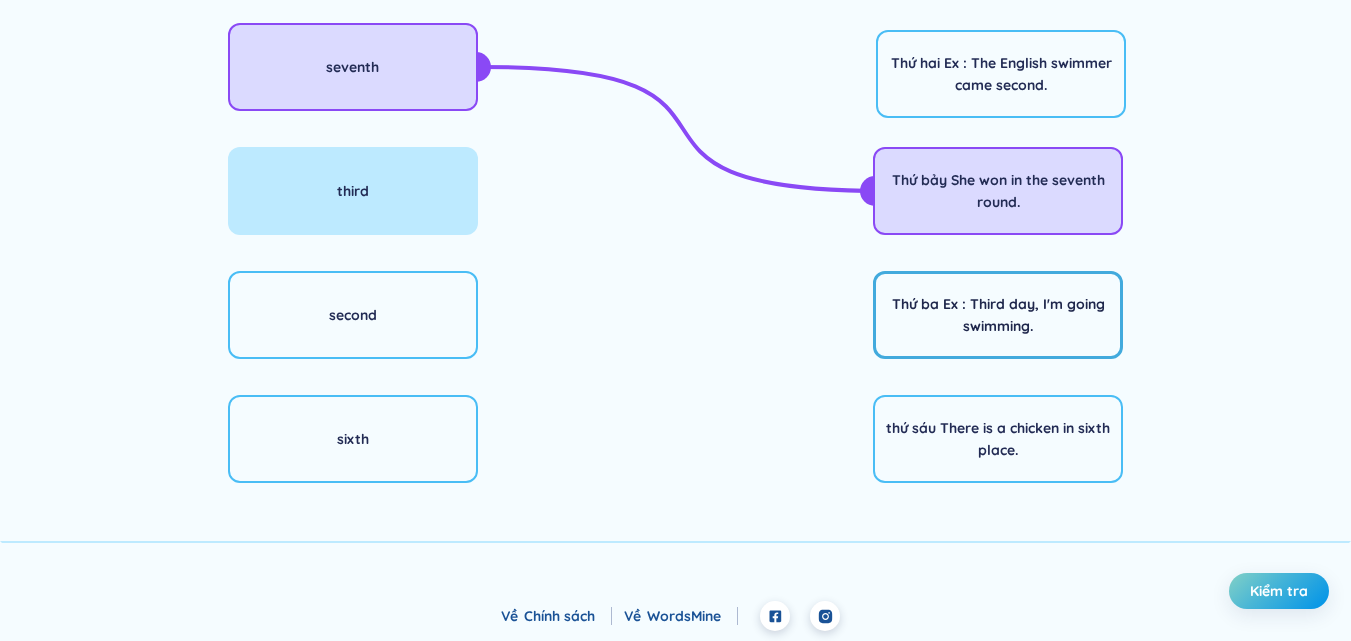 click on "Thứ ba
Ex : Third day, I'm going swimming." at bounding box center [998, 315] 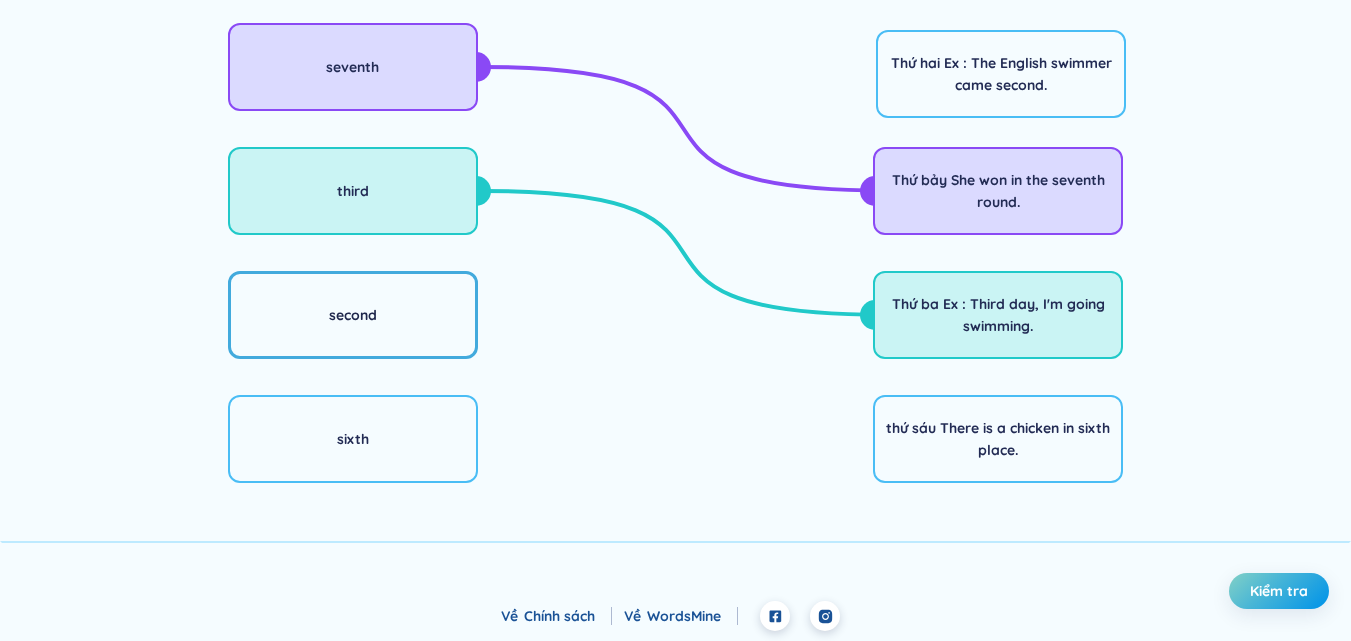 click on "second" at bounding box center (353, 315) 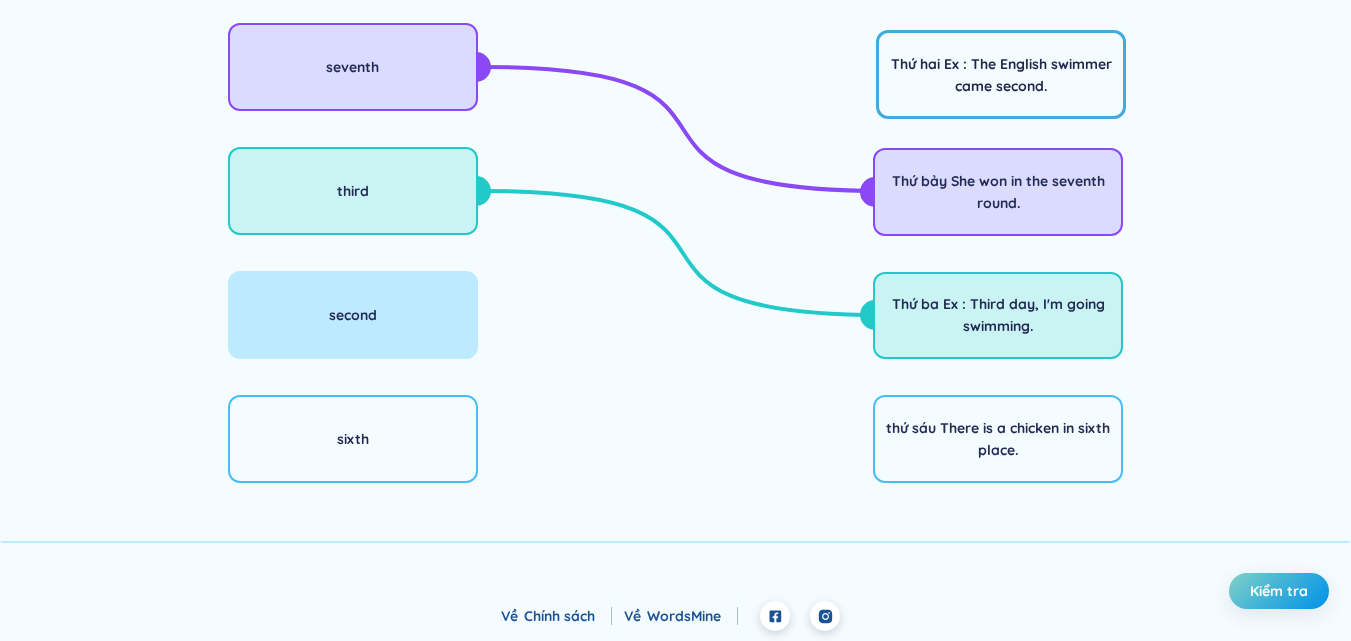 click on "Thứ hai
Ex : The English swimmer came second." at bounding box center (1001, 75) 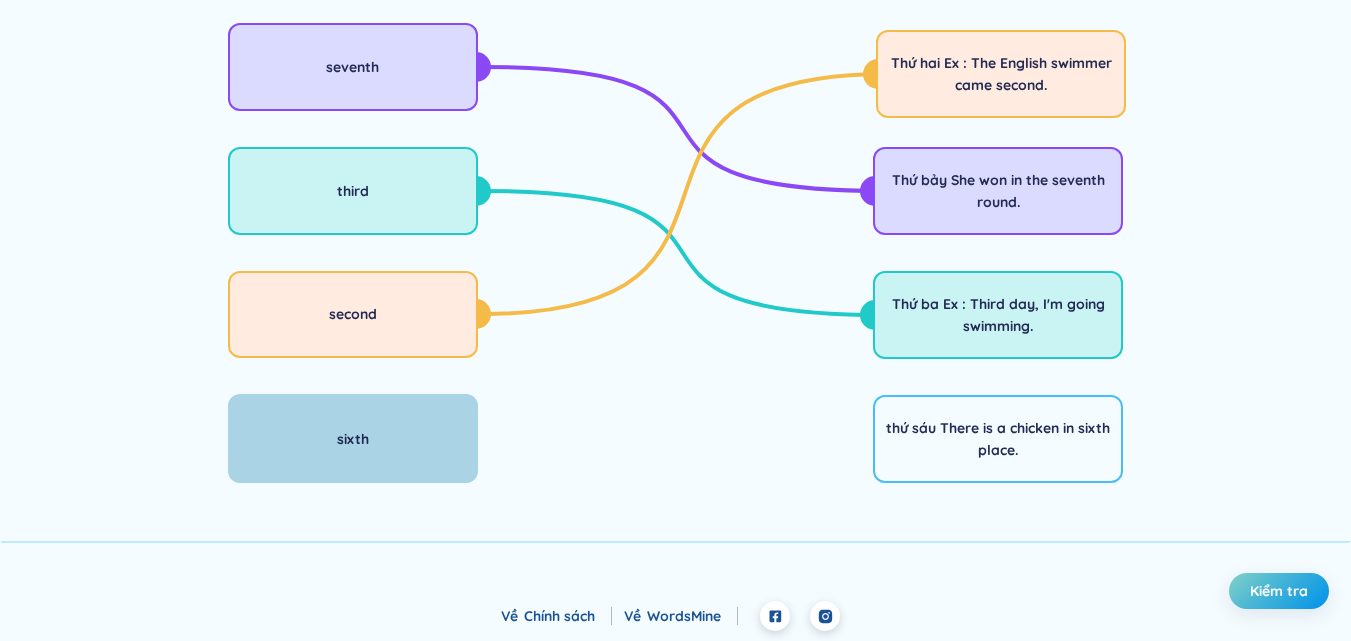 click on "sixth" at bounding box center [353, 438] 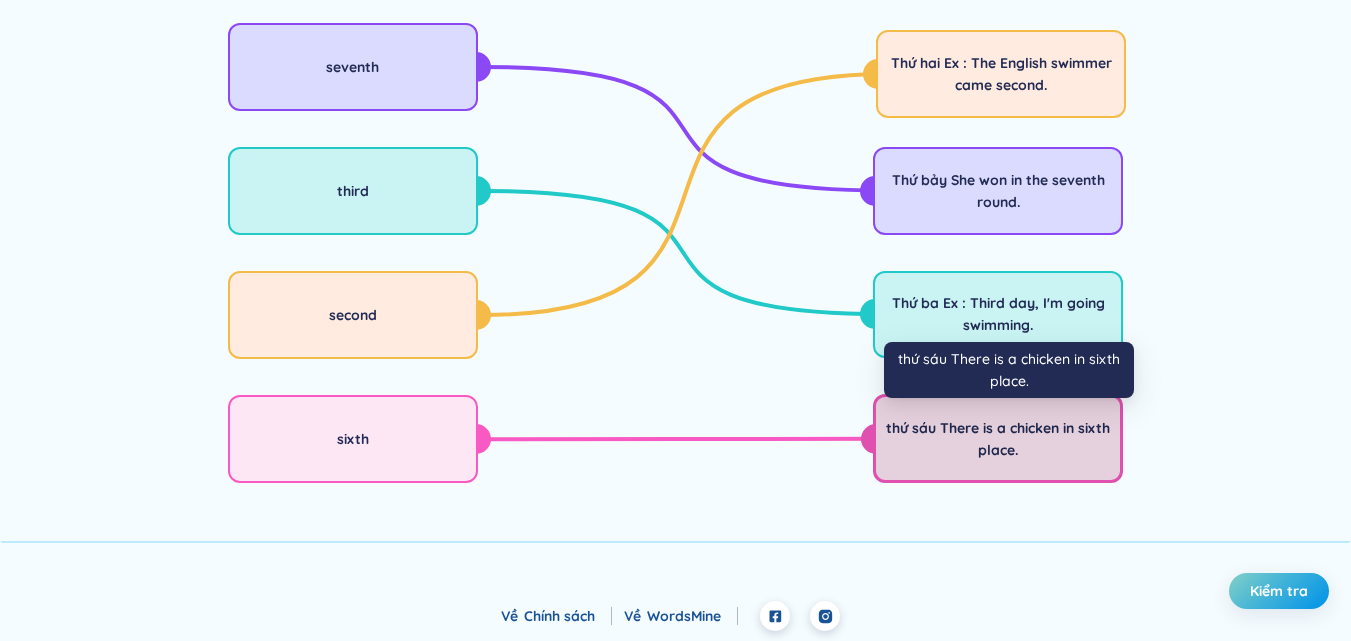 click on "thứ sáu
There is a chicken in sixth place." at bounding box center (998, 439) 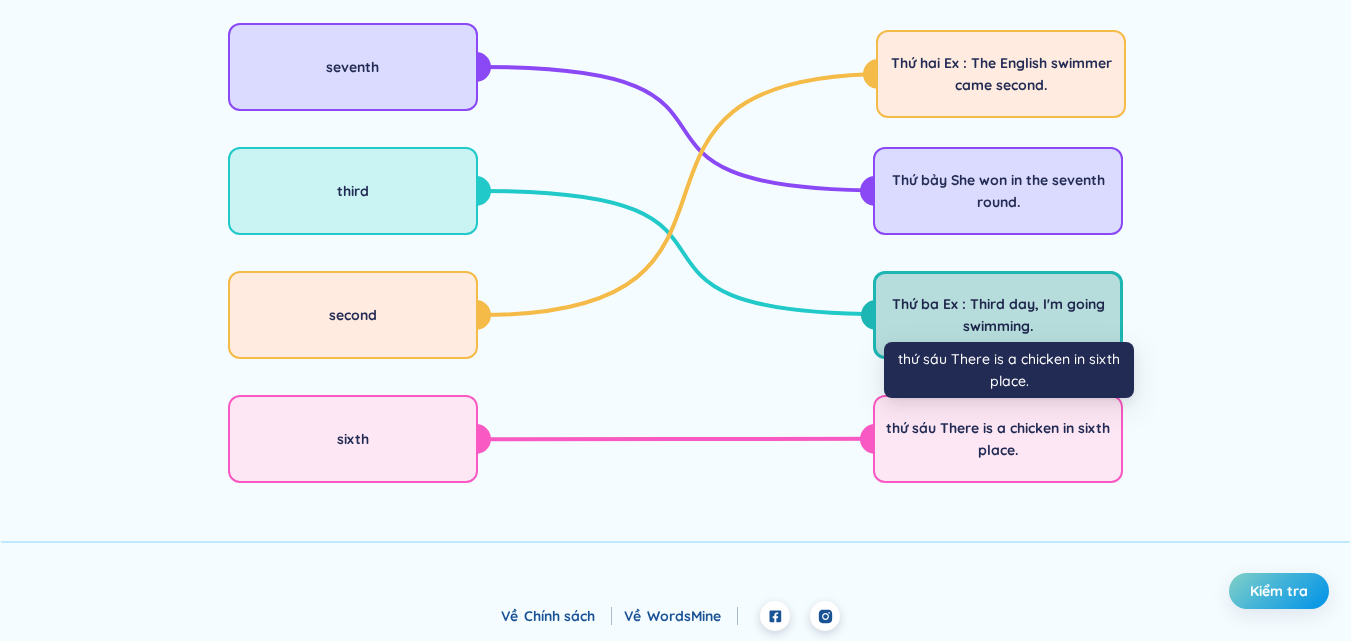 scroll, scrollTop: 162, scrollLeft: 0, axis: vertical 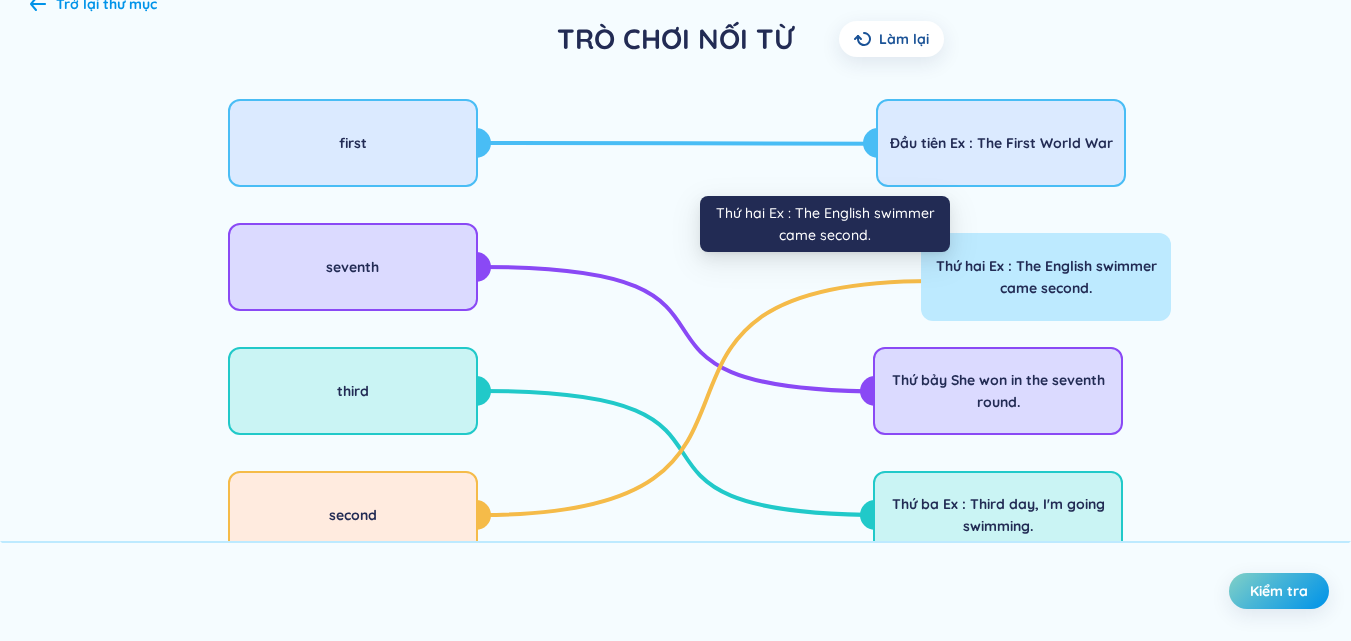 drag, startPoint x: 999, startPoint y: 281, endPoint x: 875, endPoint y: 280, distance: 124.004036 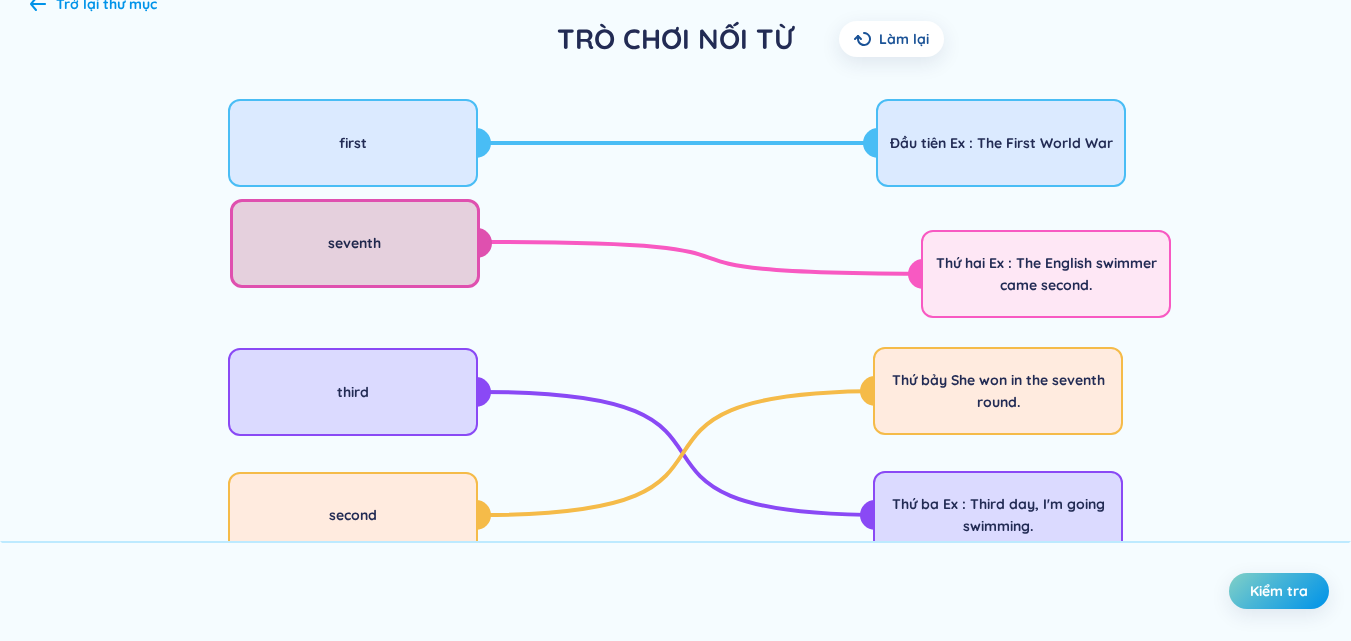 drag, startPoint x: 435, startPoint y: 288, endPoint x: 424, endPoint y: 271, distance: 20.248457 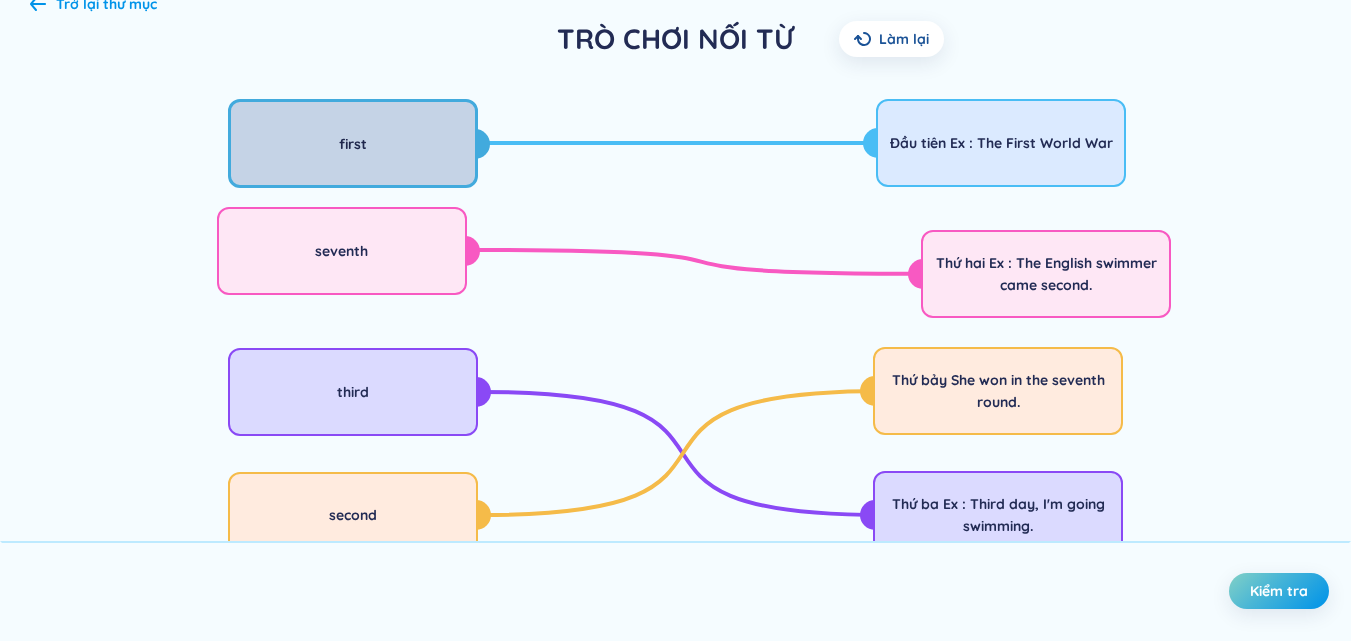 click on "first" at bounding box center (353, 143) 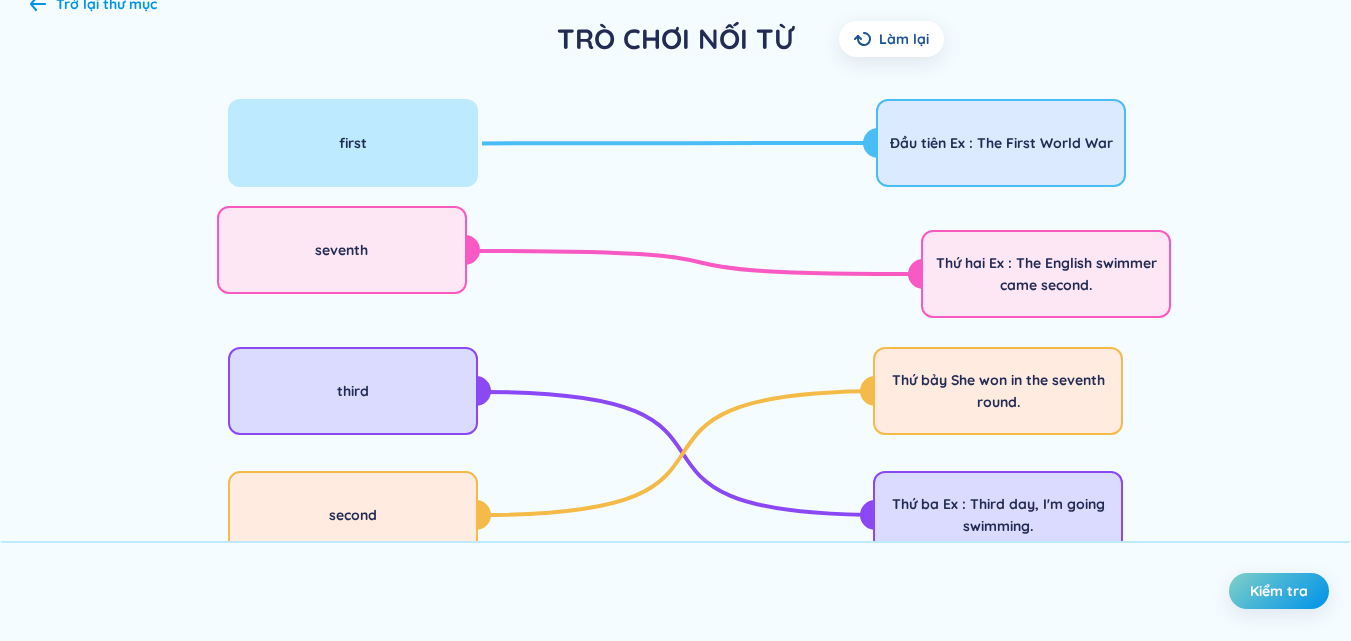 click on "Thứ hai
Ex : The English swimmer came second. Đầu tiên
Ex : The First World War Thứ bảy
She won in the seventh round.  Thứ ba
Ex : Third day, I'm going swimming. thứ sáu
There is a chicken in sixth place." at bounding box center [999, 391] 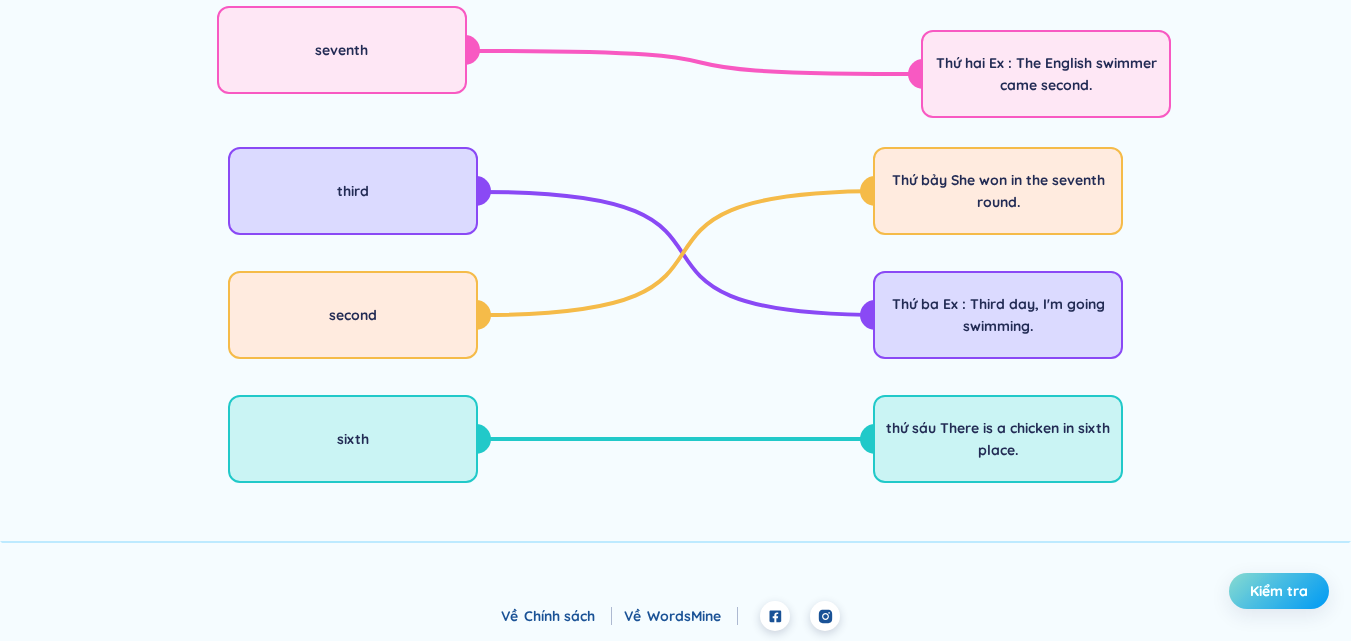 click on "Kiểm tra" at bounding box center (1279, 591) 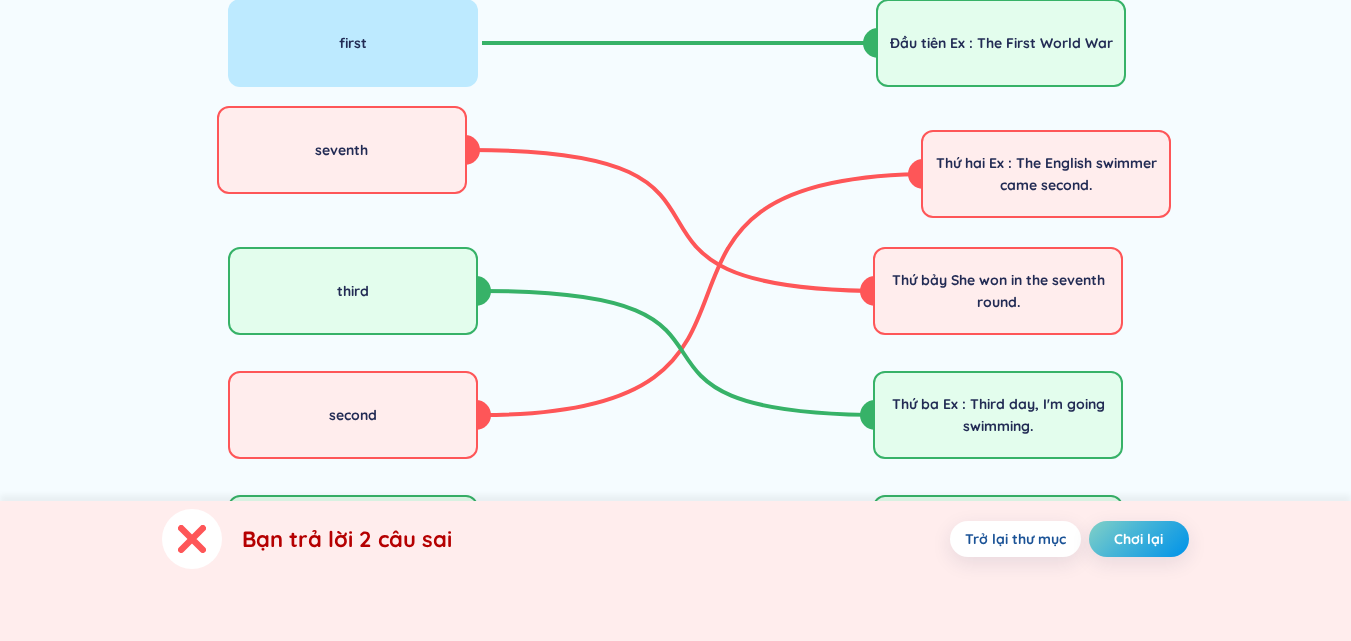 scroll, scrollTop: 362, scrollLeft: 0, axis: vertical 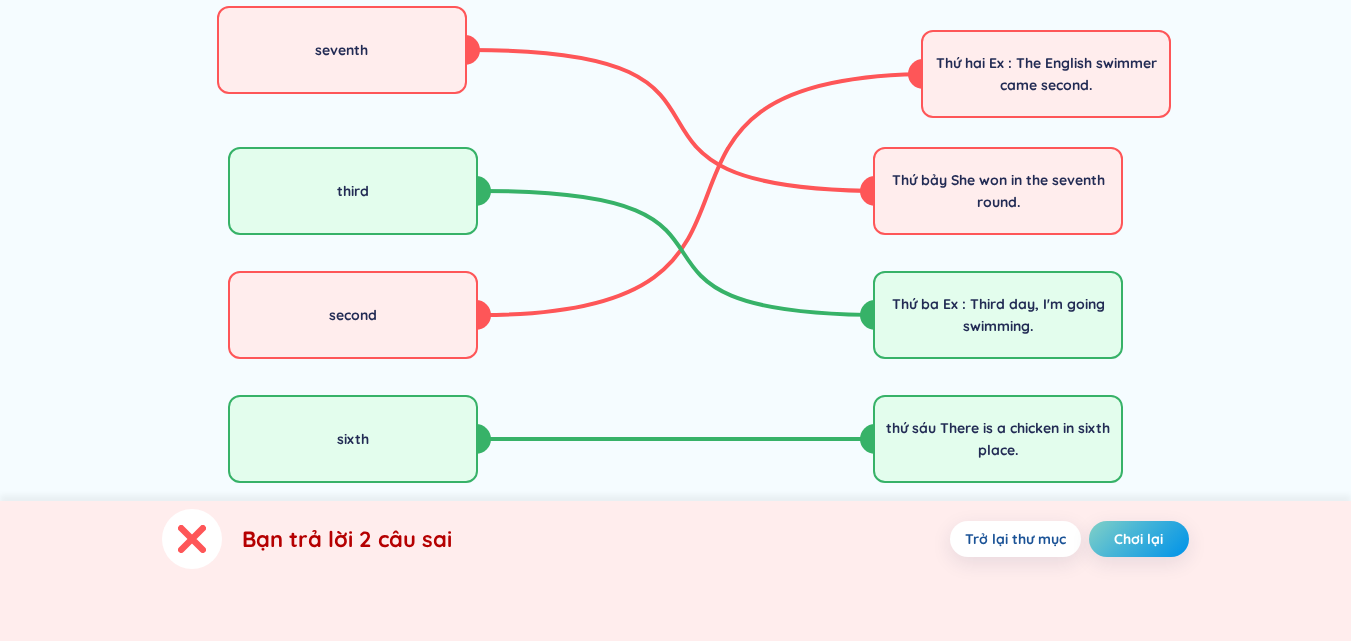 click on "Bạn trả lời 2 câu sai Trở lại thư mục Chơi lại" at bounding box center (675, 539) 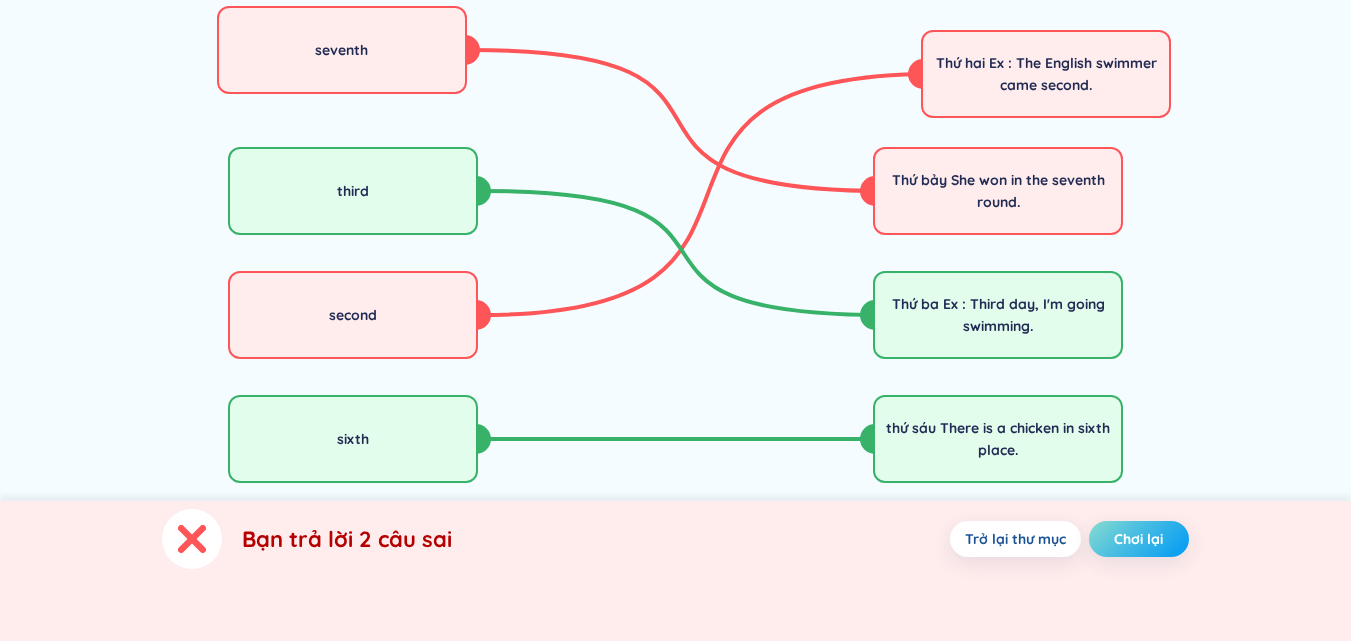 click on "Chơi lại" at bounding box center (1139, 539) 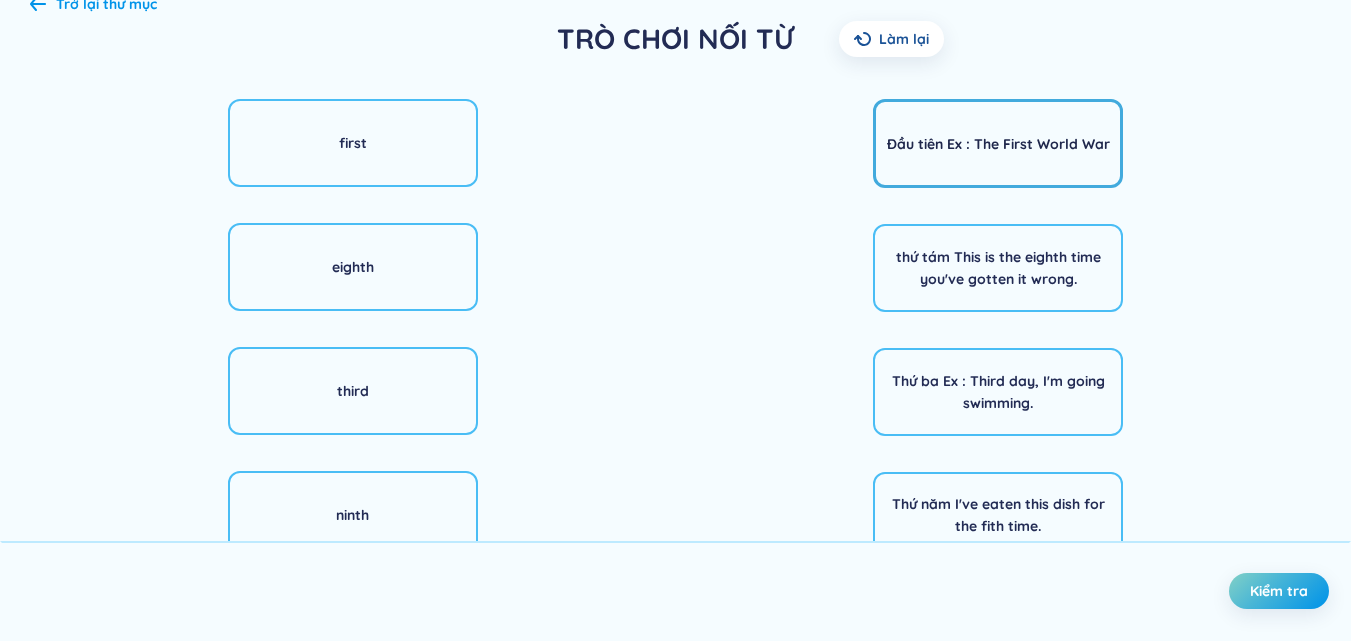 scroll, scrollTop: 62, scrollLeft: 0, axis: vertical 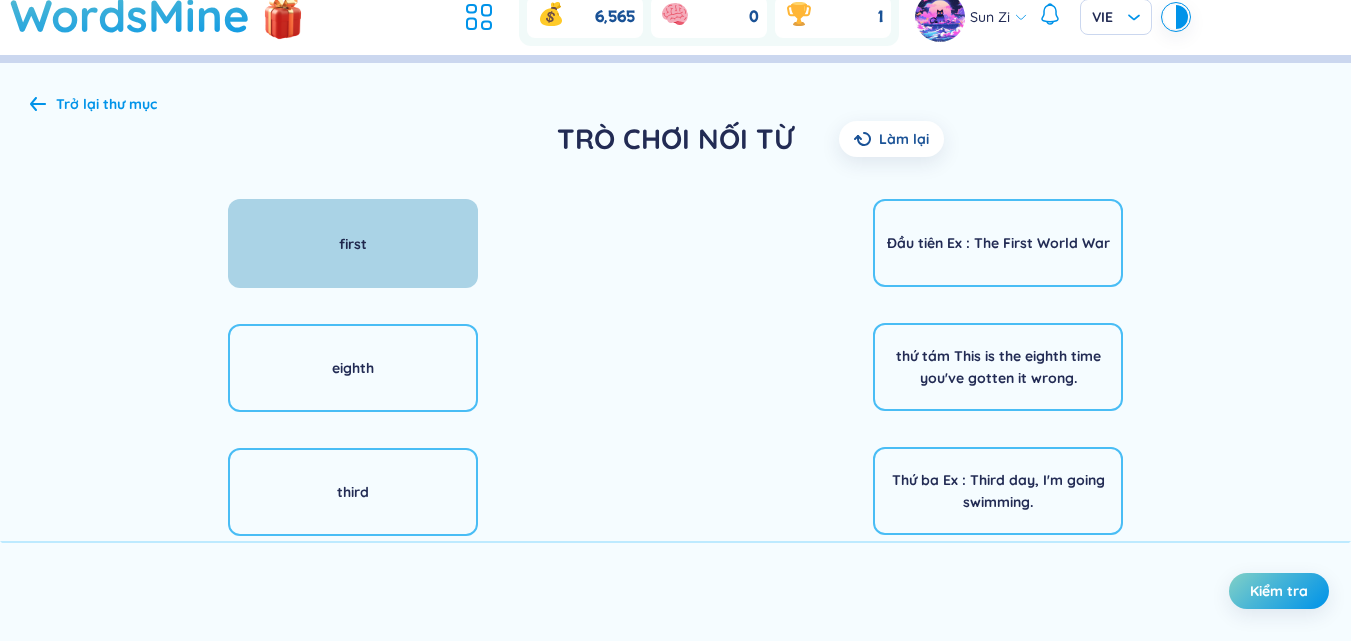 click on "first" at bounding box center [353, 243] 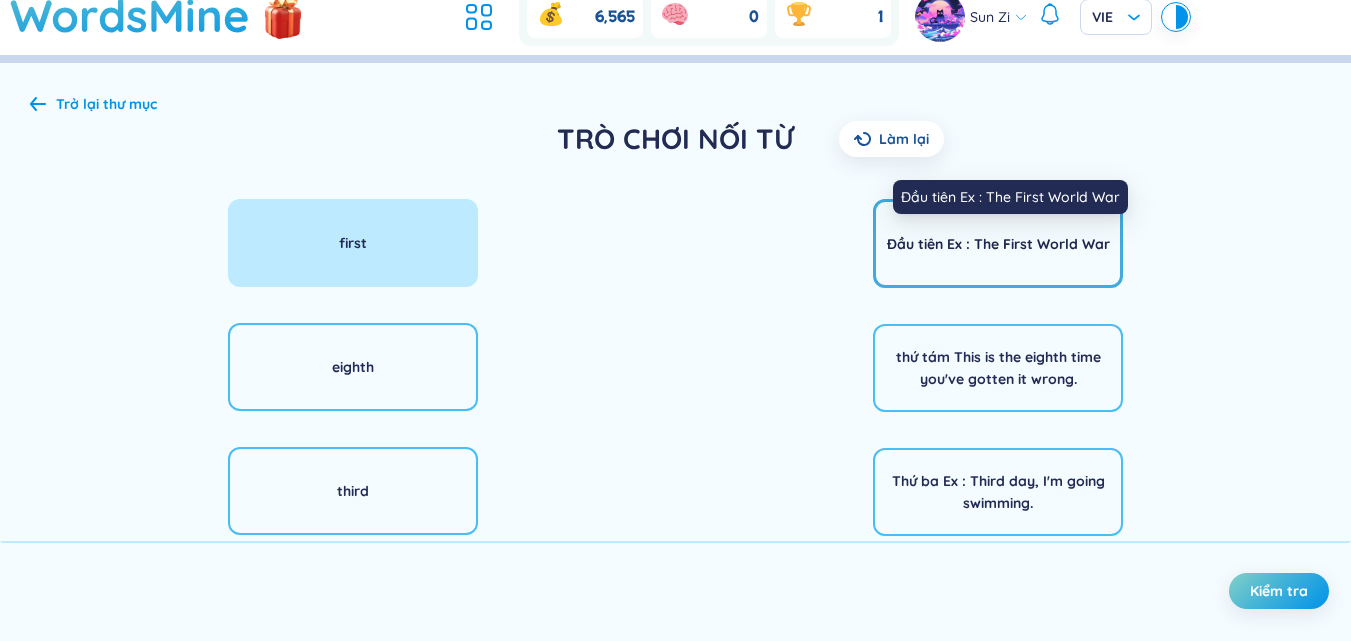 click on "Đầu tiên
Ex : The First World War" at bounding box center [998, 244] 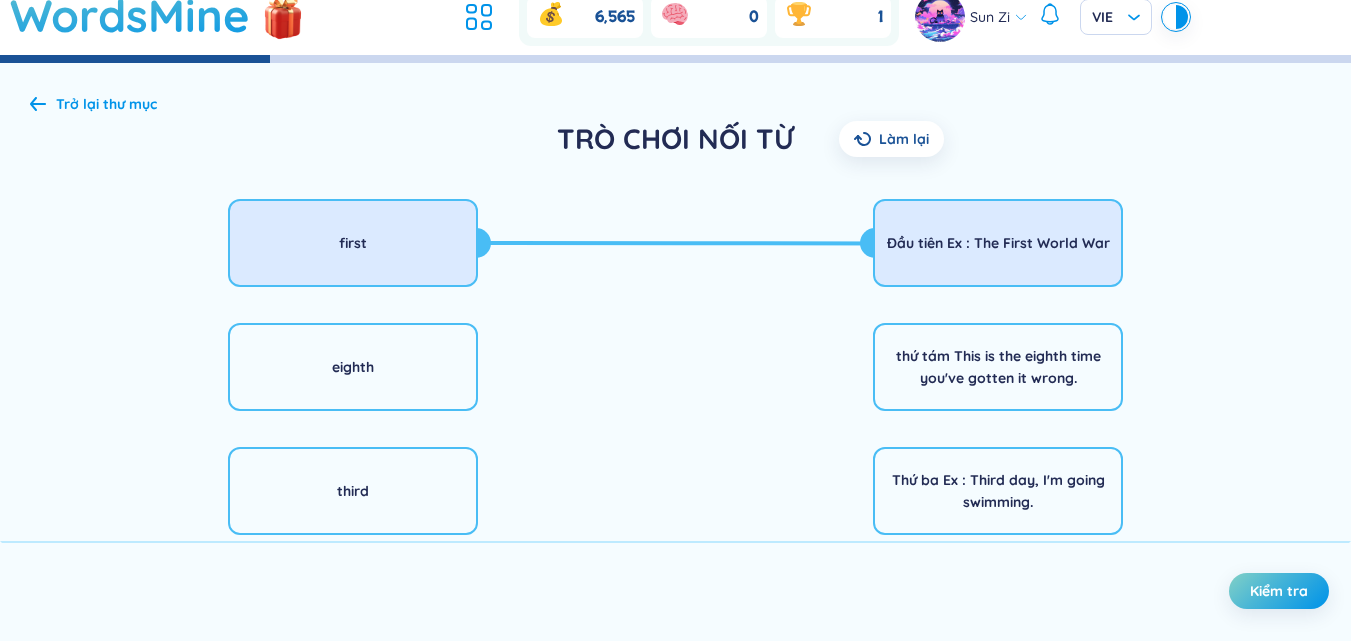scroll, scrollTop: 162, scrollLeft: 0, axis: vertical 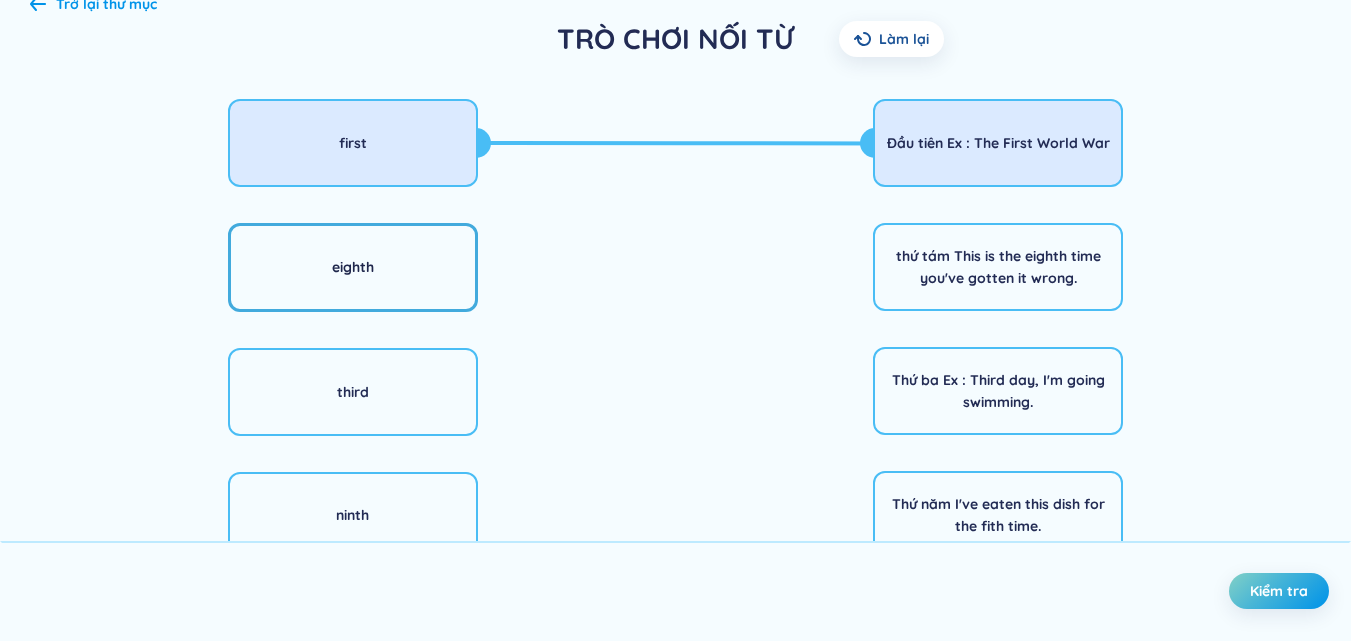 click on "eighth" at bounding box center [353, 267] 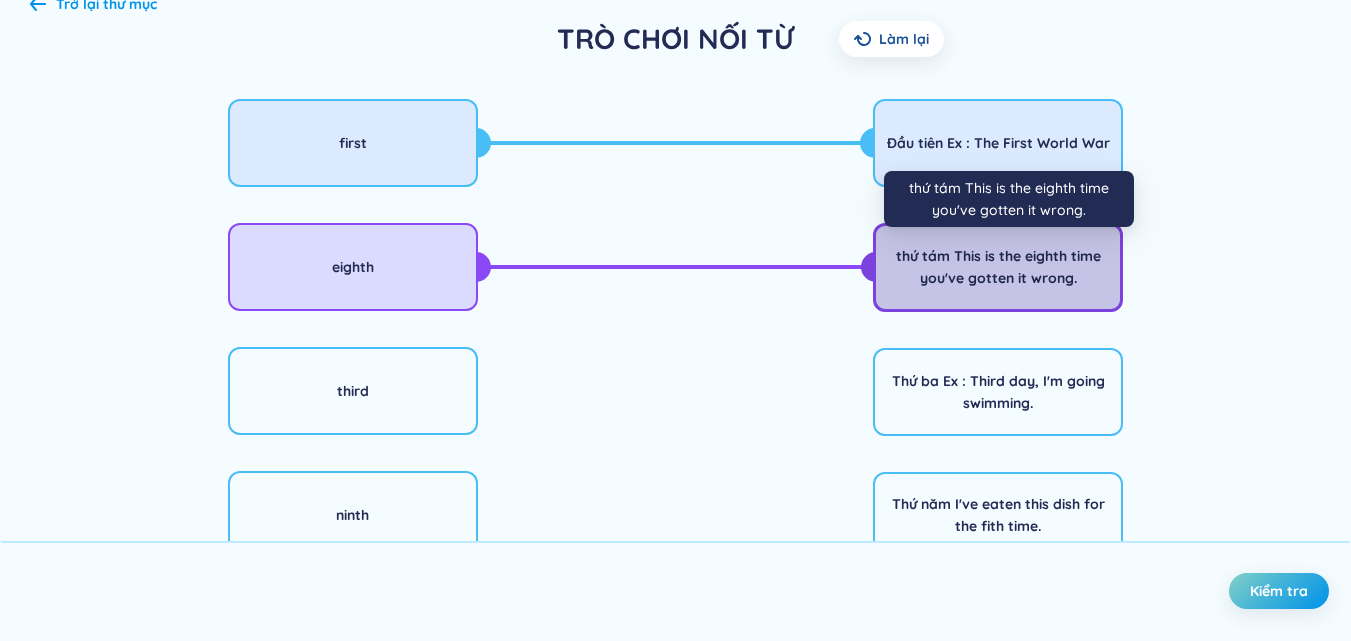 click on "thứ tám
This is the eighth time you've gotten it wrong." at bounding box center (998, 267) 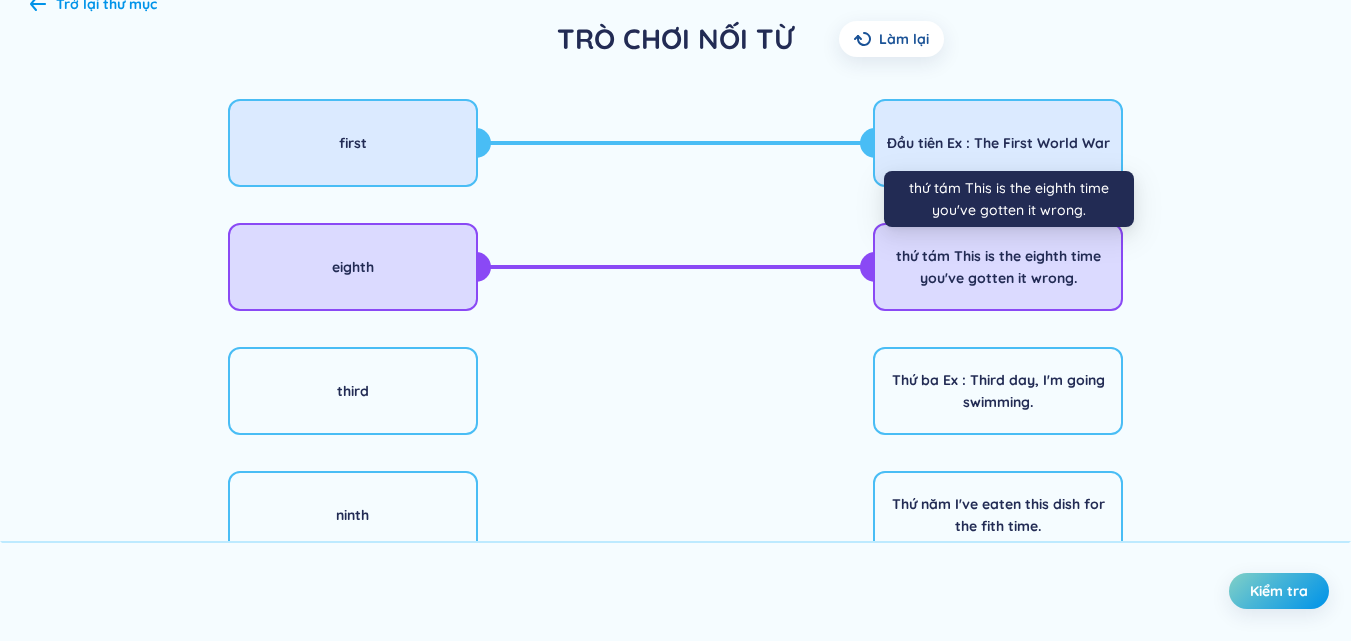 scroll, scrollTop: 262, scrollLeft: 0, axis: vertical 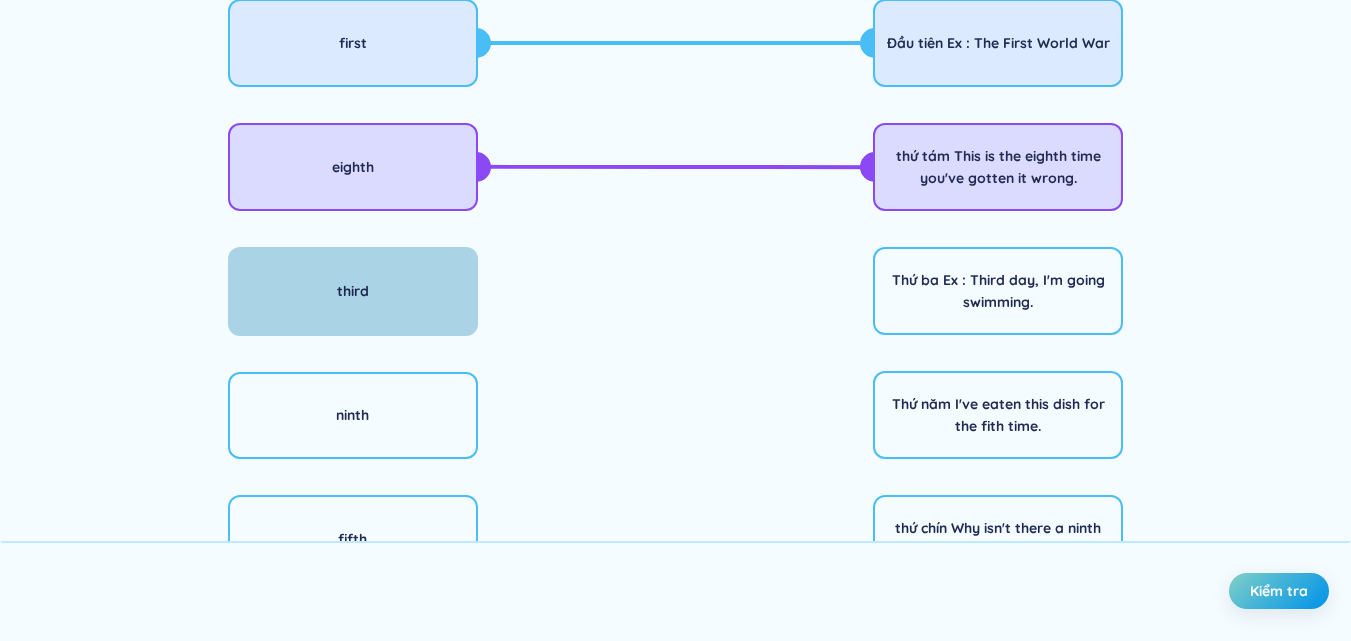 click on "third" at bounding box center (353, 291) 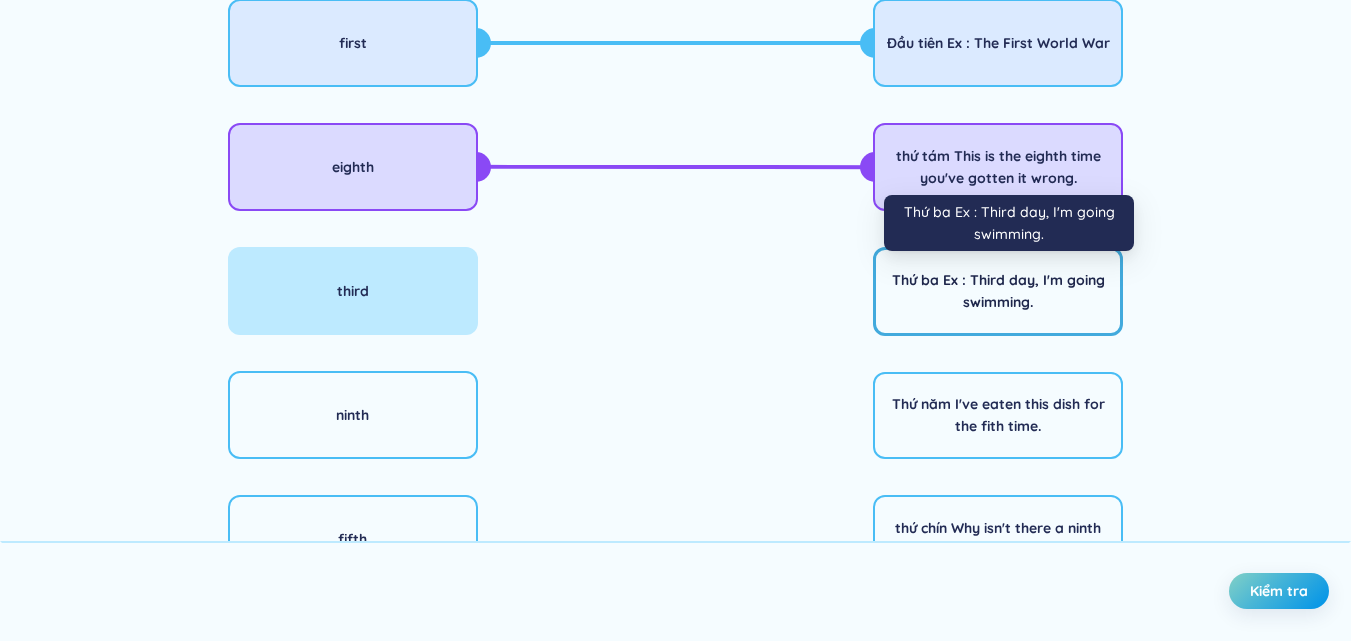 click on "Thứ ba
Ex : Third day, I'm going swimming." at bounding box center (998, 291) 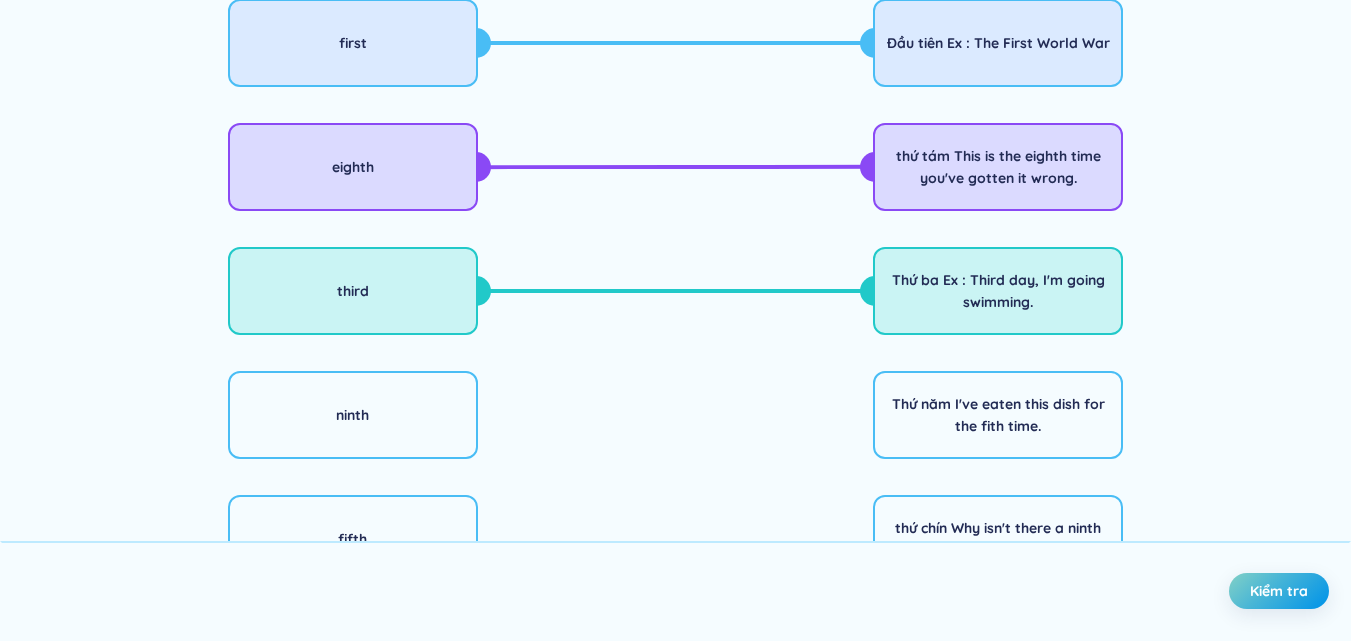 scroll, scrollTop: 362, scrollLeft: 0, axis: vertical 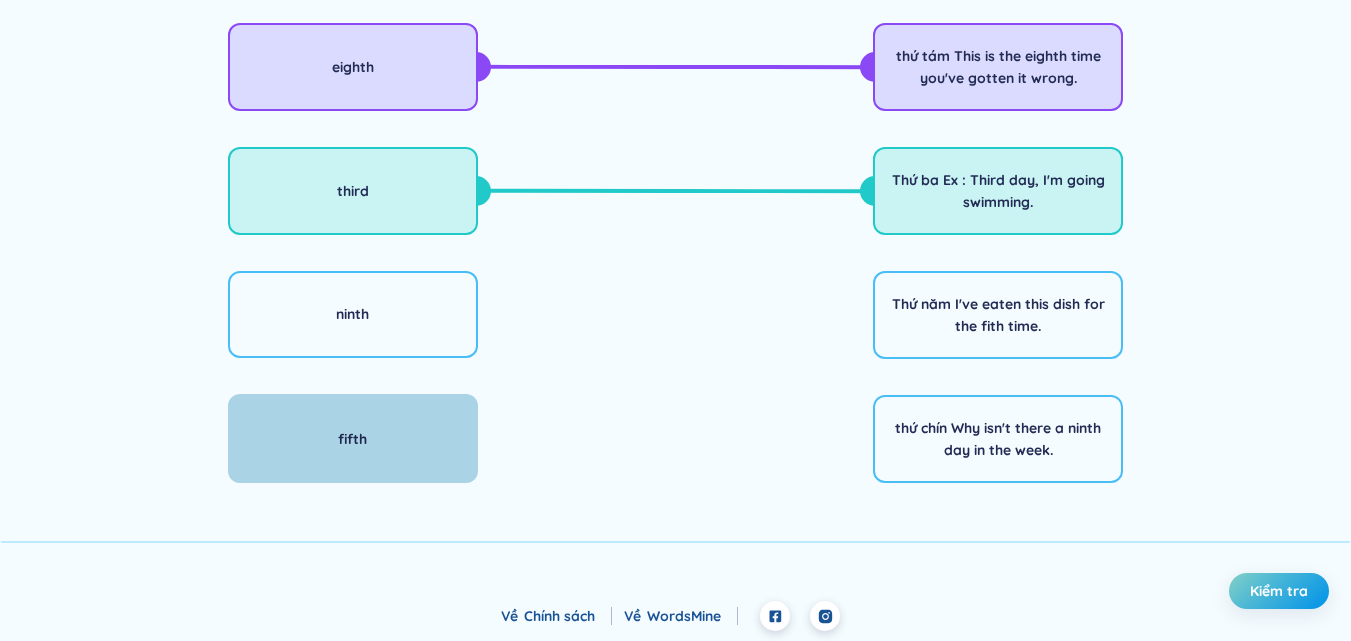 click on "fifth" at bounding box center [353, 438] 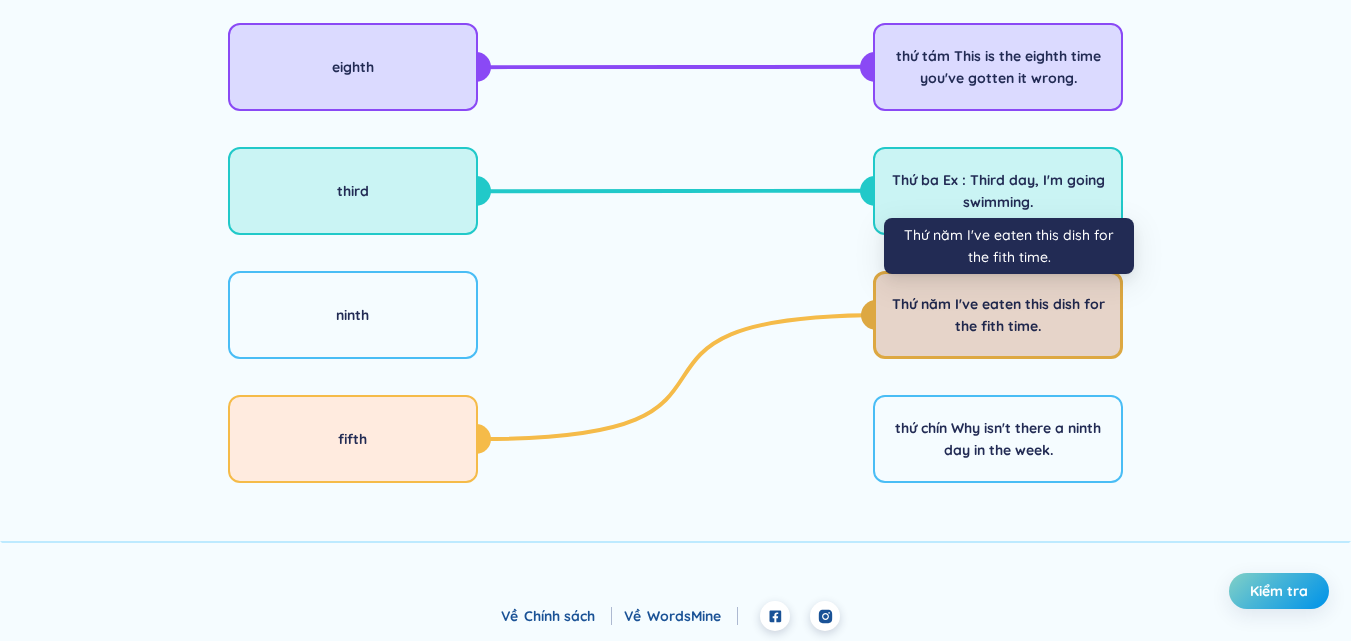 click on "Thứ năm
I've eaten this dish for the fith time." at bounding box center [998, 315] 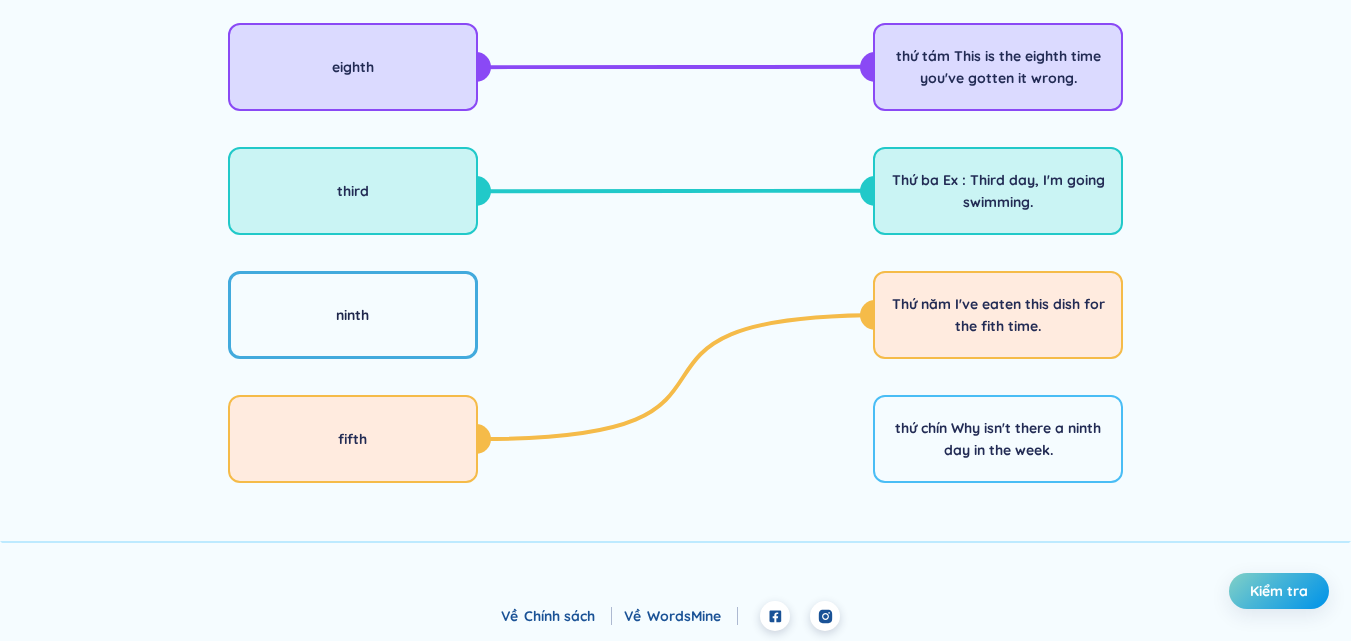 click on "ninth" at bounding box center (353, 315) 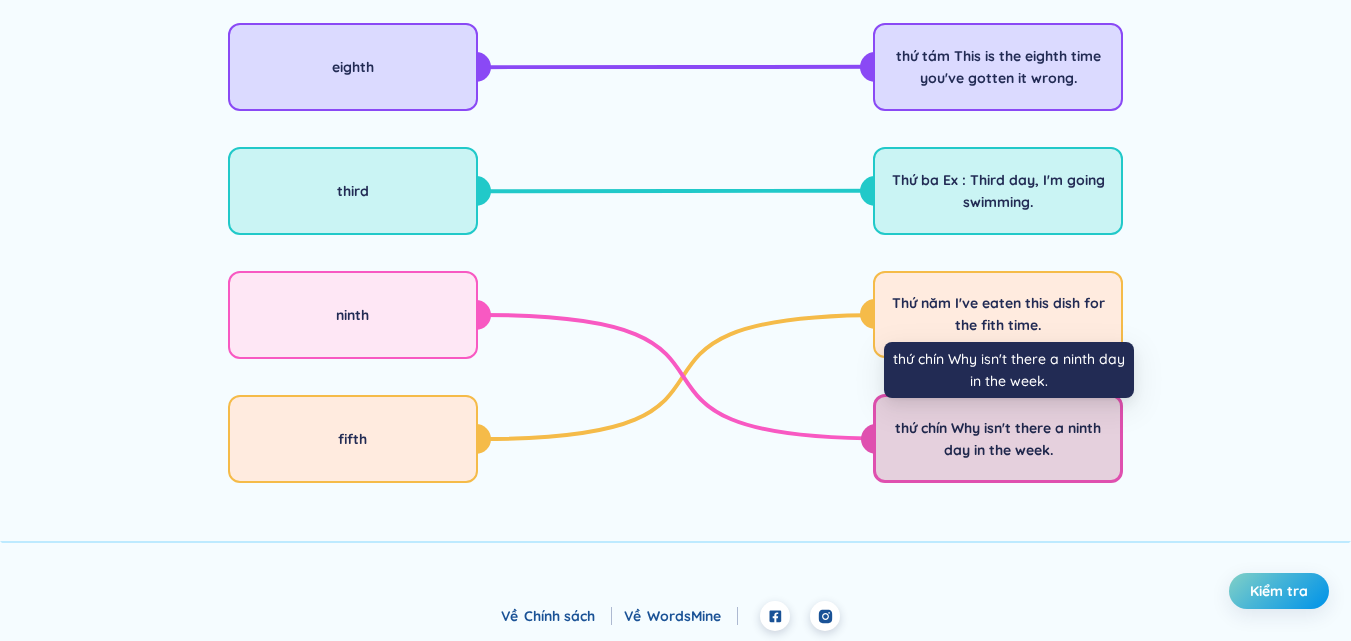 click on "thứ chín
Why isn't there a ninth day in the week." at bounding box center (998, 439) 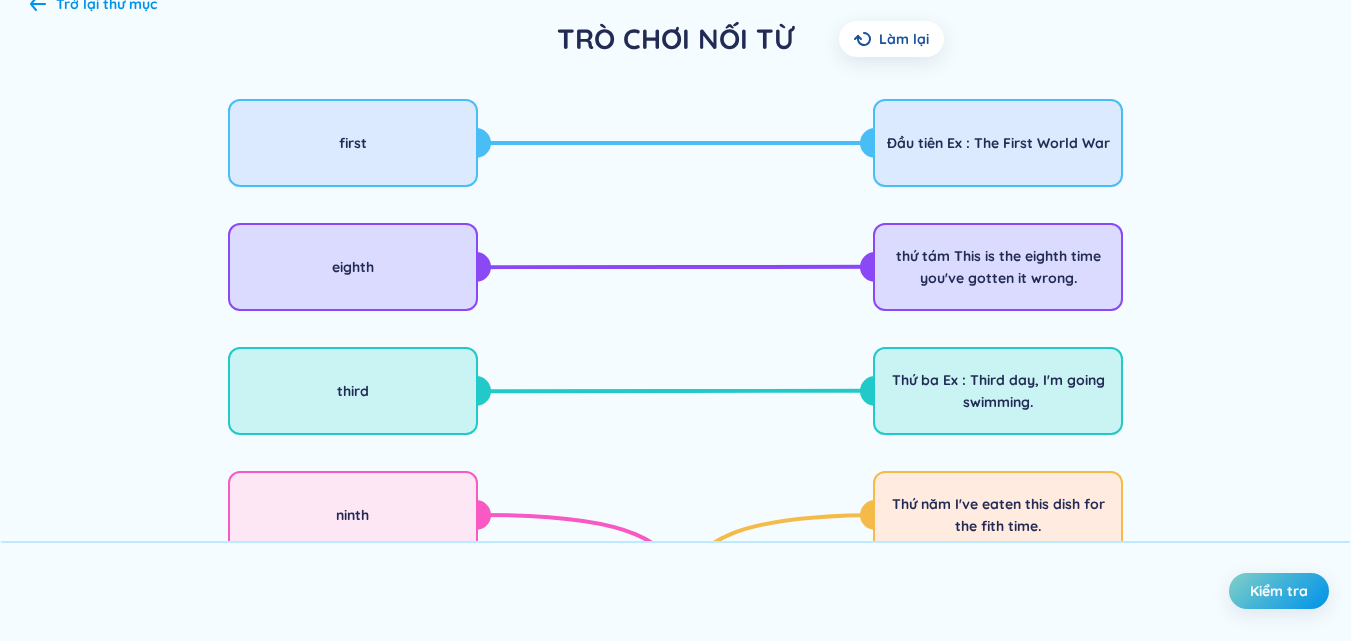 scroll, scrollTop: 362, scrollLeft: 0, axis: vertical 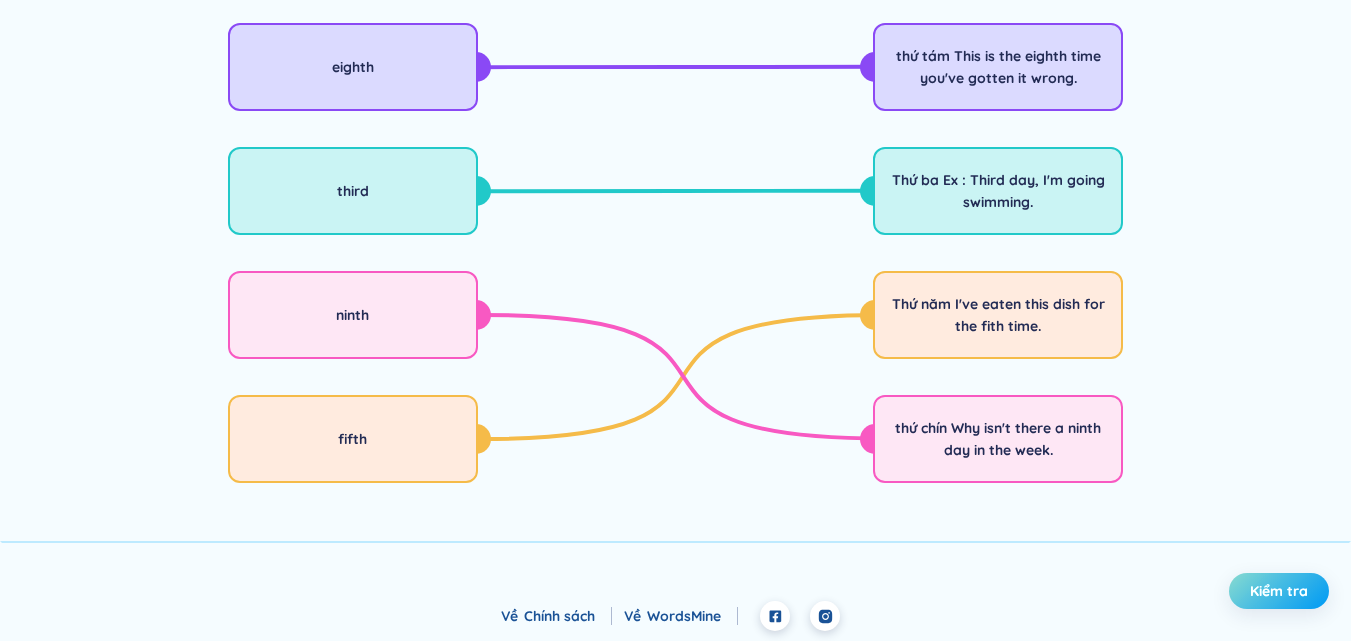click on "Kiểm tra" at bounding box center (1279, 591) 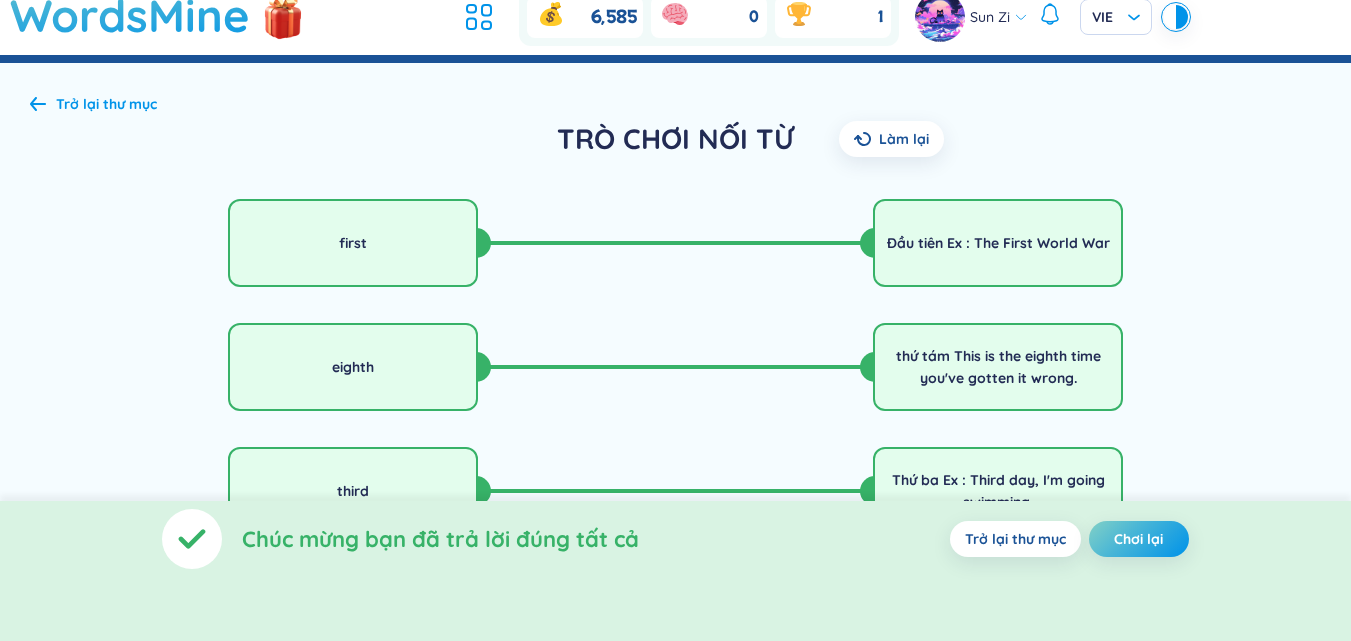 scroll, scrollTop: 0, scrollLeft: 0, axis: both 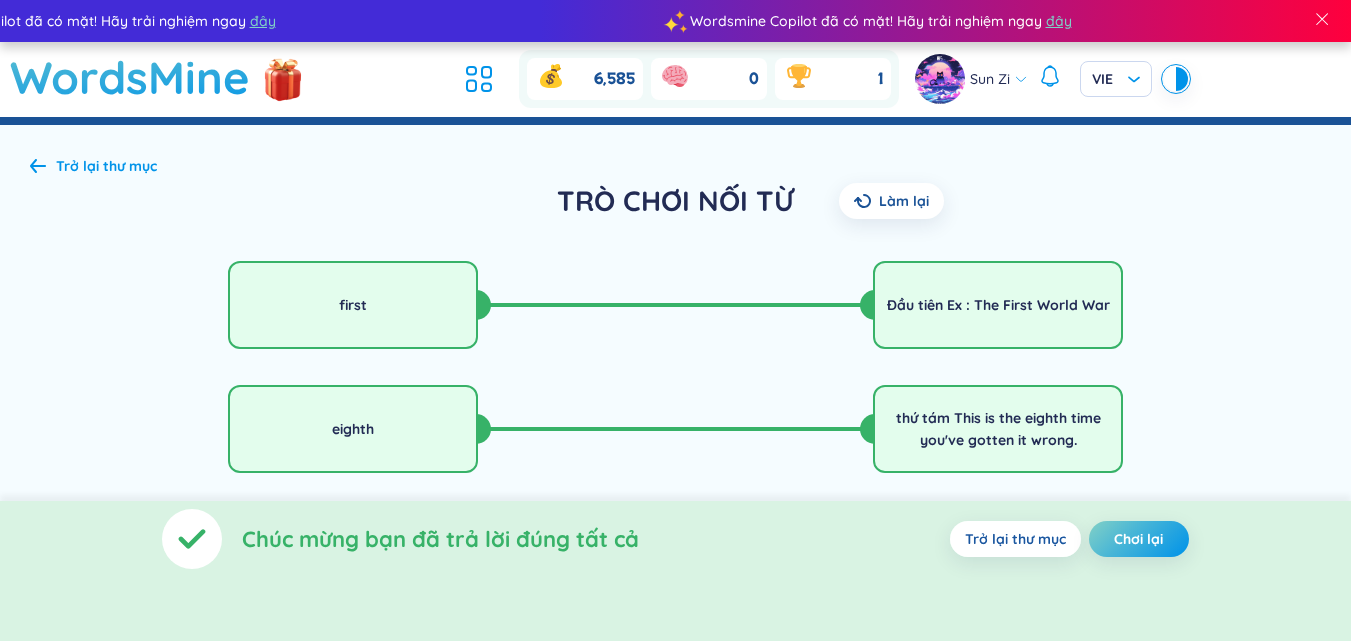 click on "Trở lại thư mục" at bounding box center (1015, 539) 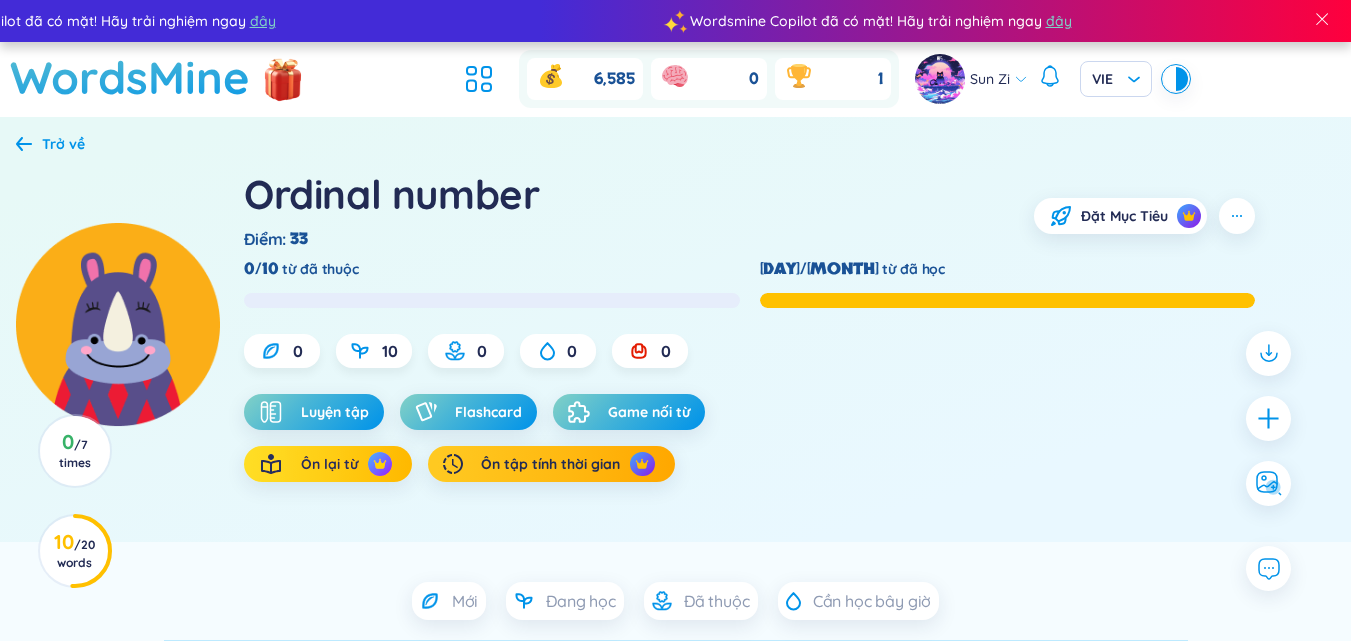 click on "Ôn lại từ" at bounding box center [329, 464] 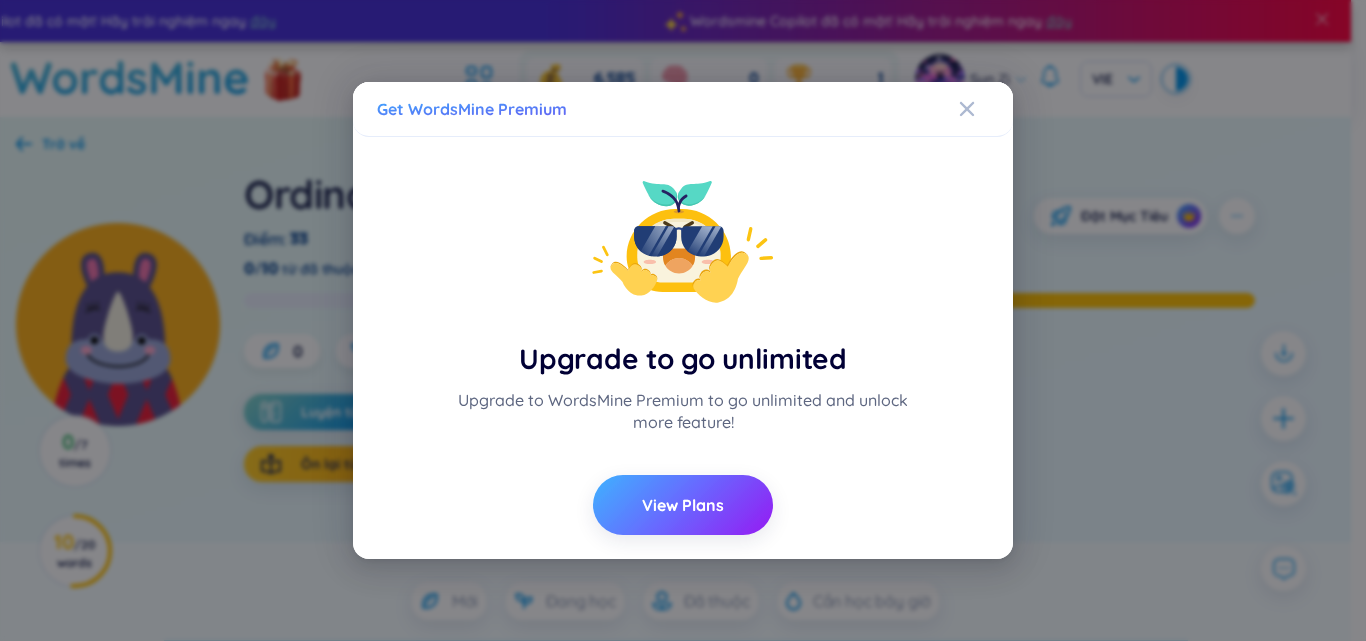click on "View Plans" at bounding box center (683, 505) 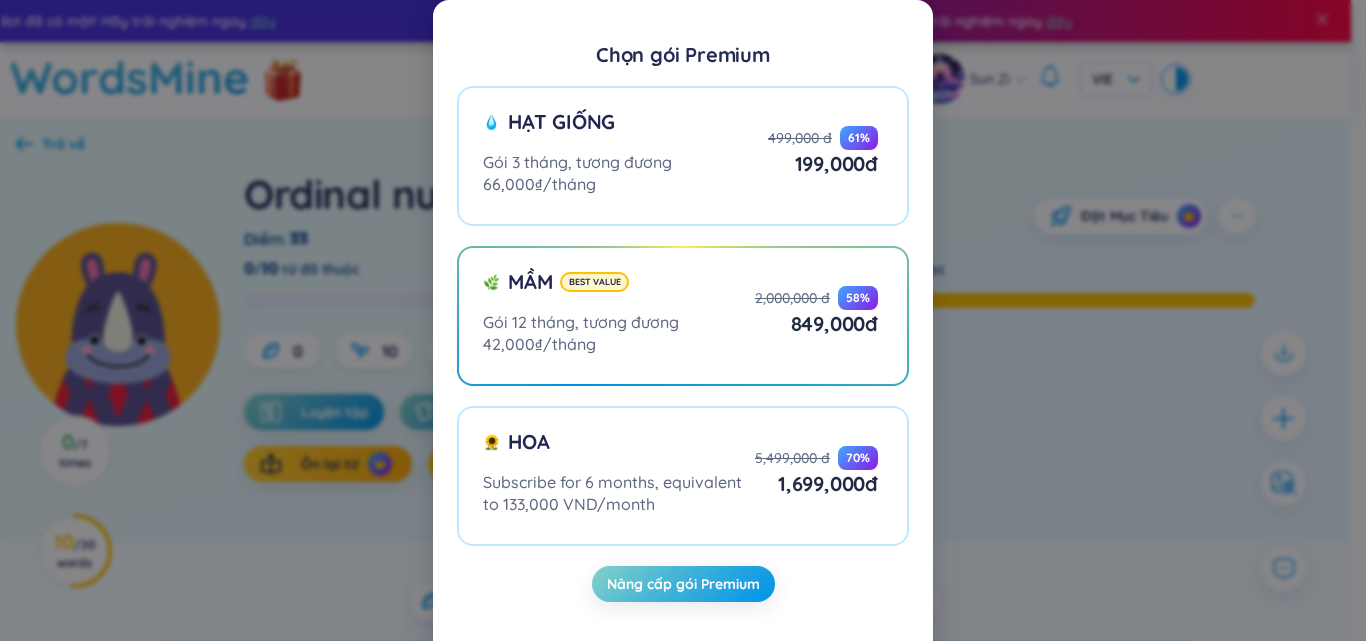 click on "Chọn gói Premium Hạt giống Gói 3 tháng, tương đương 66,000₫/tháng 499,000 đ 61 % 199,000 đ Mầm Best value Gói 12 tháng, tương đương 42,000₫/tháng 2,000,000 đ 58 % 849,000  đ Hoa Subscribe for 6 months, equivalent to 133,000 VND/month 5,499,000 đ 70 % 1,699,000  đ Nâng cấp gói Premium" at bounding box center (683, 320) 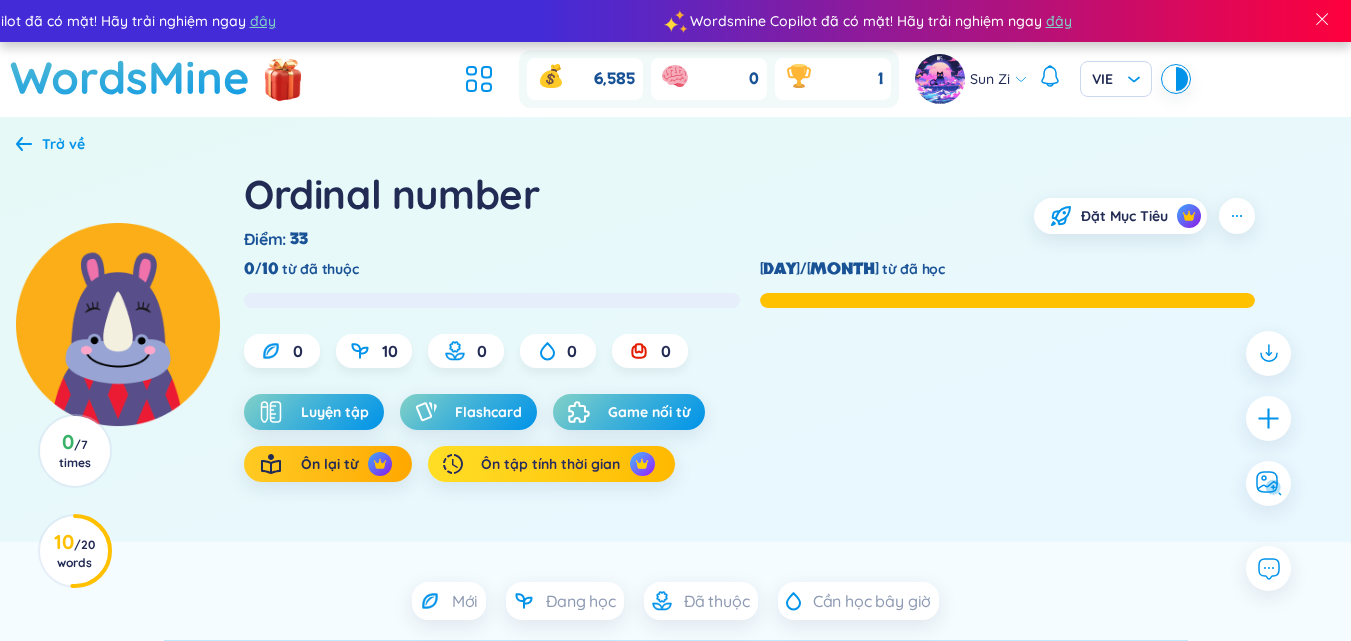 click on "Ôn tập tính thời gian" at bounding box center (550, 464) 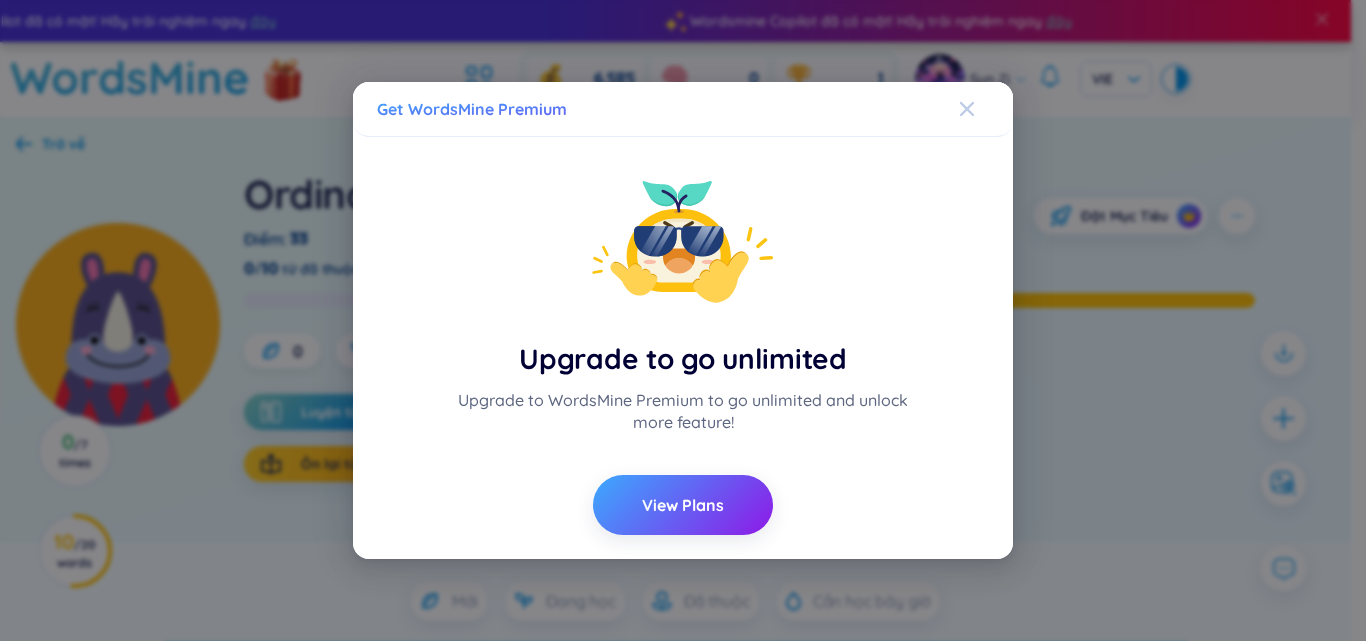 click 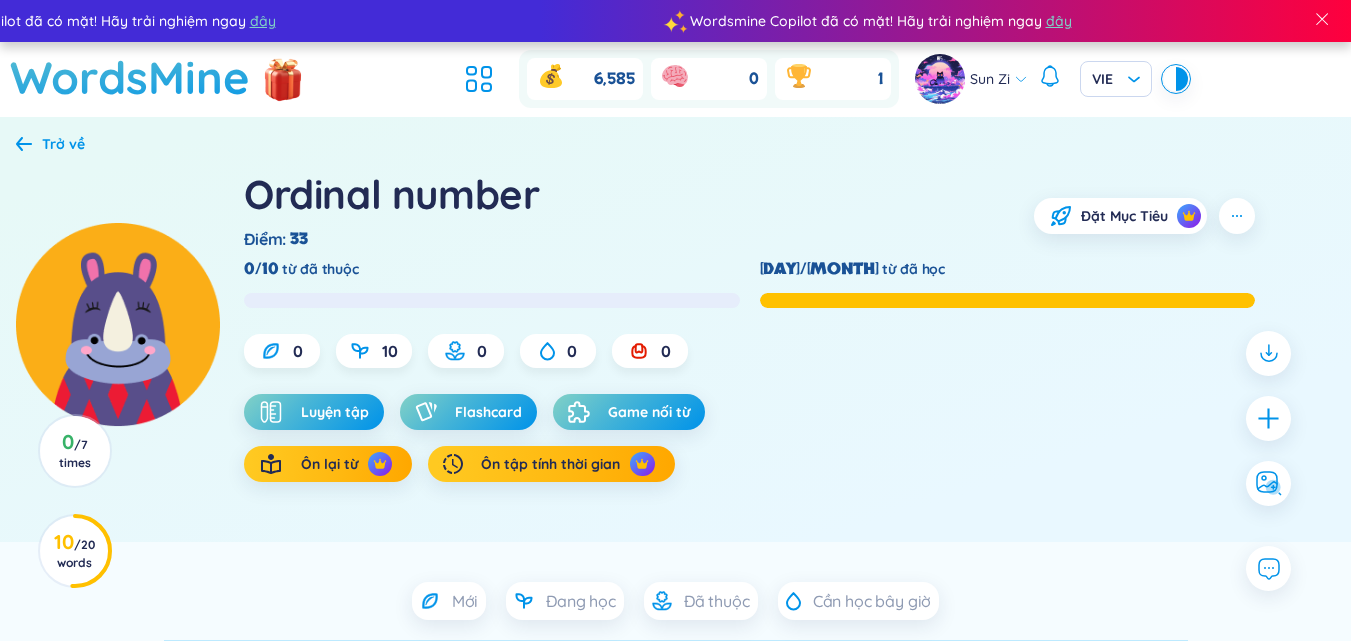 click 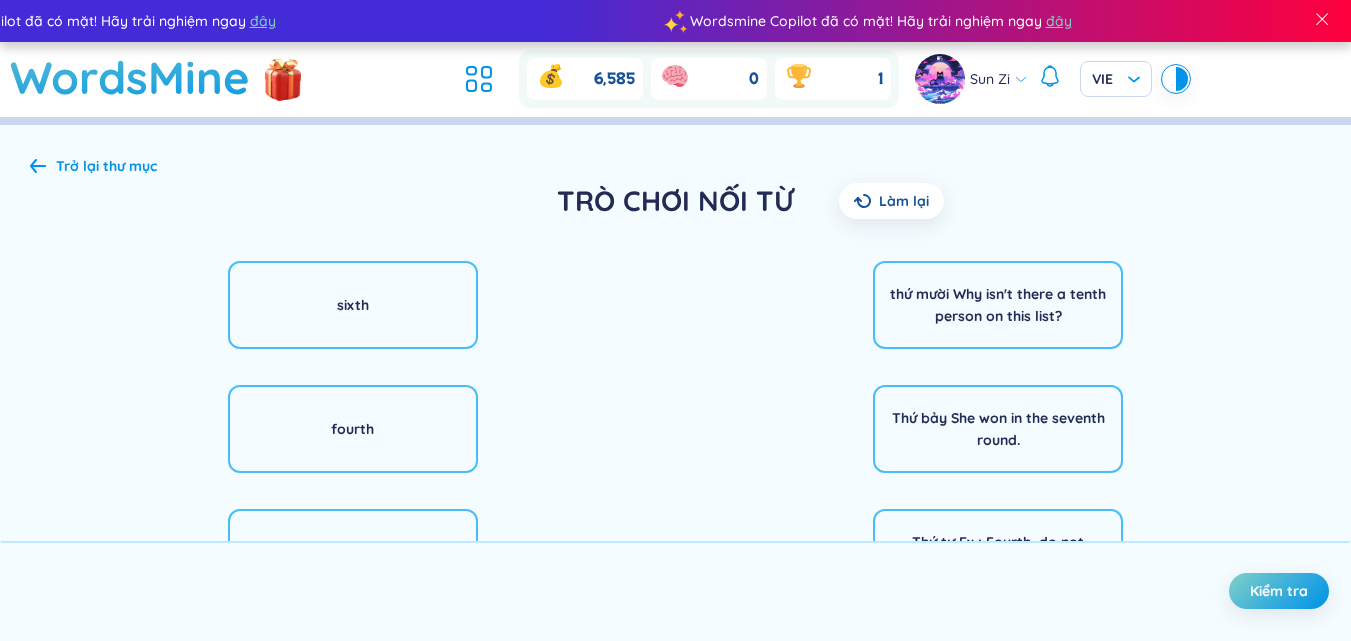 click on "Trở lại thư mục TRÒ CHƠI NỐI TỪ Làm lại sixth fourth tenth seventh first thứ mười
Why isn't there a tenth person on this list?
Thứ bảy
She won in the seventh round.  Thứ tư
Ex : Fourth, do not smoking. Đầu tiên
Ex : The First World War thứ sáu
There is a chicken in sixth place. Kiểm tra" at bounding box center (675, 544) 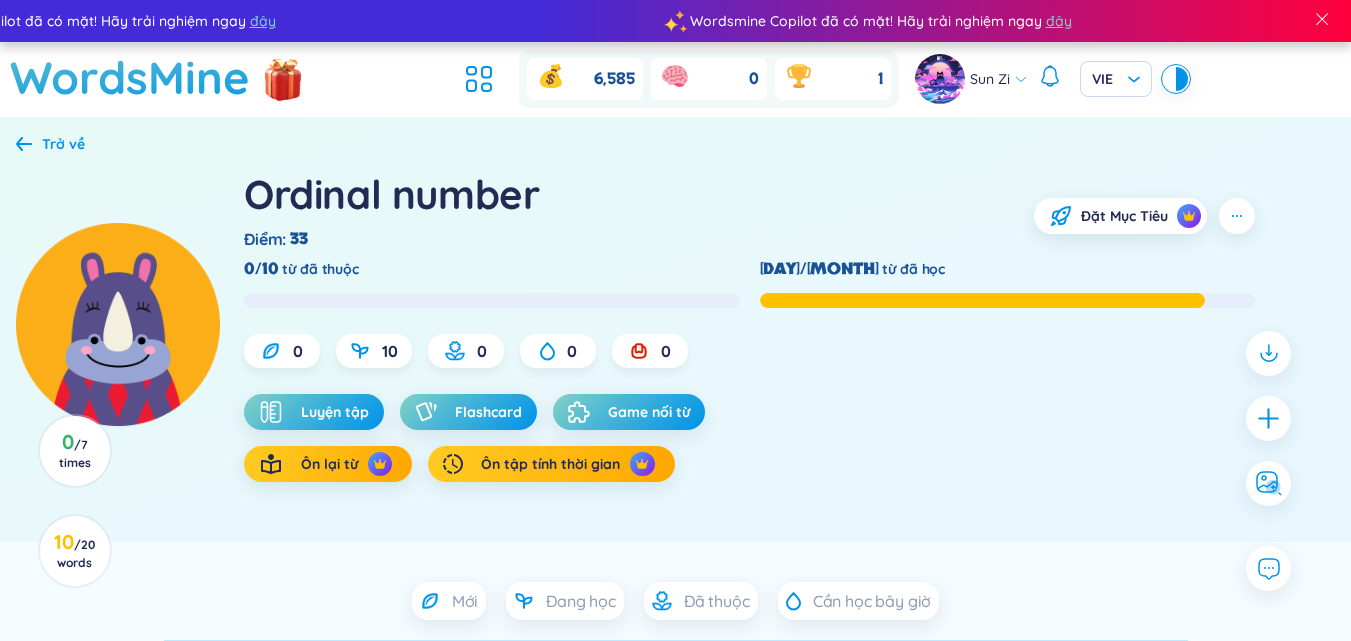click on "Trở về" at bounding box center (63, 144) 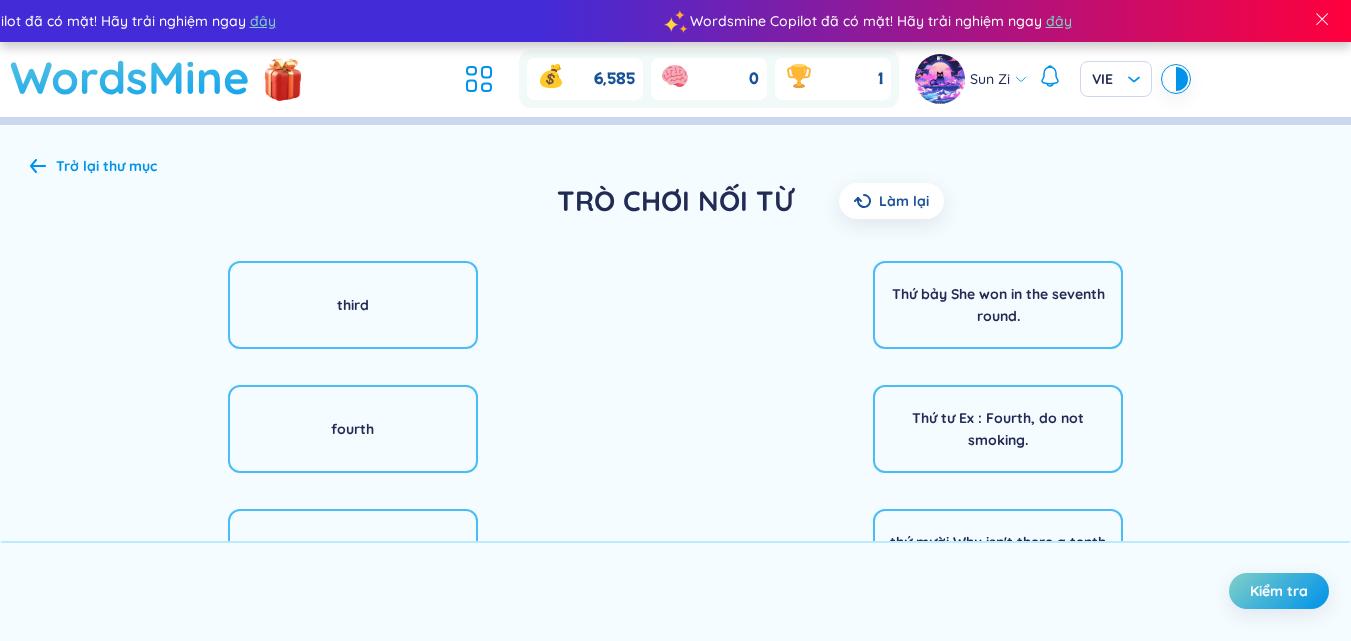 click on "WordsMine" at bounding box center (130, 77) 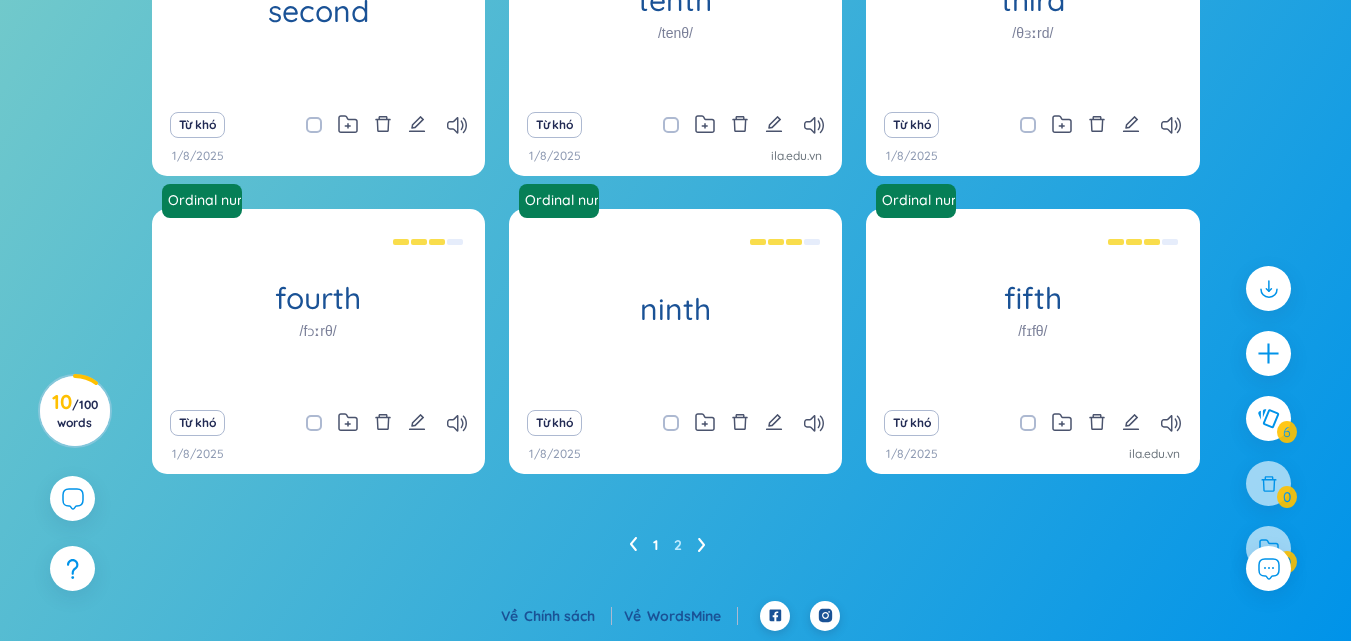 scroll, scrollTop: 0, scrollLeft: 0, axis: both 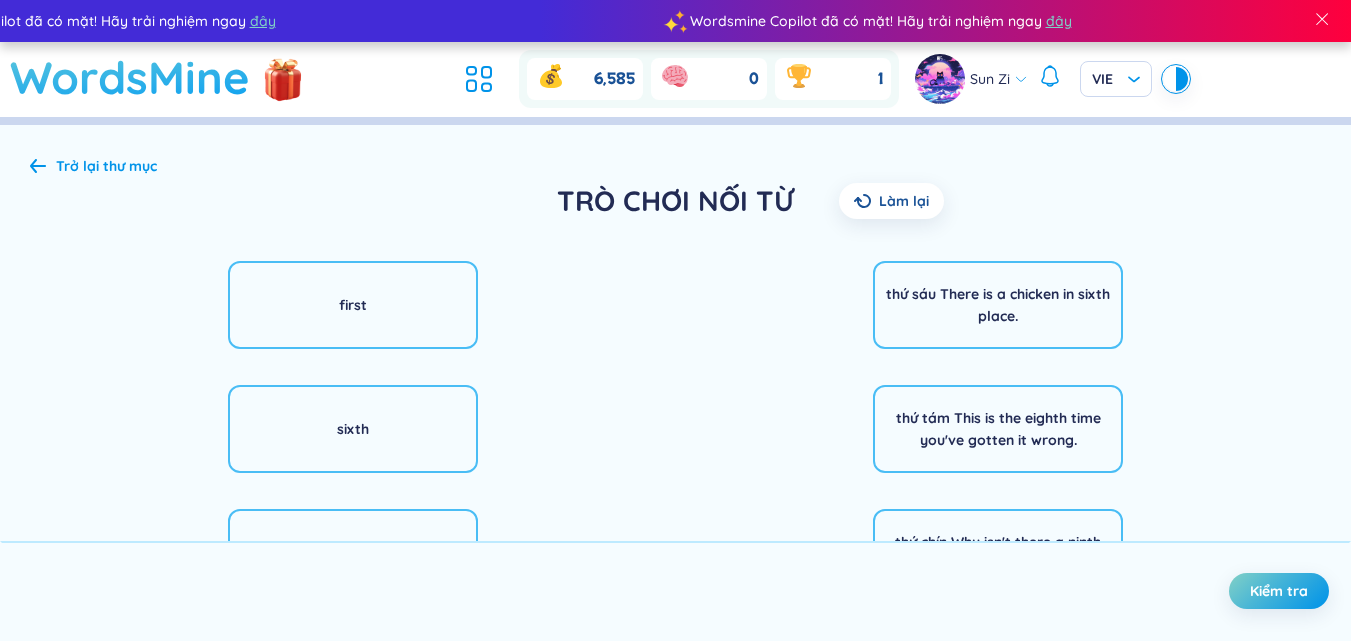click on "WordsMine" at bounding box center [130, 77] 